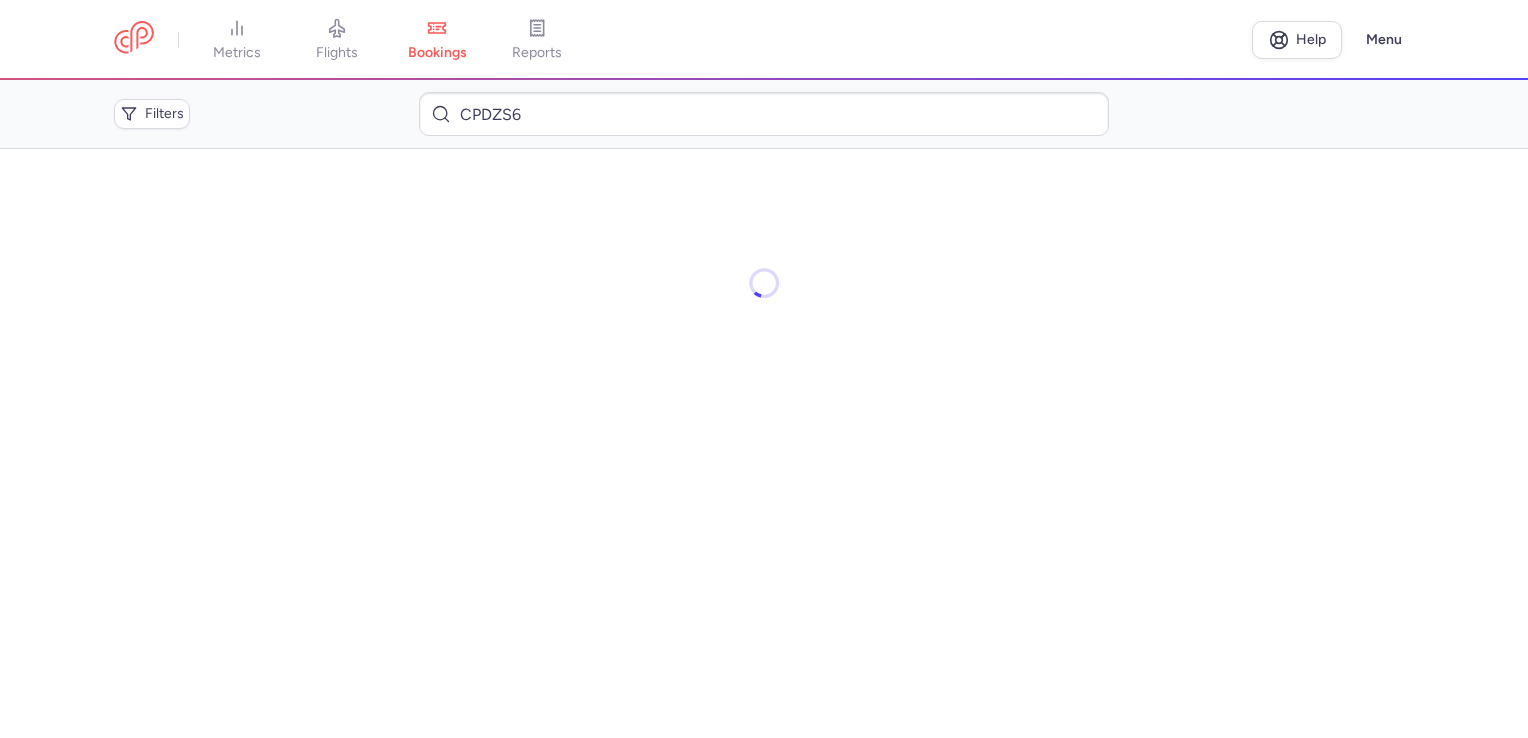 scroll, scrollTop: 0, scrollLeft: 0, axis: both 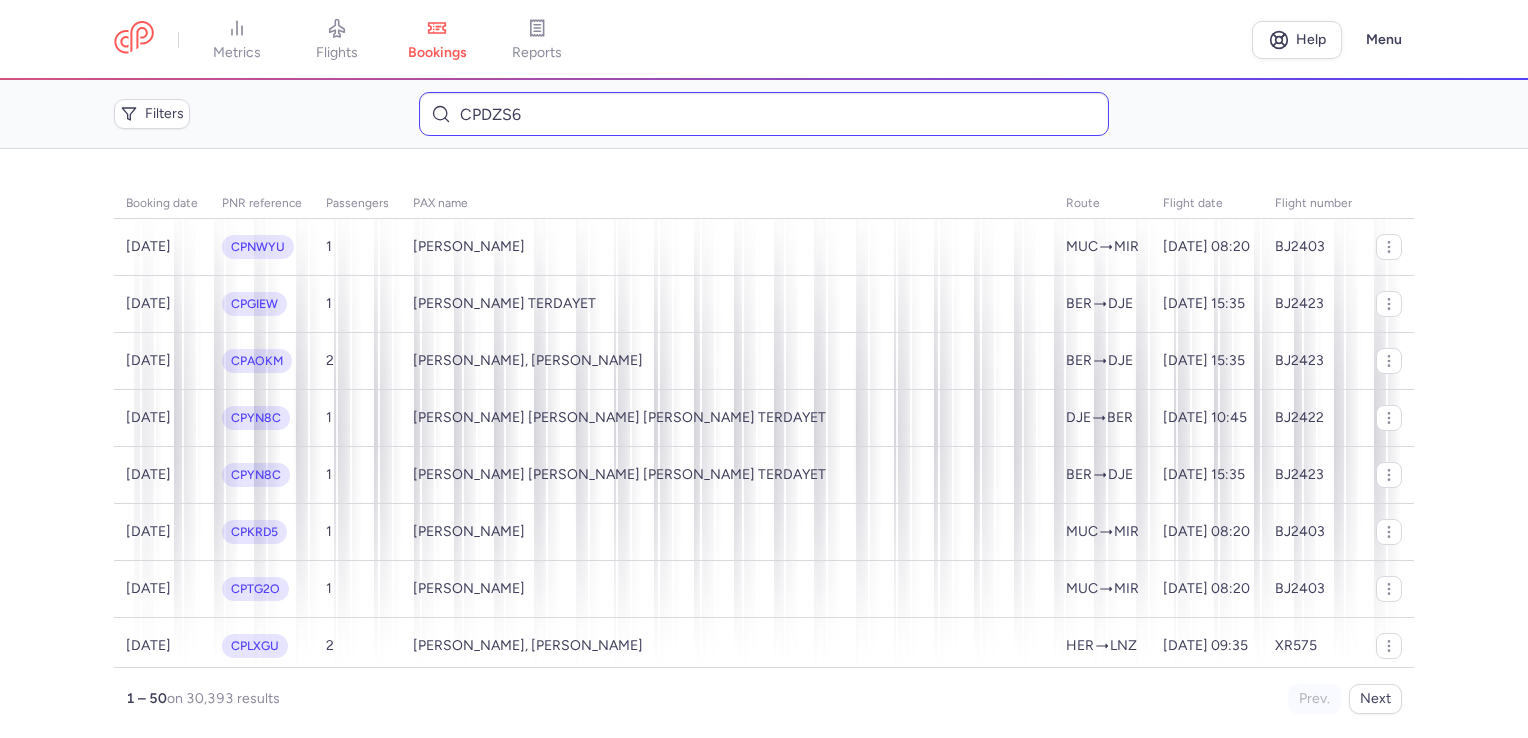 click on "CPDZS6" at bounding box center (763, 114) 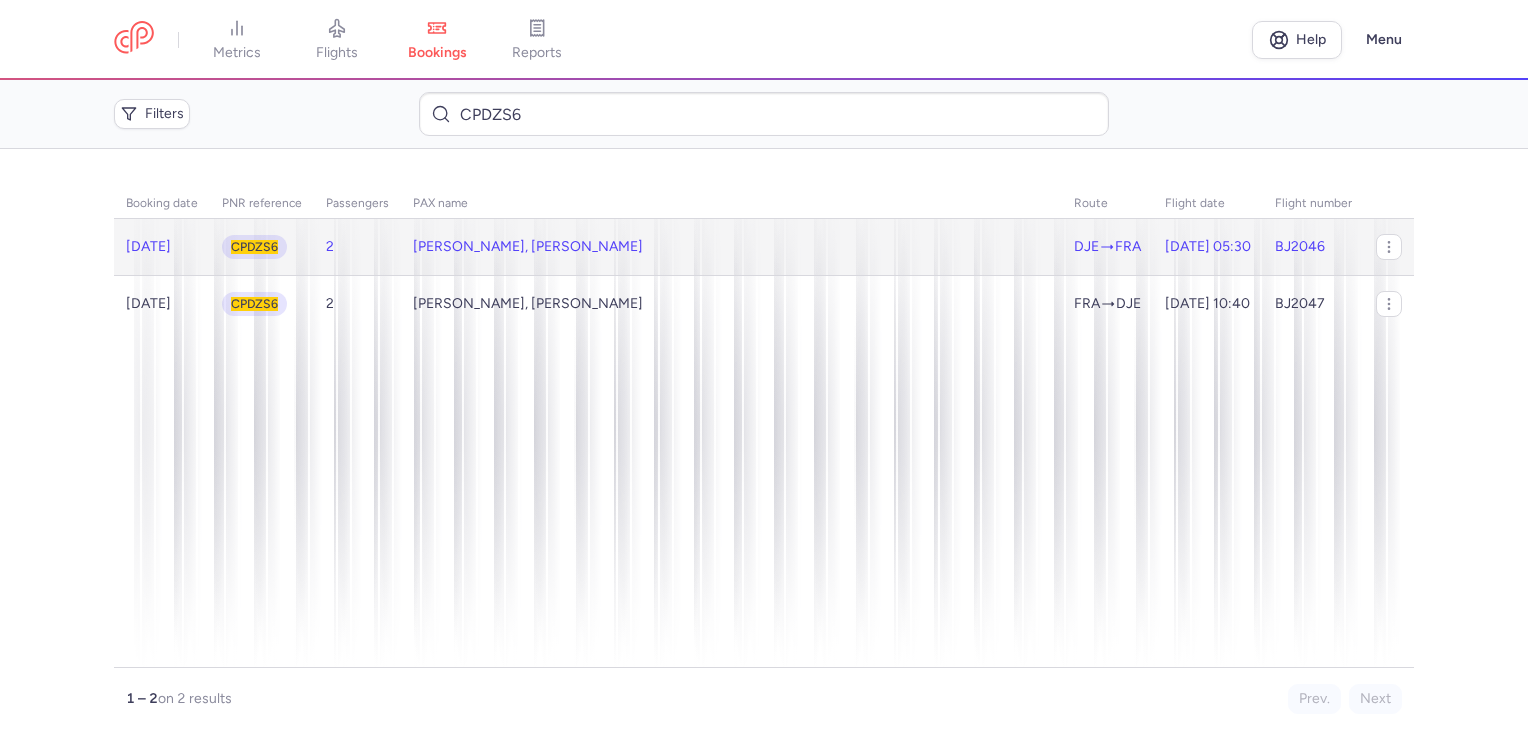 click on "[PERSON_NAME], [PERSON_NAME]" 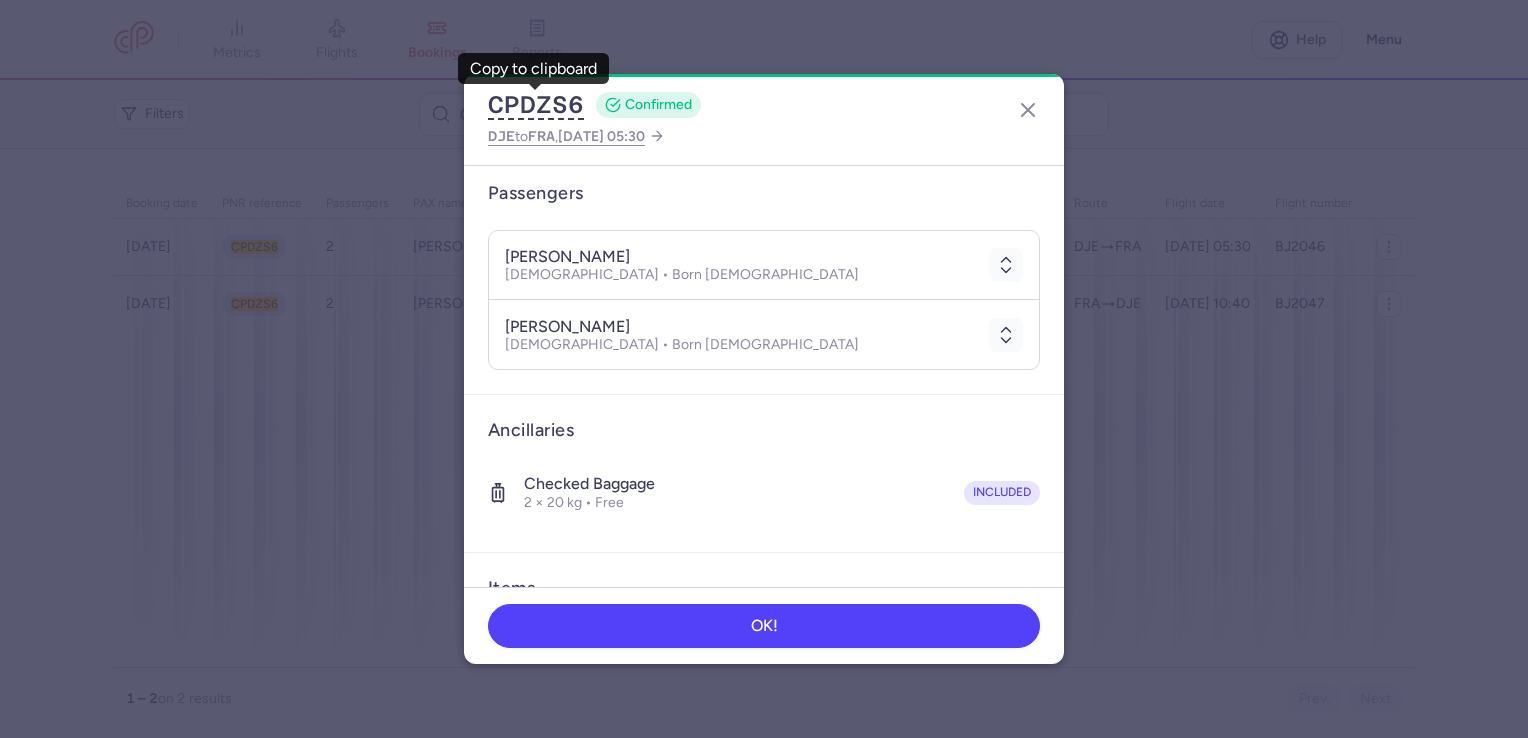 scroll, scrollTop: 387, scrollLeft: 0, axis: vertical 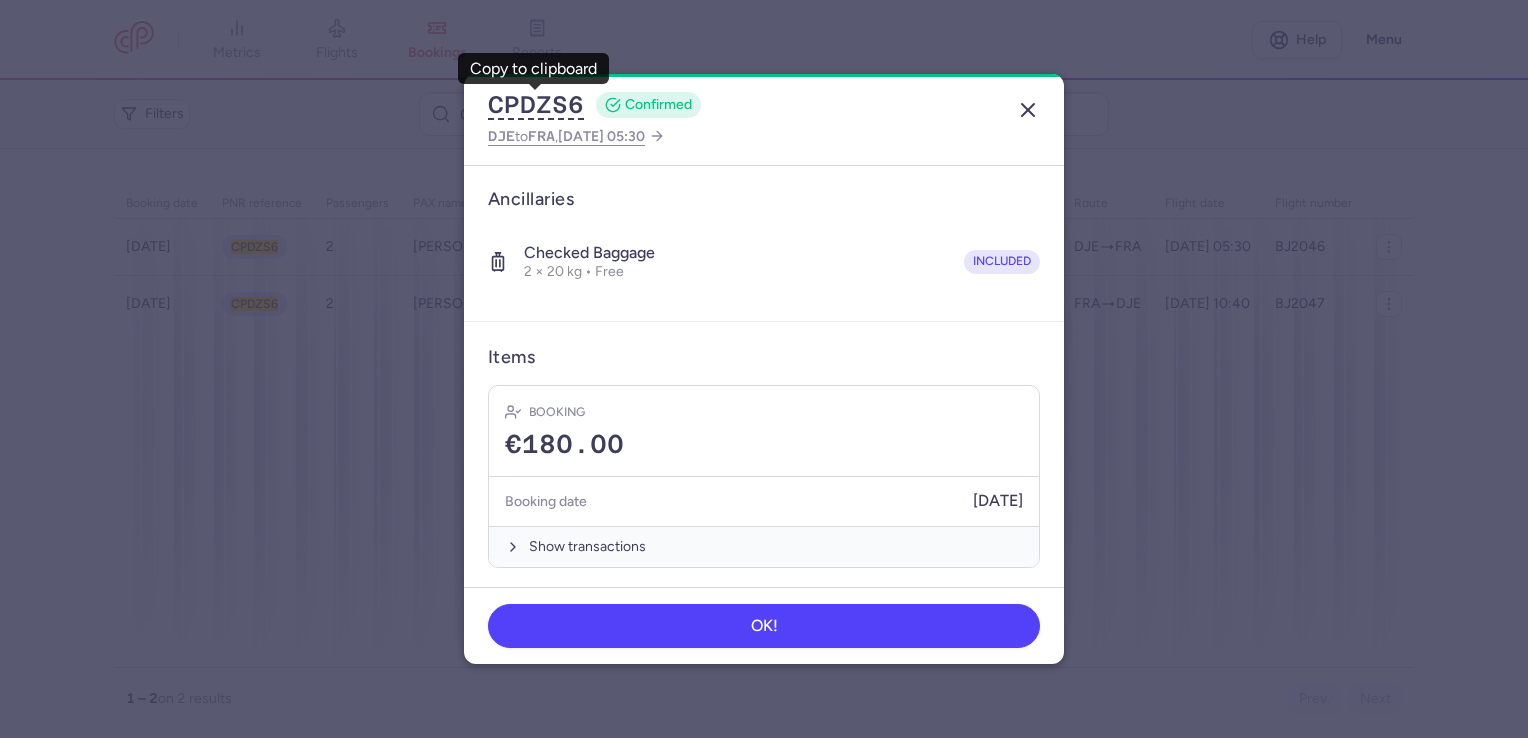 drag, startPoint x: 1028, startPoint y: 114, endPoint x: 1016, endPoint y: 106, distance: 14.422205 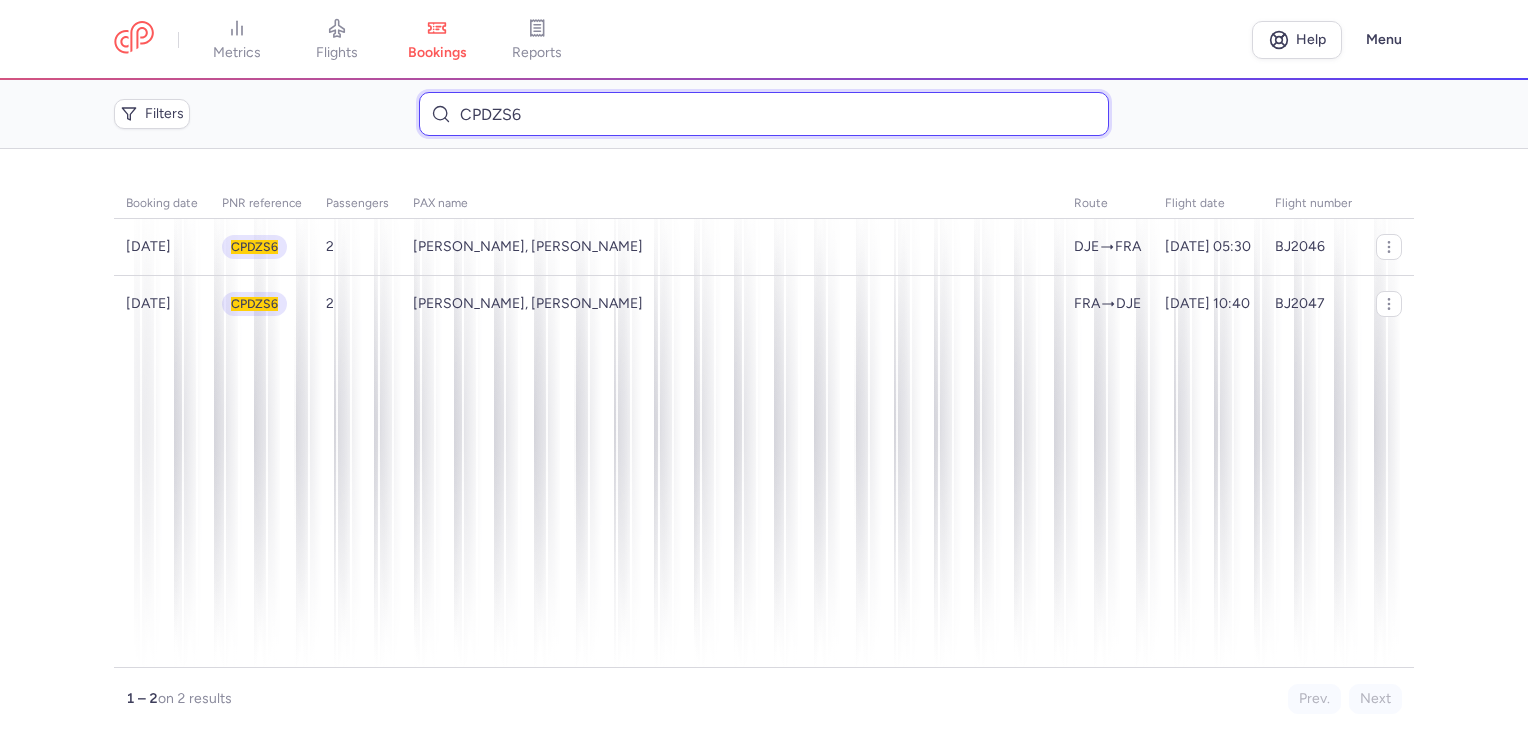 drag, startPoint x: 532, startPoint y: 114, endPoint x: 363, endPoint y: 114, distance: 169 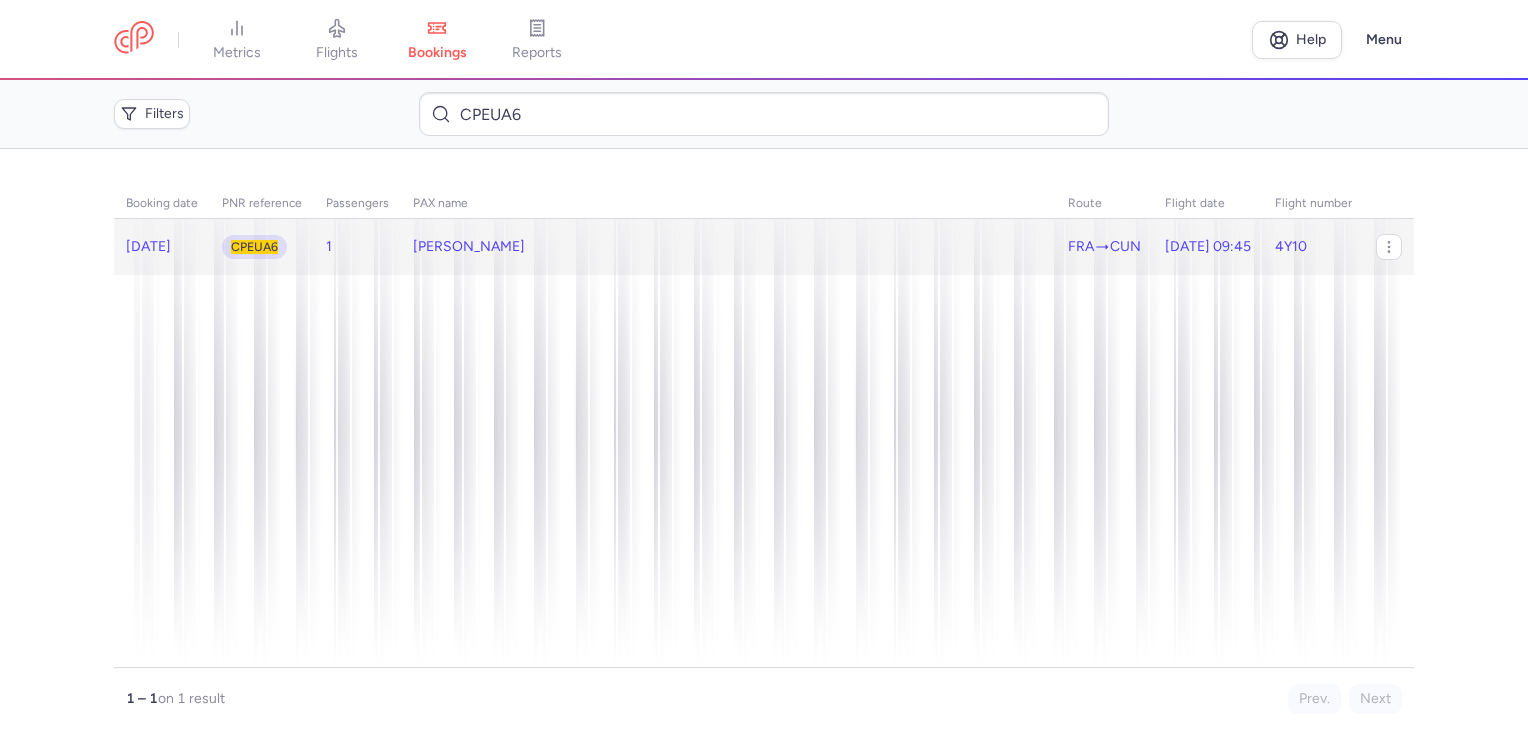 click on "[PERSON_NAME]" 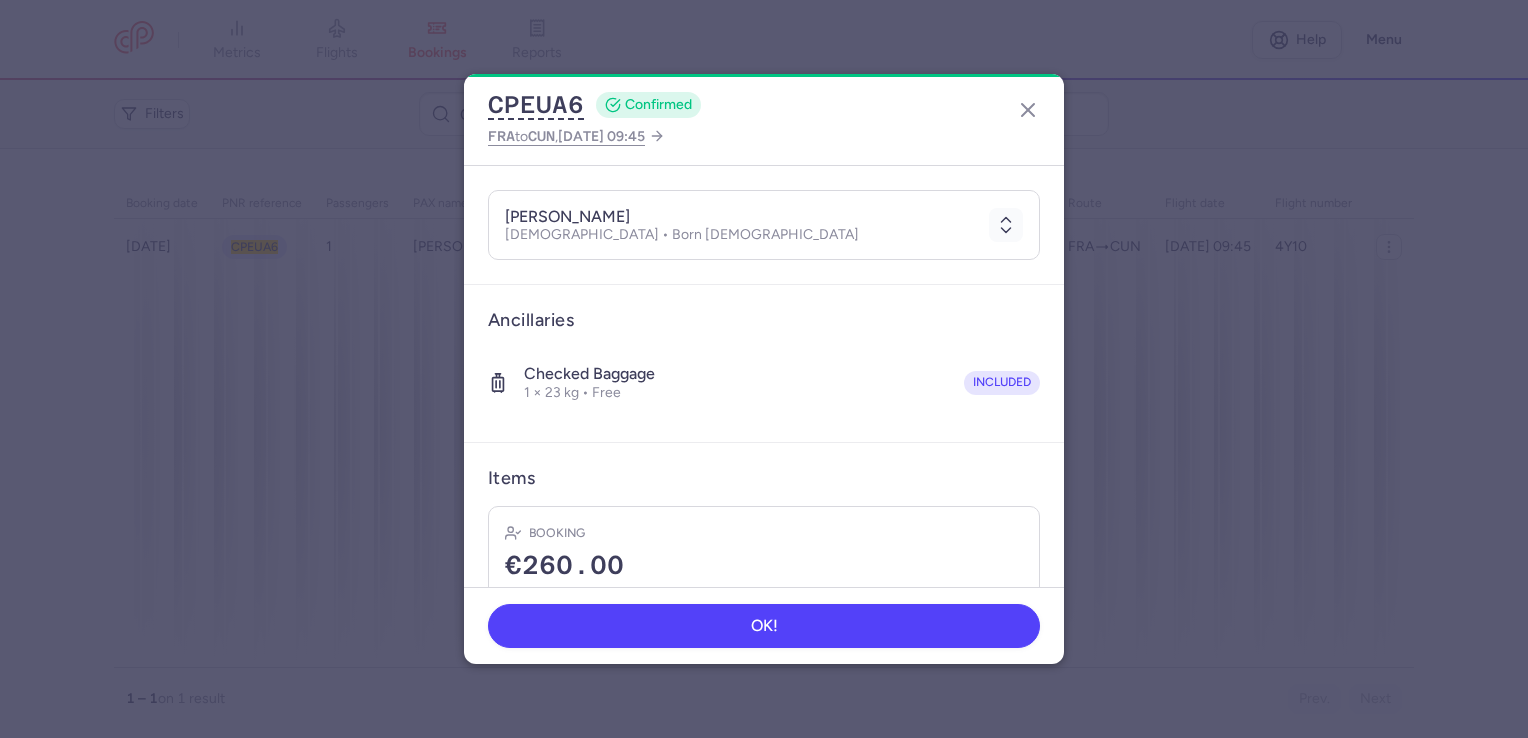 scroll, scrollTop: 318, scrollLeft: 0, axis: vertical 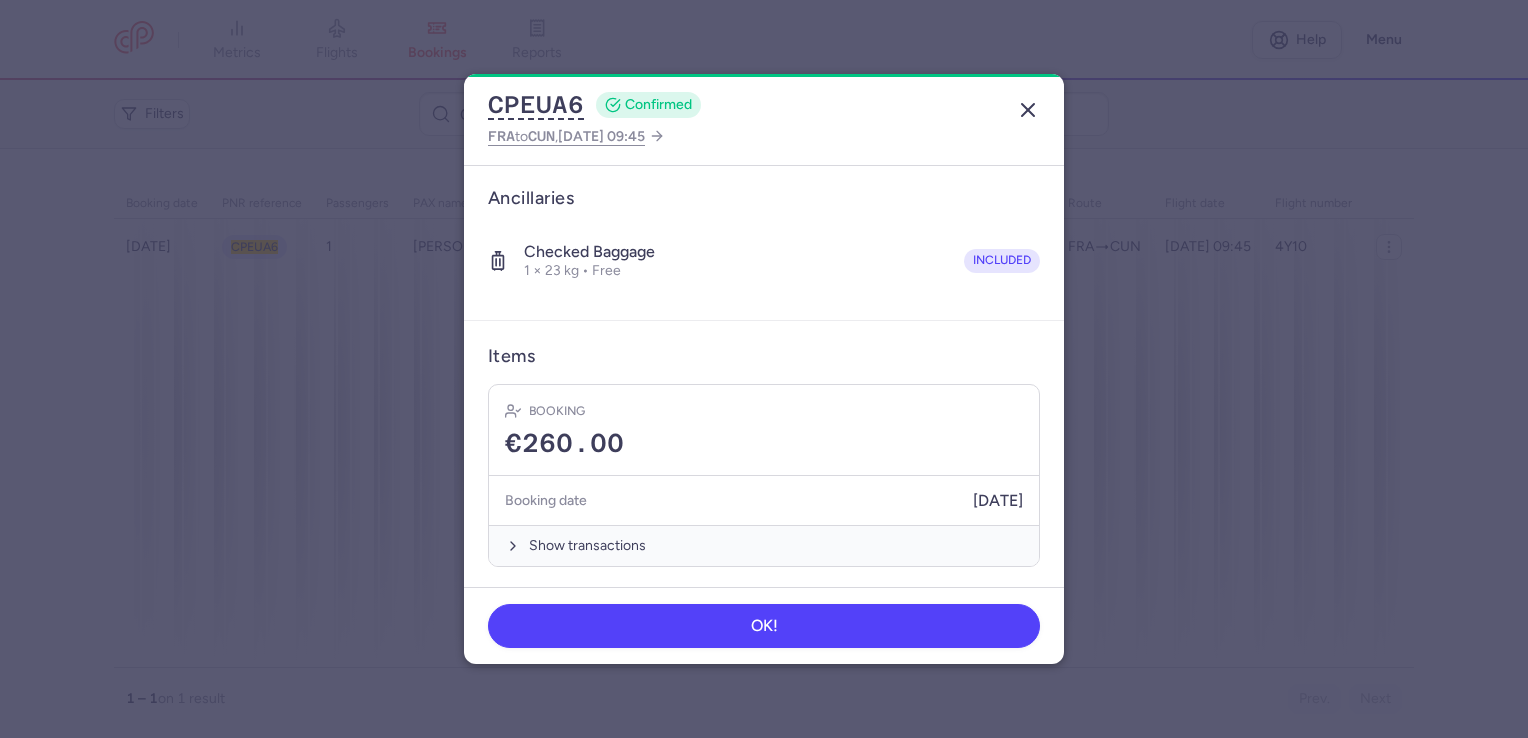 click 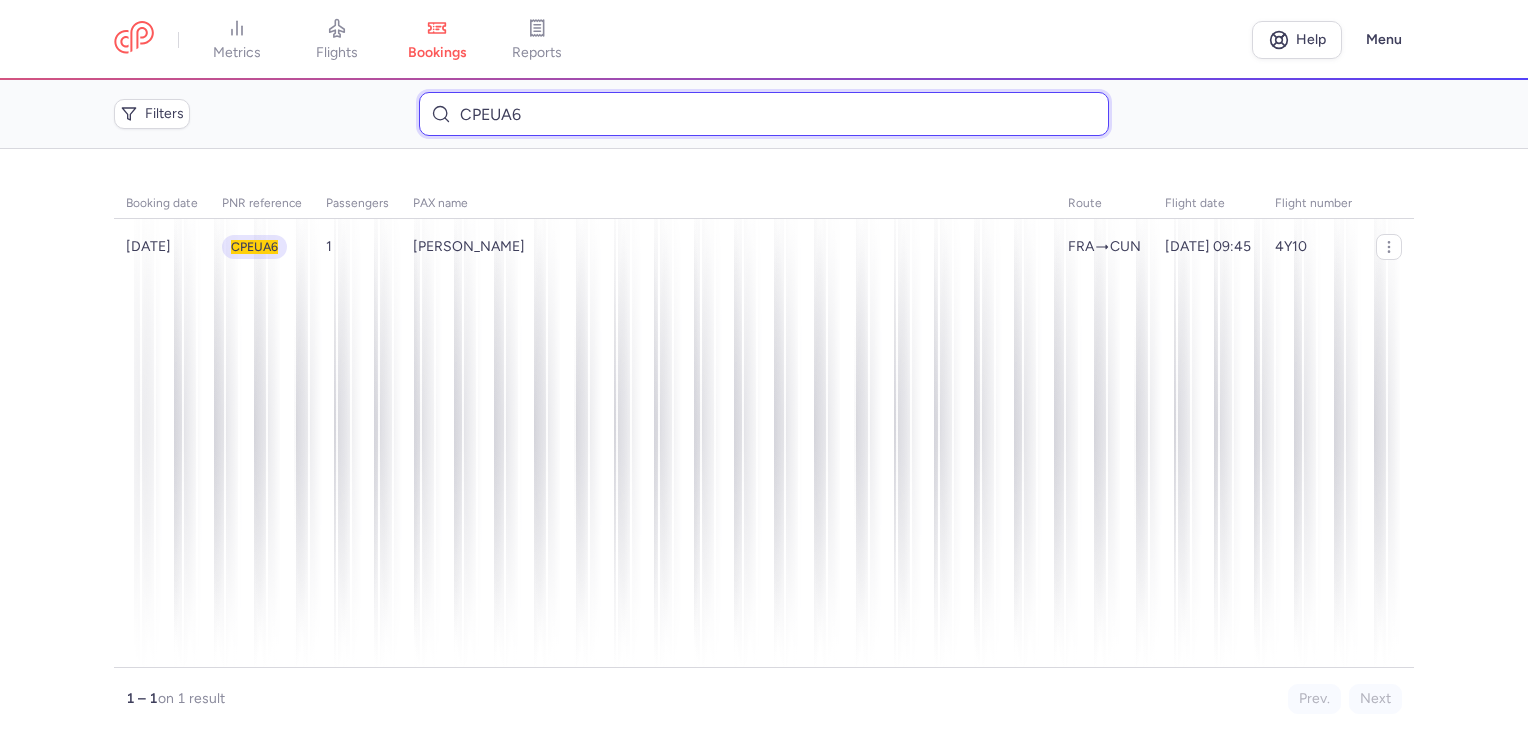 drag, startPoint x: 537, startPoint y: 115, endPoint x: 404, endPoint y: 106, distance: 133.30417 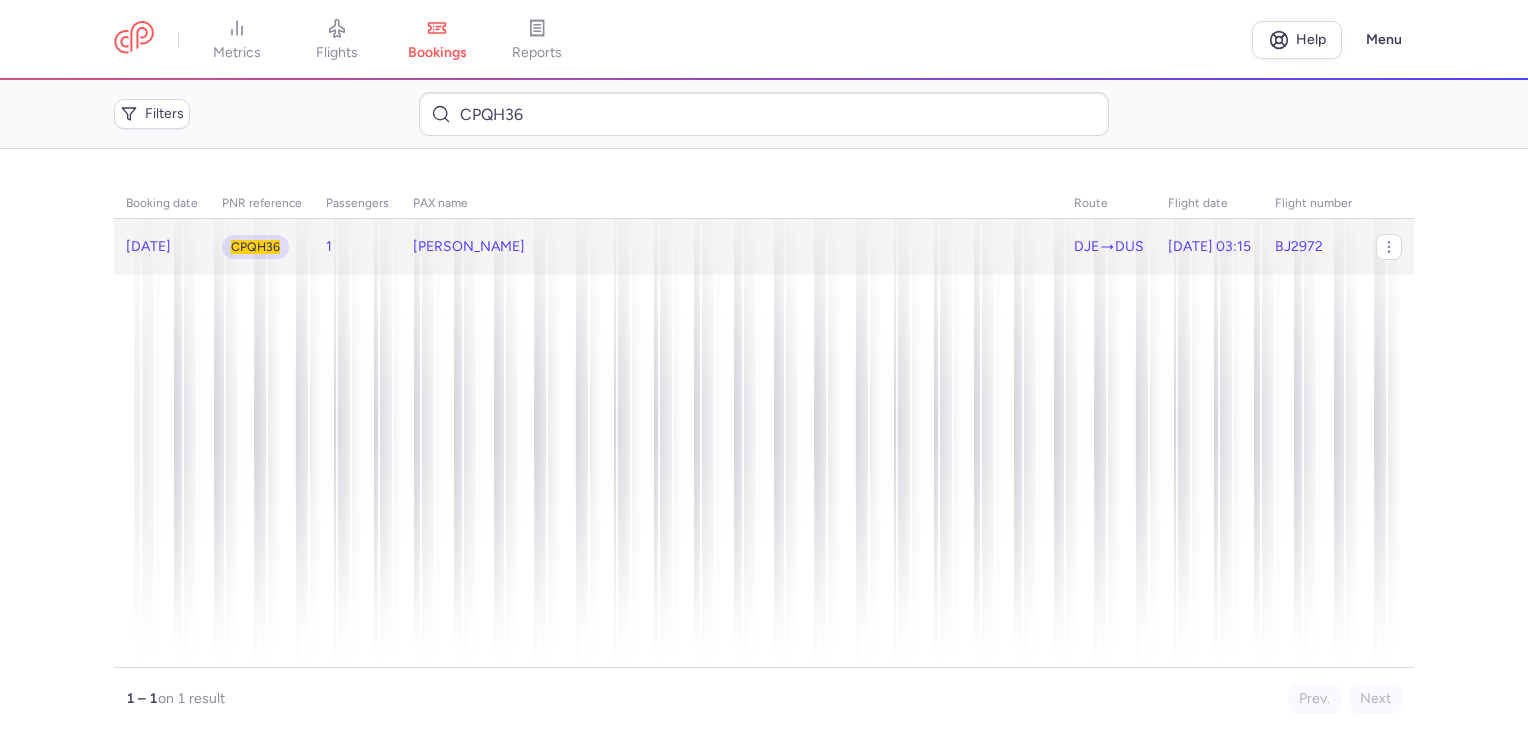 click on "[PERSON_NAME]" 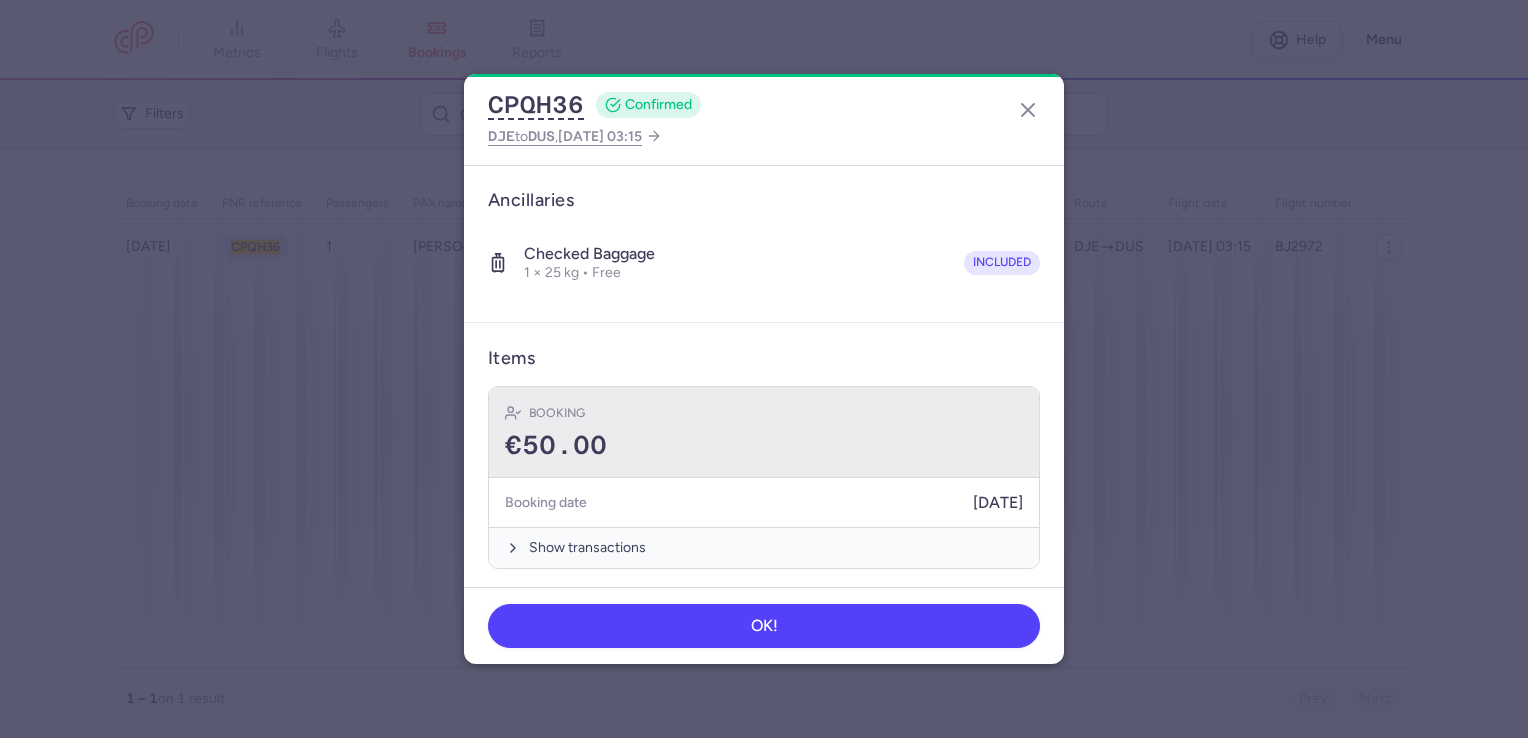 scroll, scrollTop: 318, scrollLeft: 0, axis: vertical 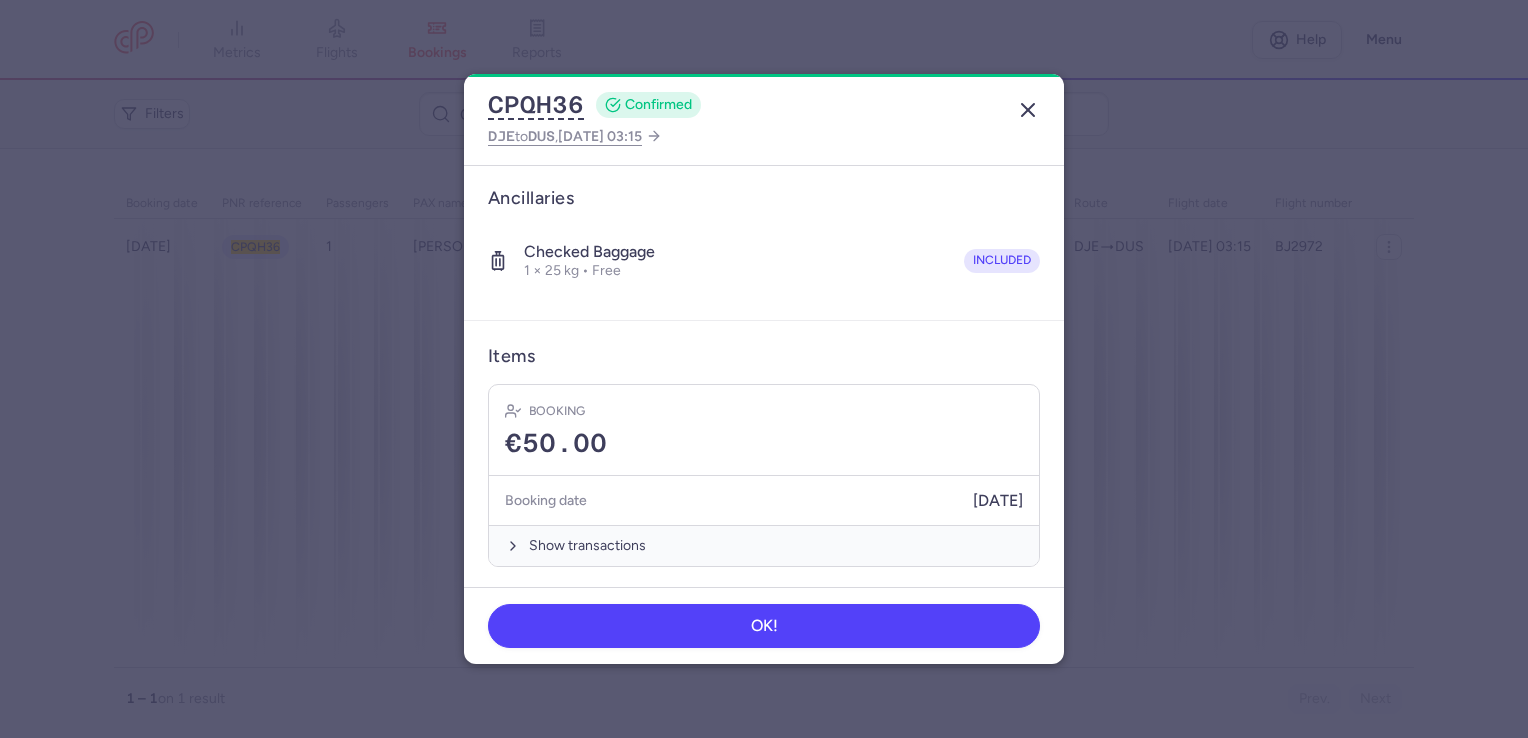 click 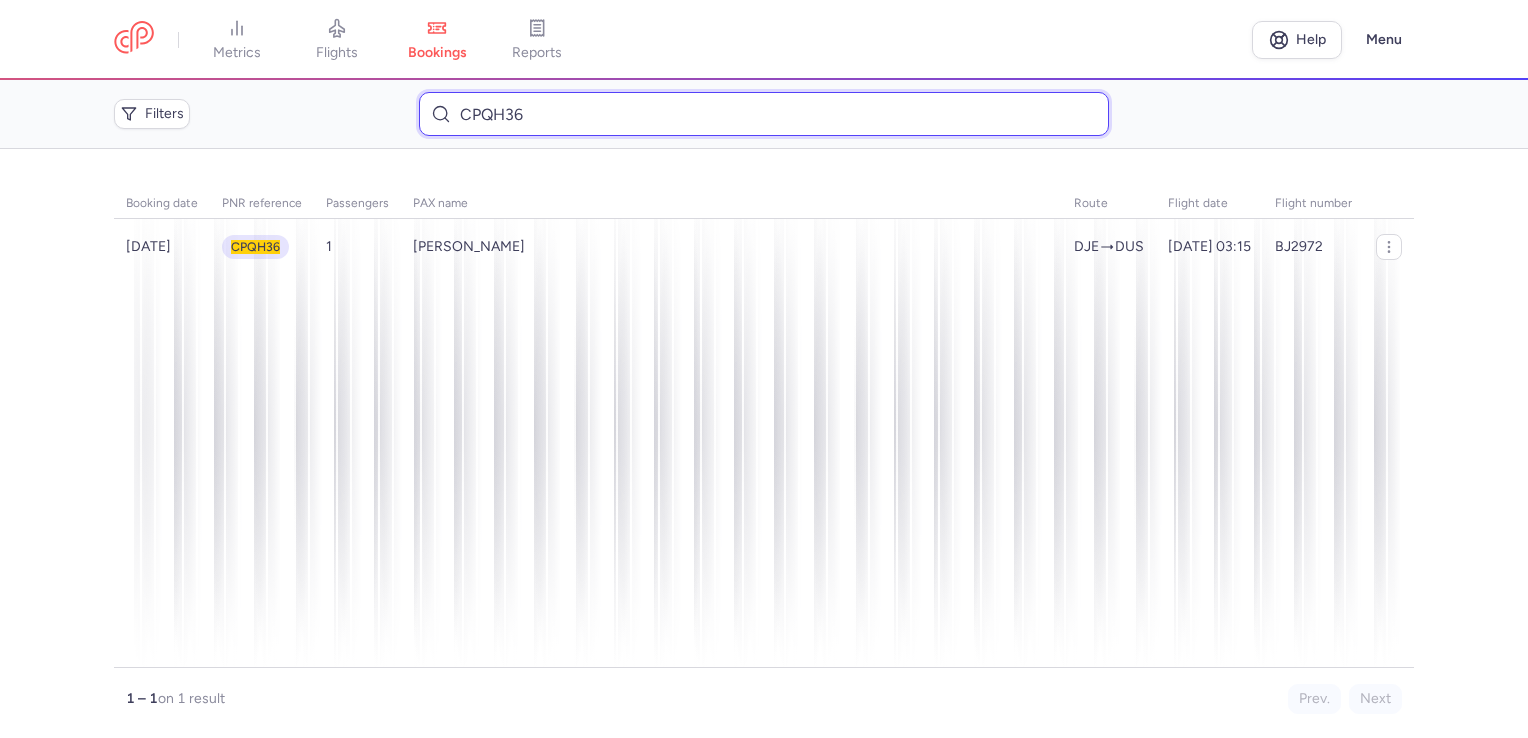 drag, startPoint x: 548, startPoint y: 118, endPoint x: 372, endPoint y: 118, distance: 176 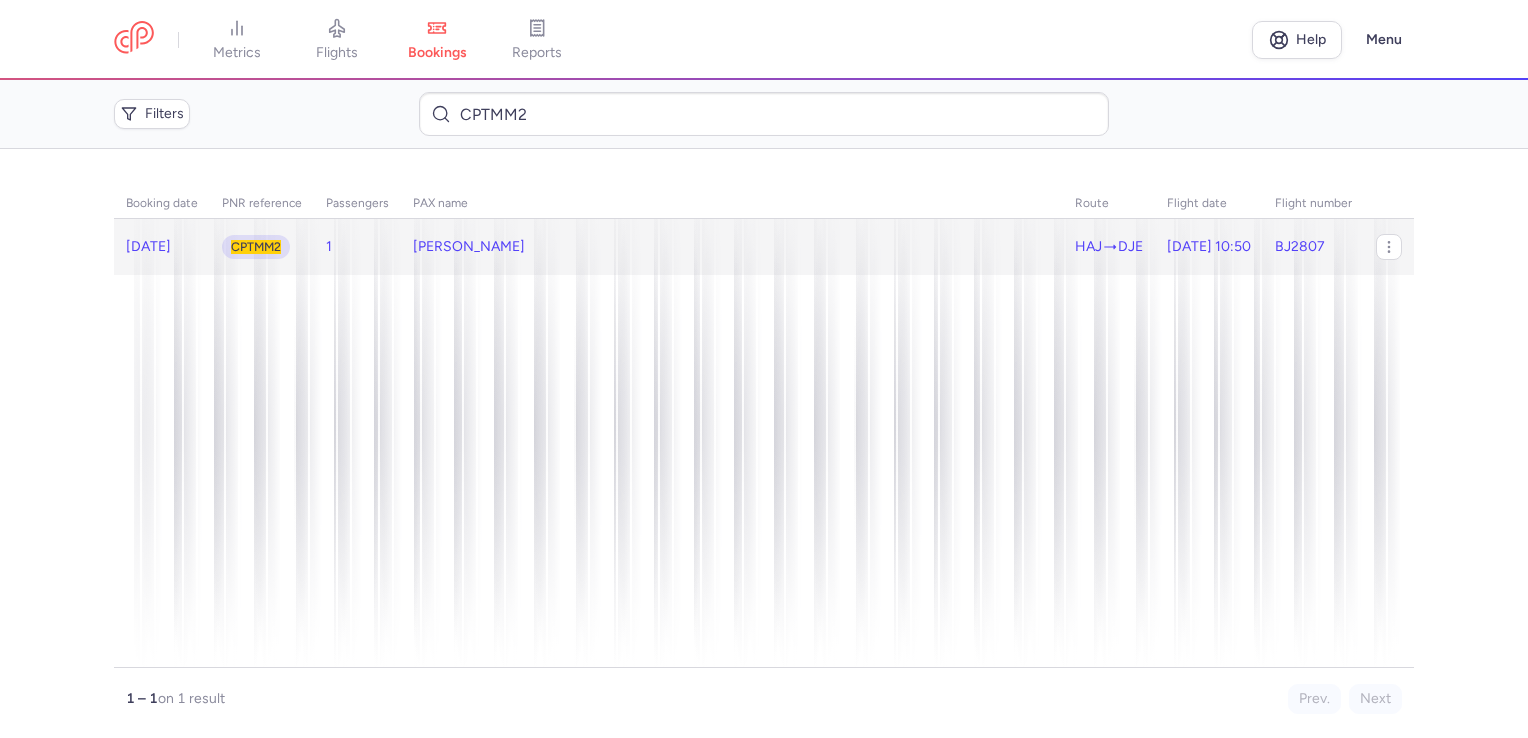 click on "[PERSON_NAME]" 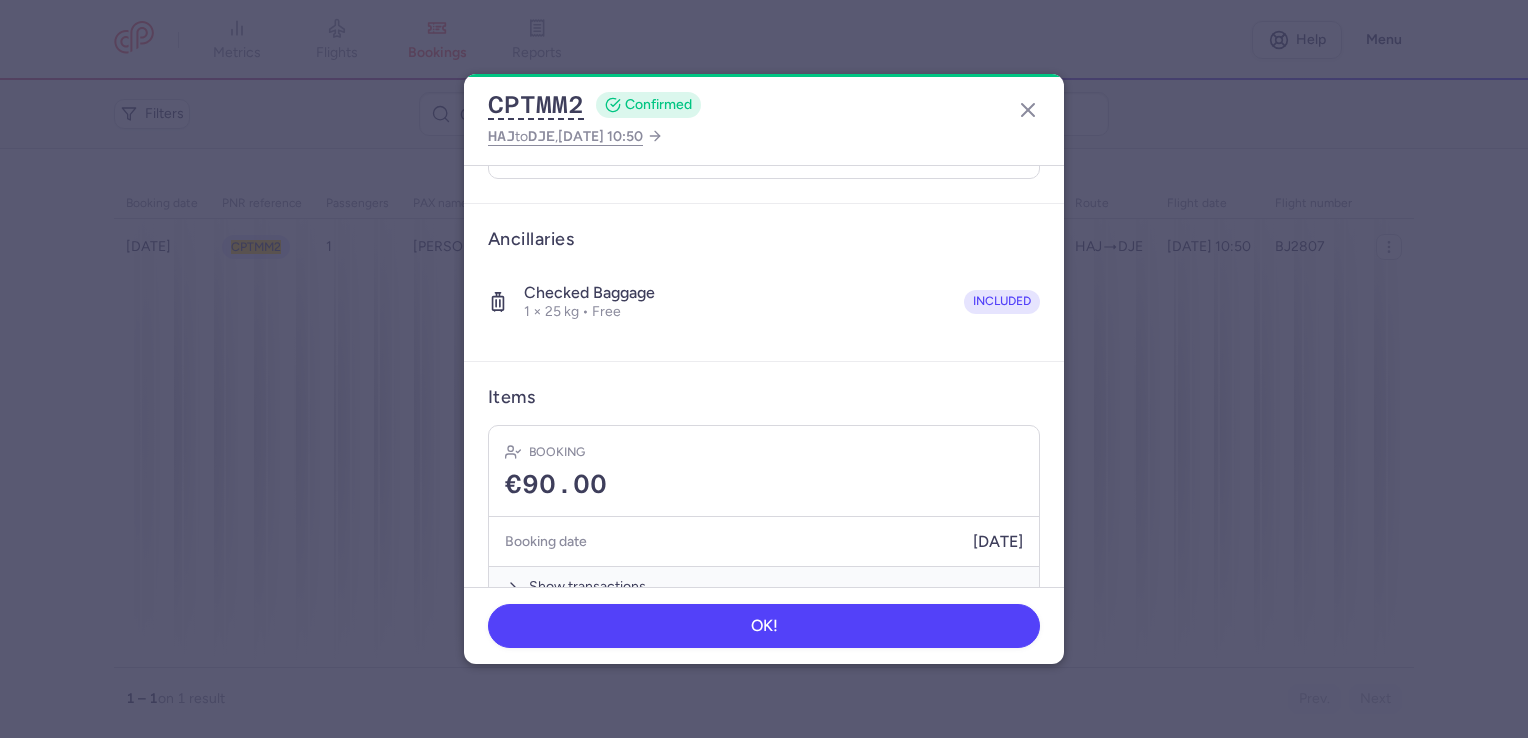 scroll, scrollTop: 318, scrollLeft: 0, axis: vertical 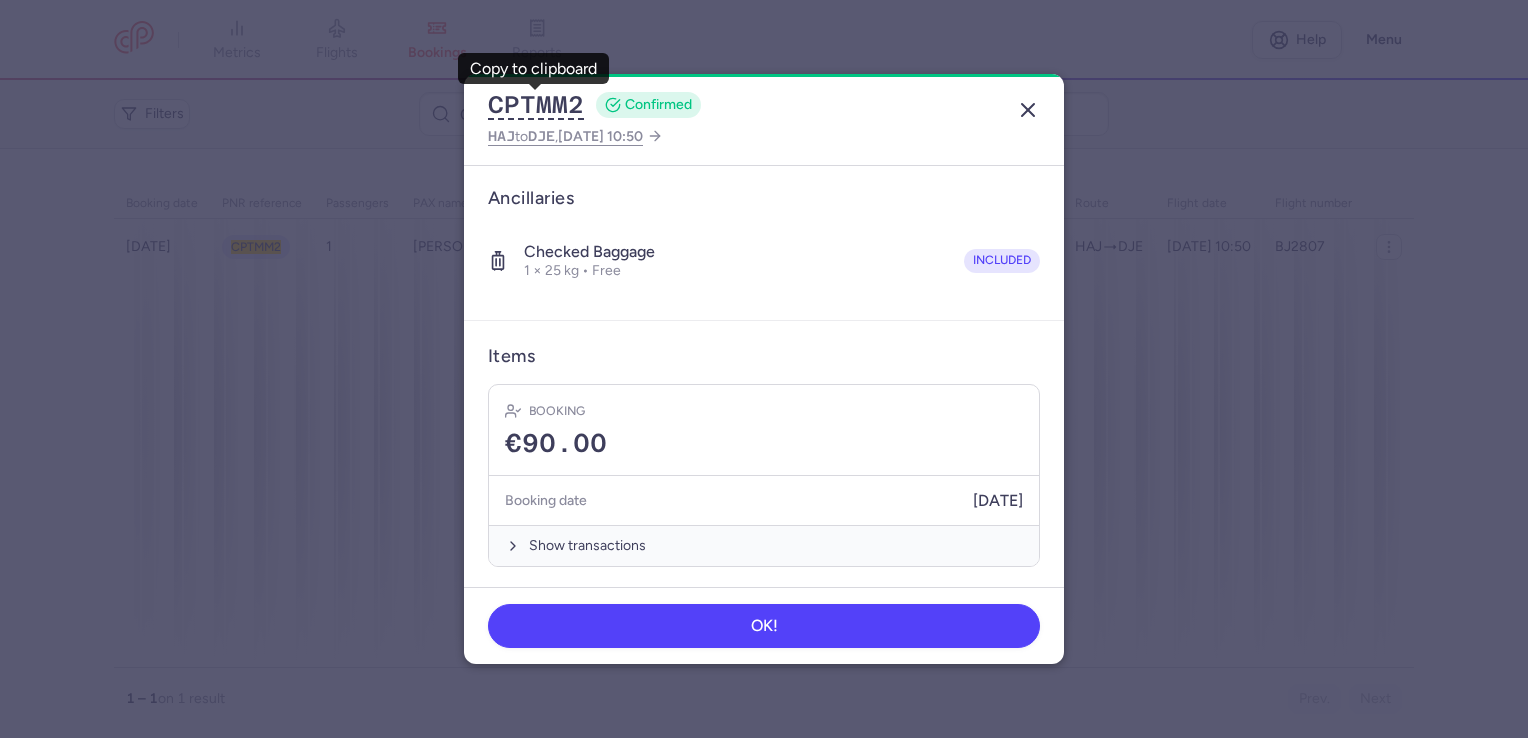 click 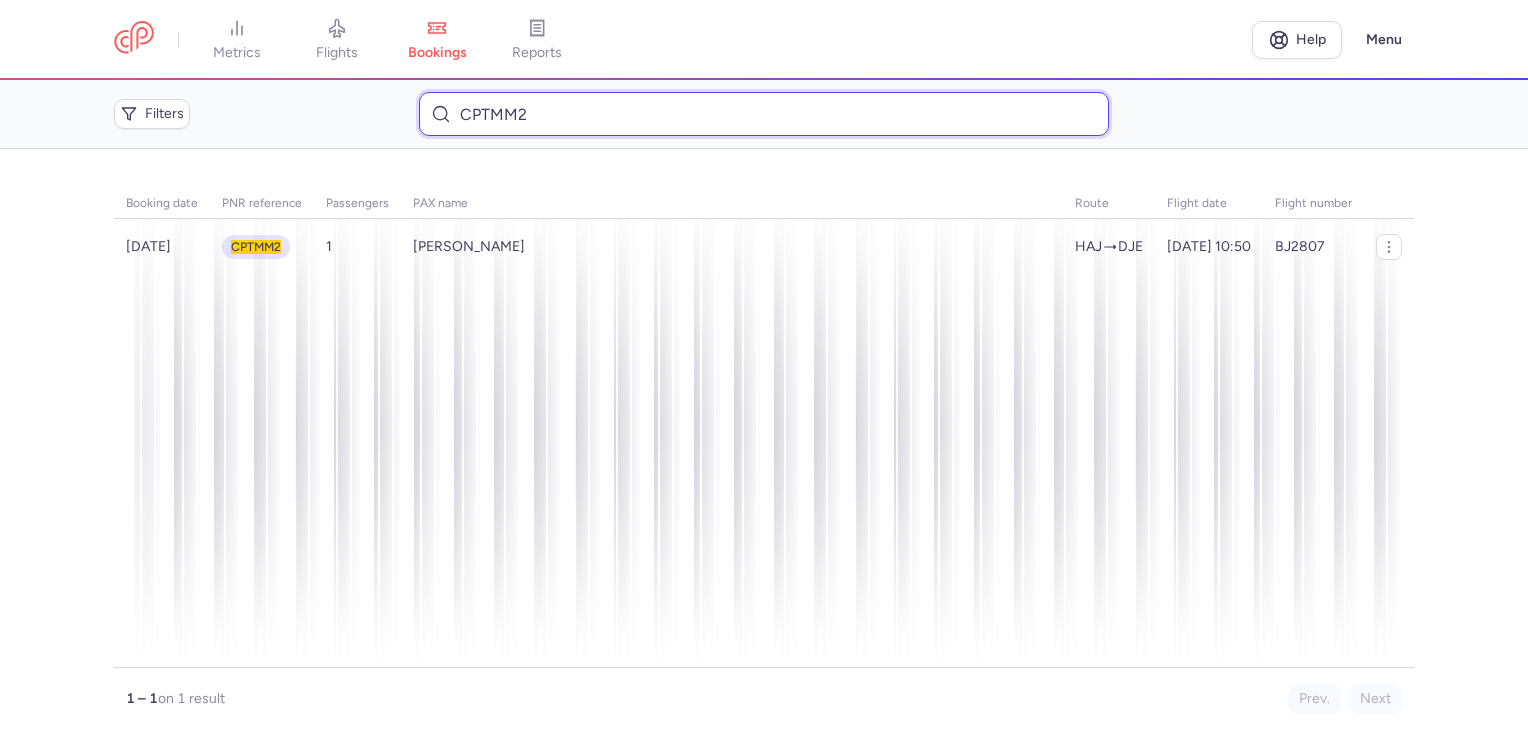 drag, startPoint x: 560, startPoint y: 110, endPoint x: 344, endPoint y: 102, distance: 216.1481 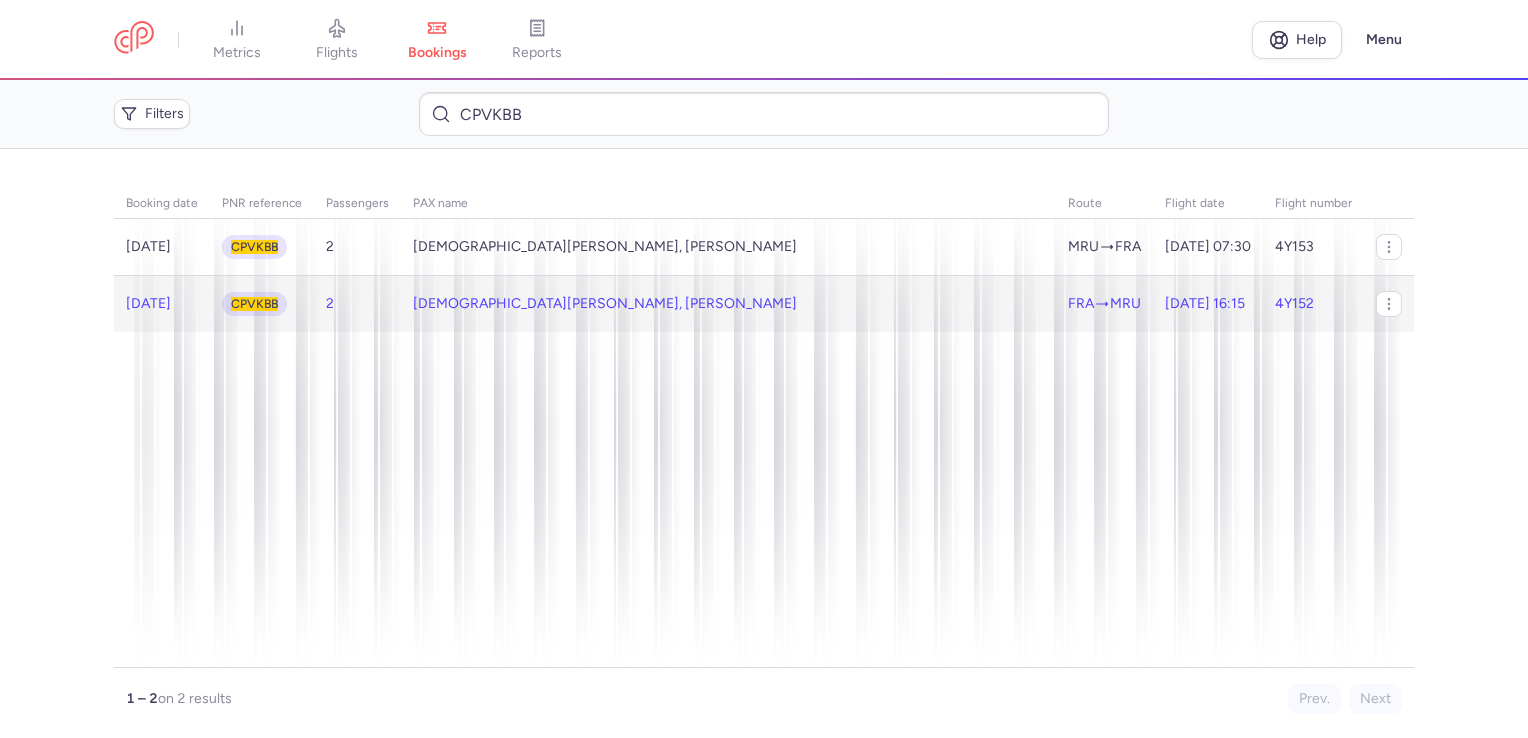 click on "[DEMOGRAPHIC_DATA][PERSON_NAME], [PERSON_NAME]" 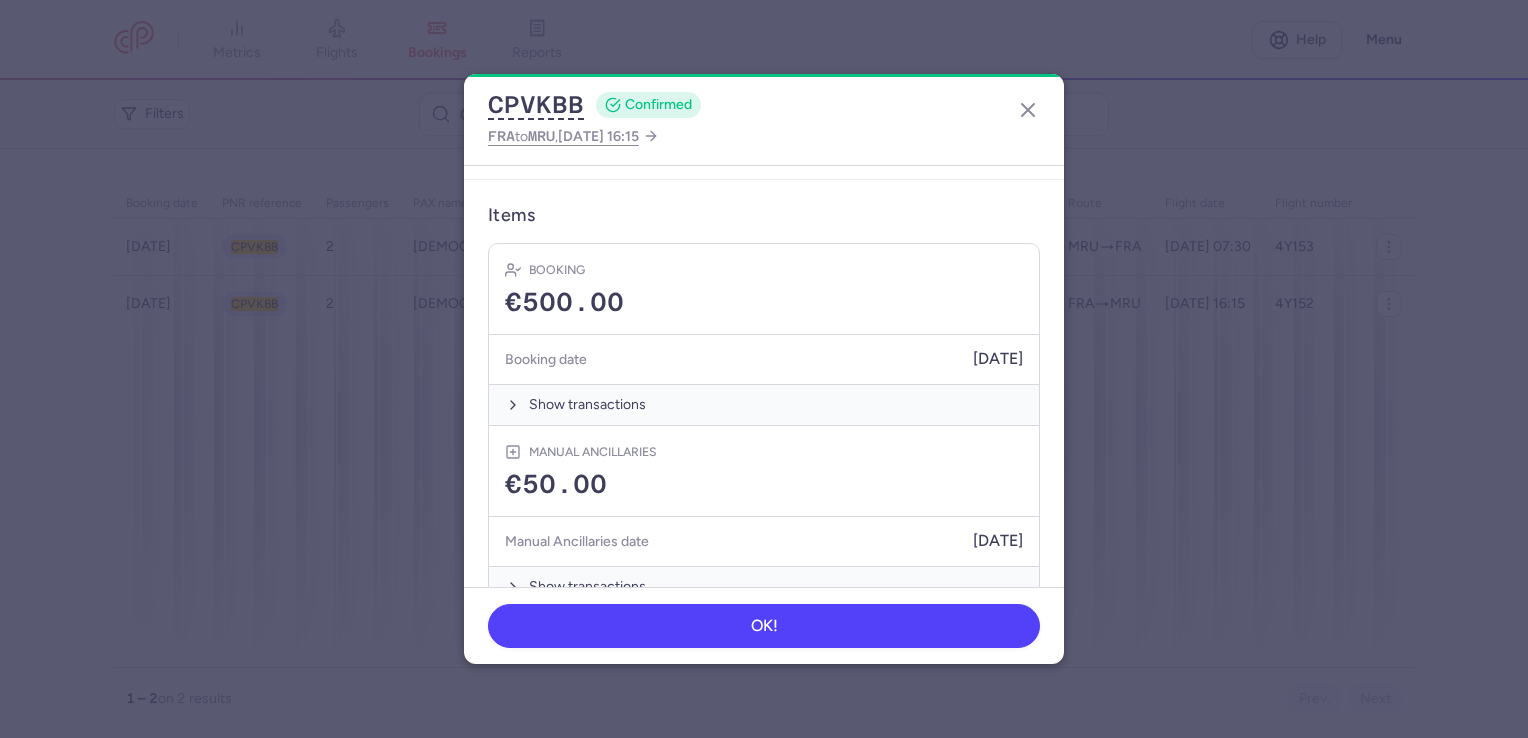scroll, scrollTop: 639, scrollLeft: 0, axis: vertical 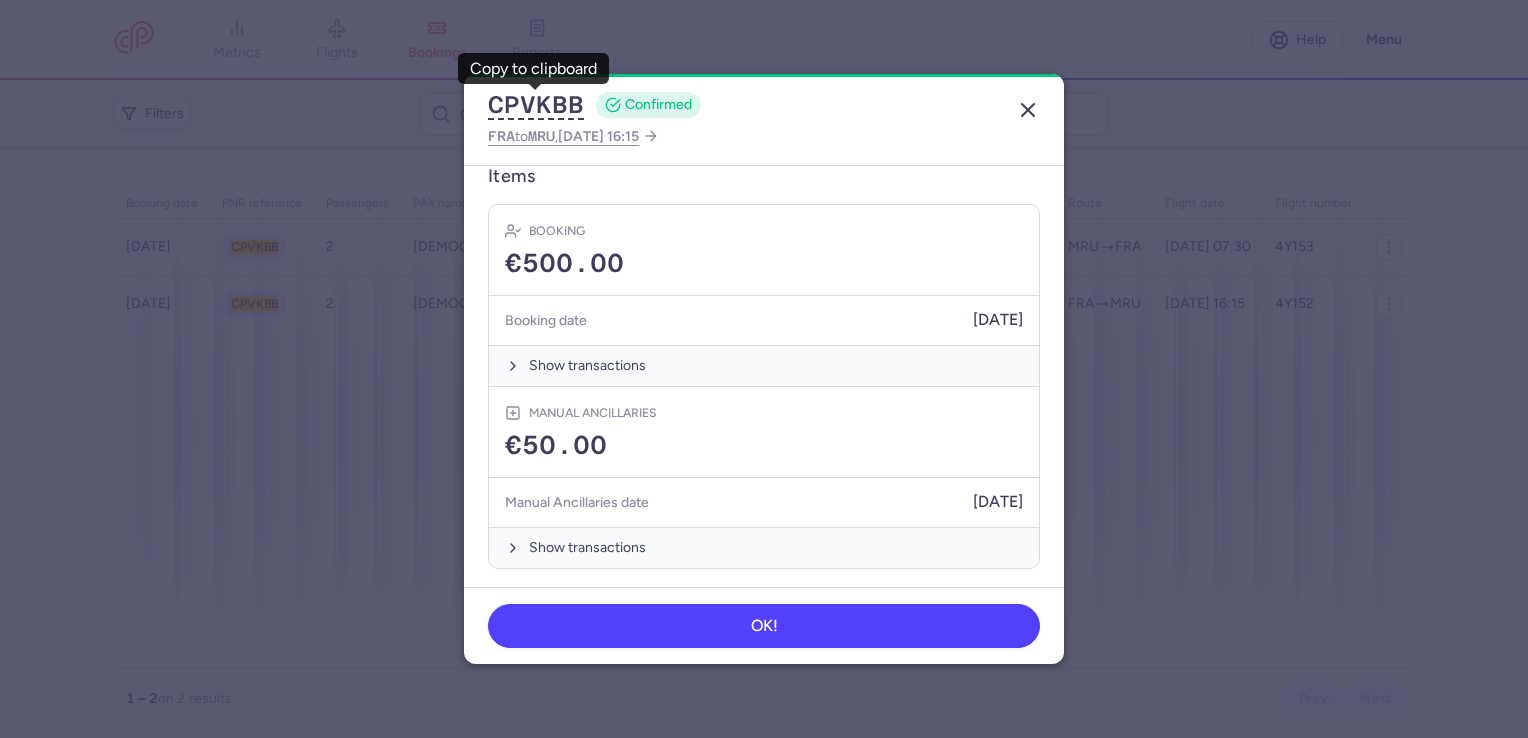 click 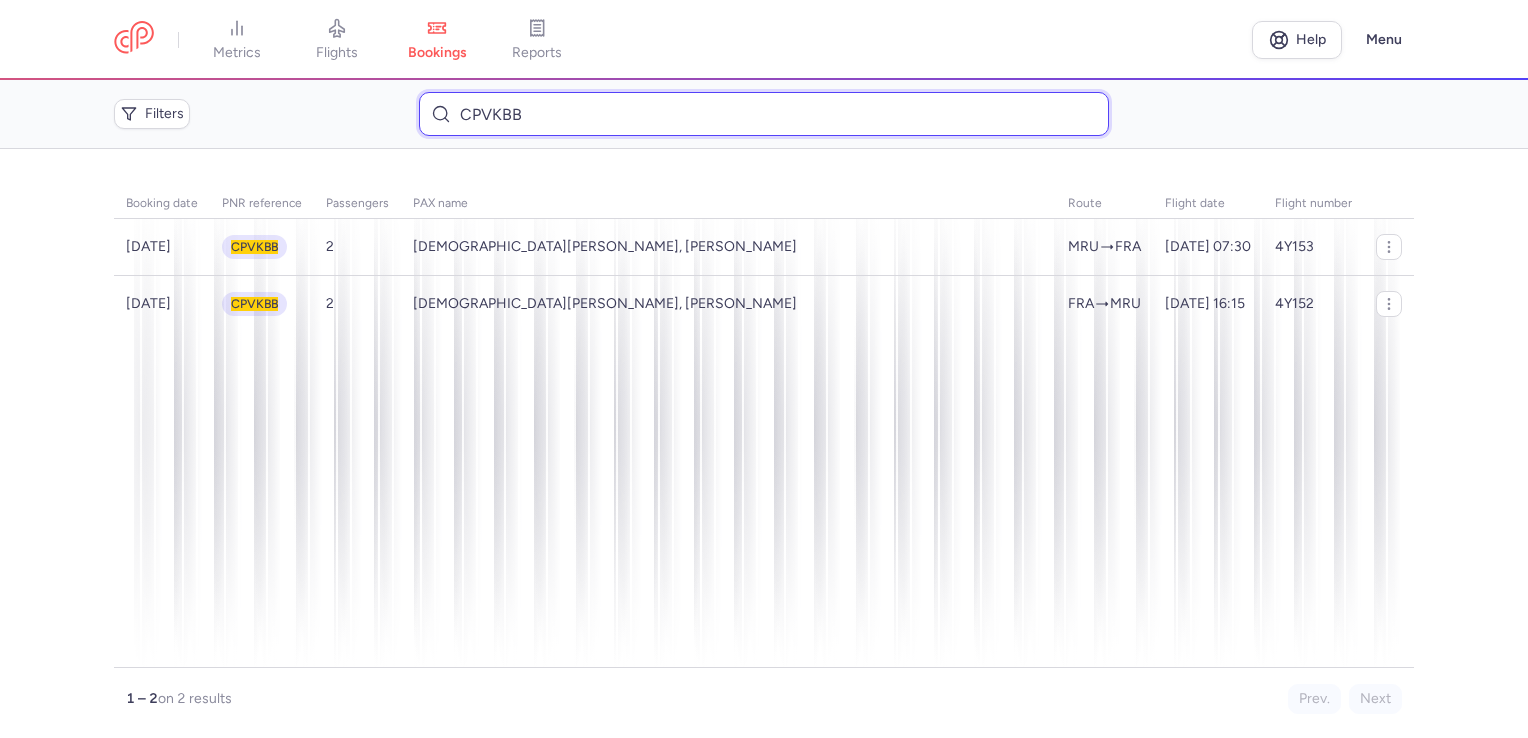 drag, startPoint x: 531, startPoint y: 120, endPoint x: 381, endPoint y: 109, distance: 150.40279 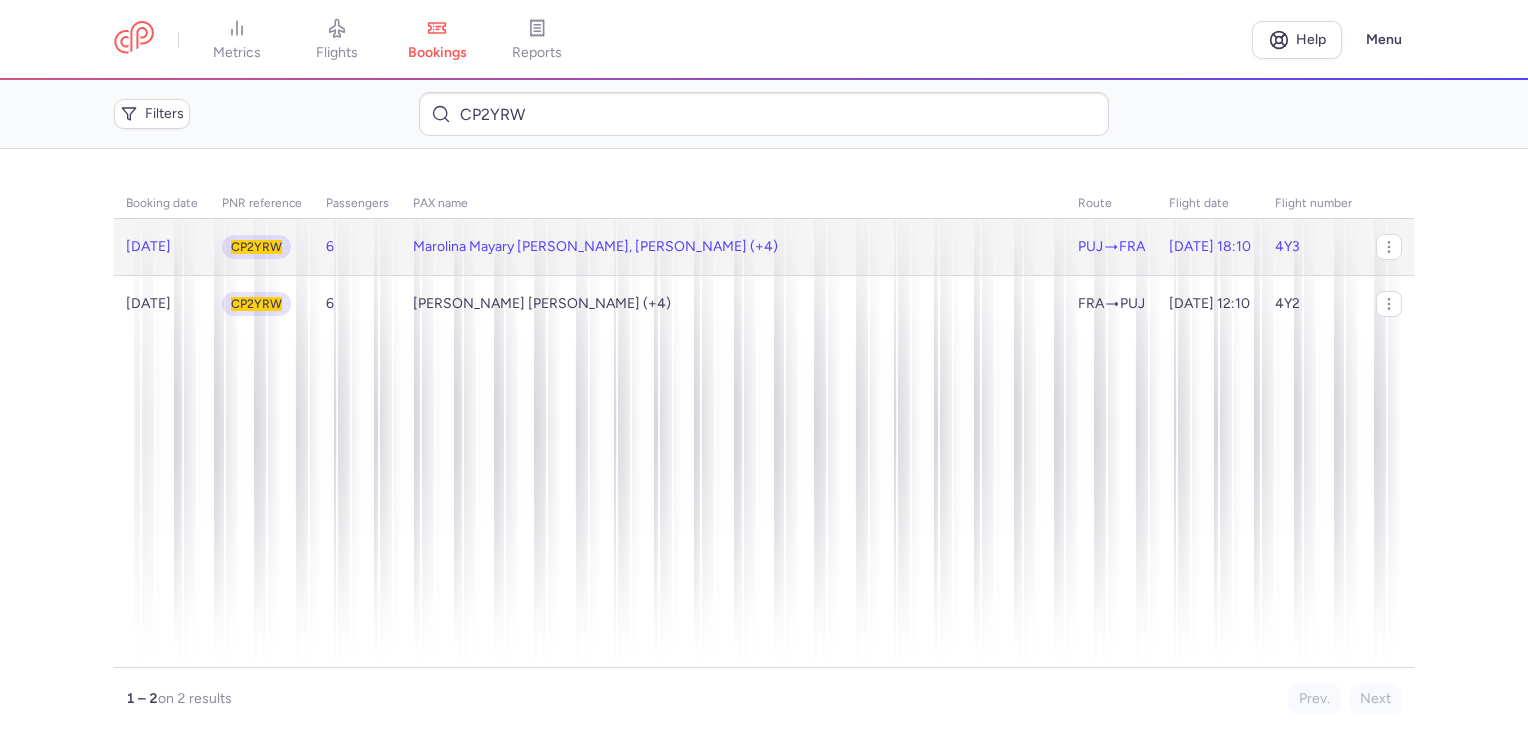 click on "Marolina Mayary [PERSON_NAME], [PERSON_NAME] (+4)" 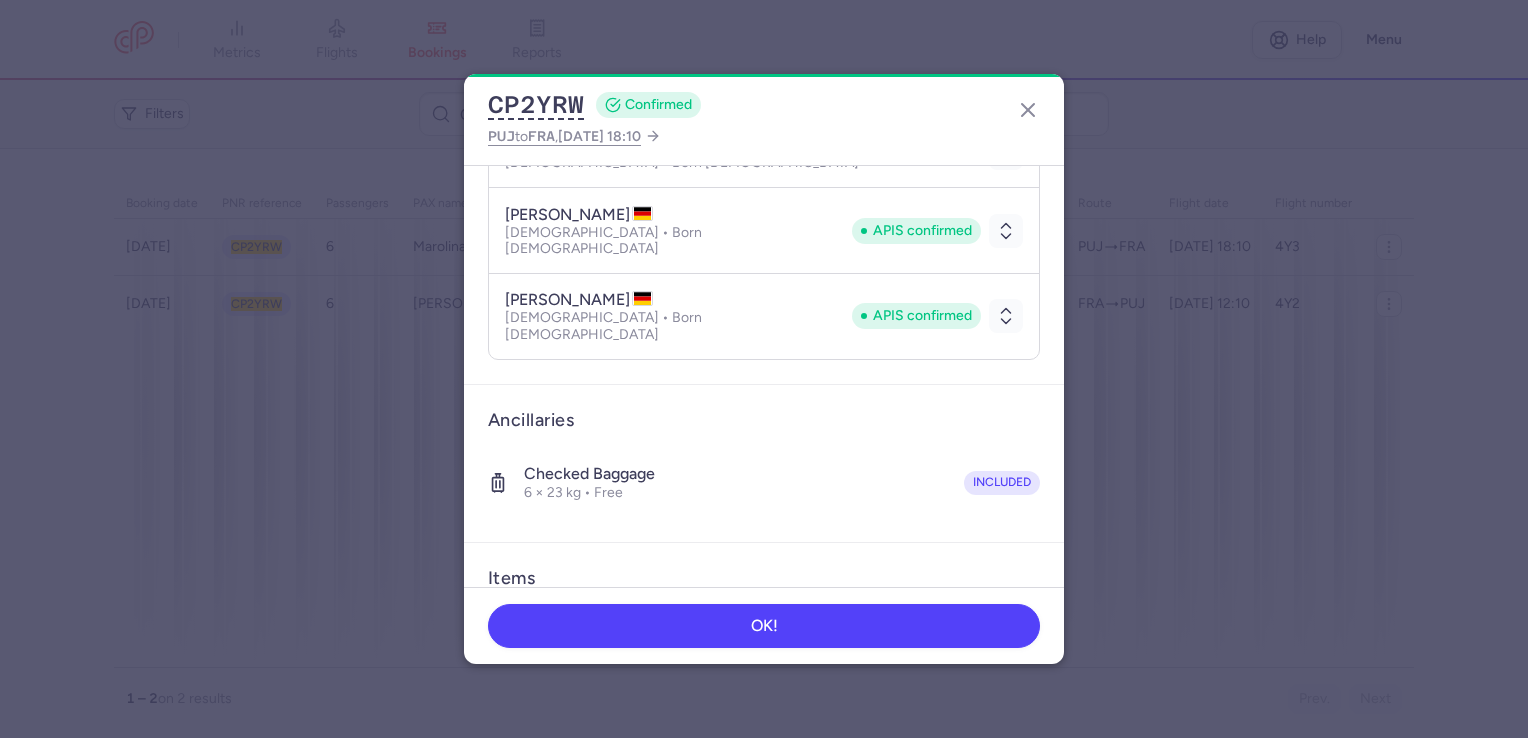 scroll, scrollTop: 662, scrollLeft: 0, axis: vertical 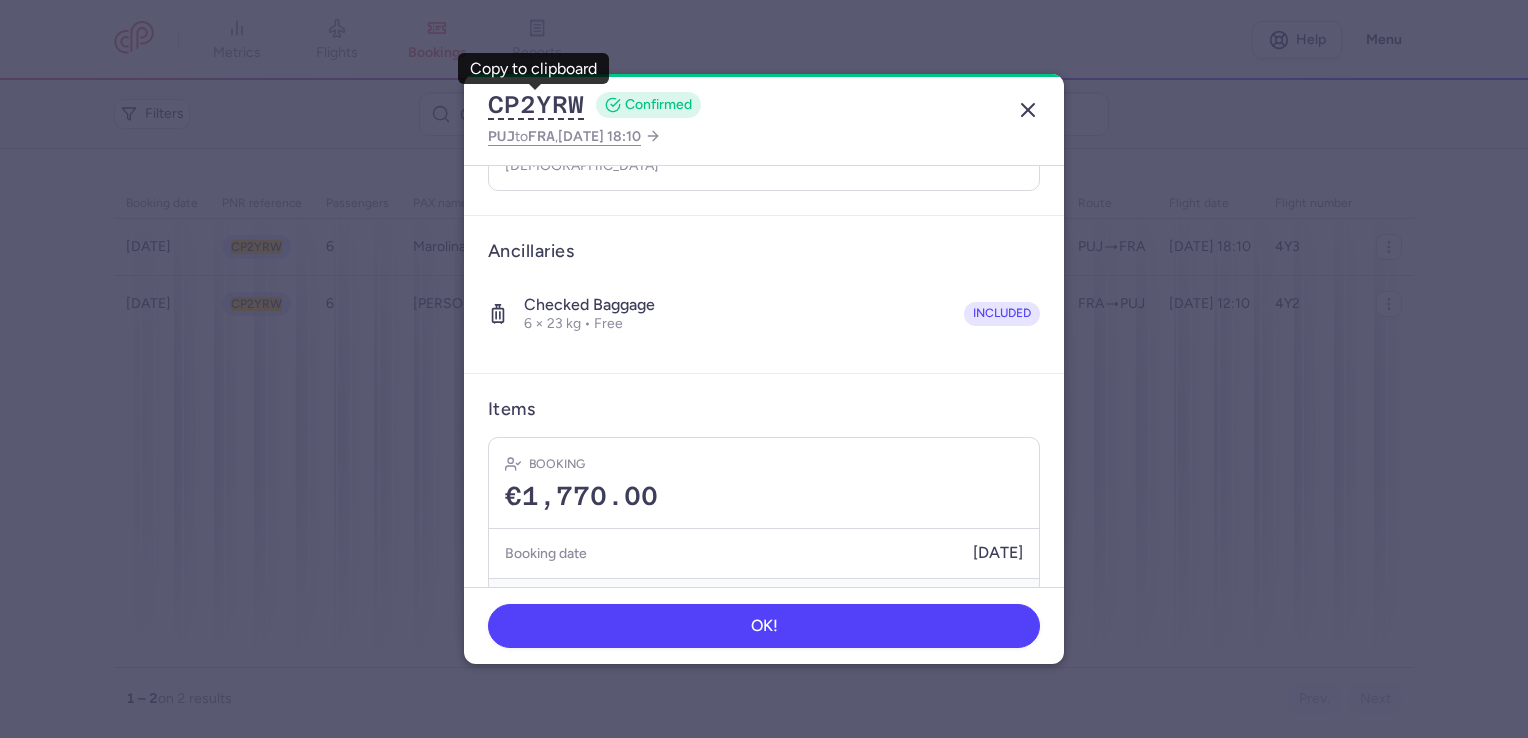 click 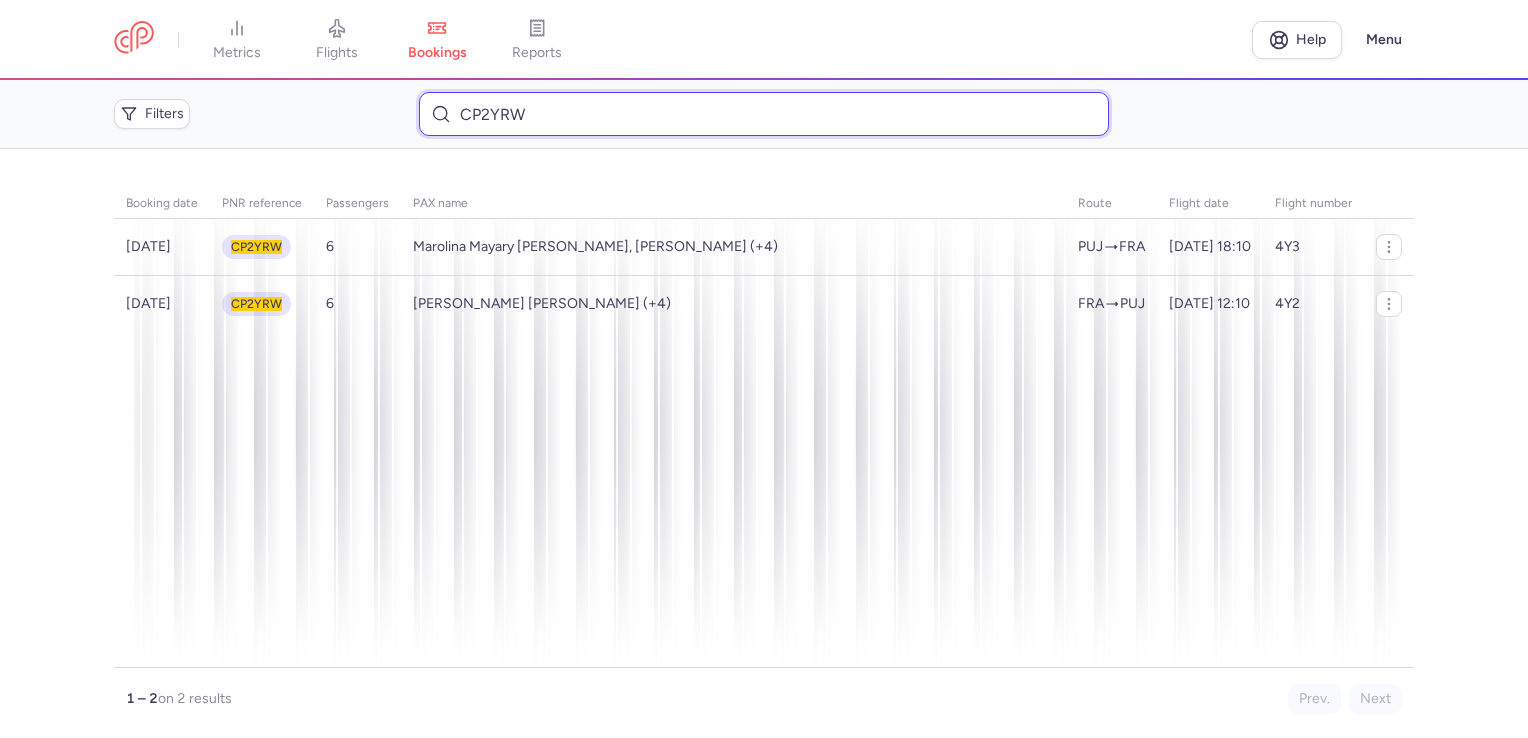drag, startPoint x: 540, startPoint y: 109, endPoint x: 360, endPoint y: 109, distance: 180 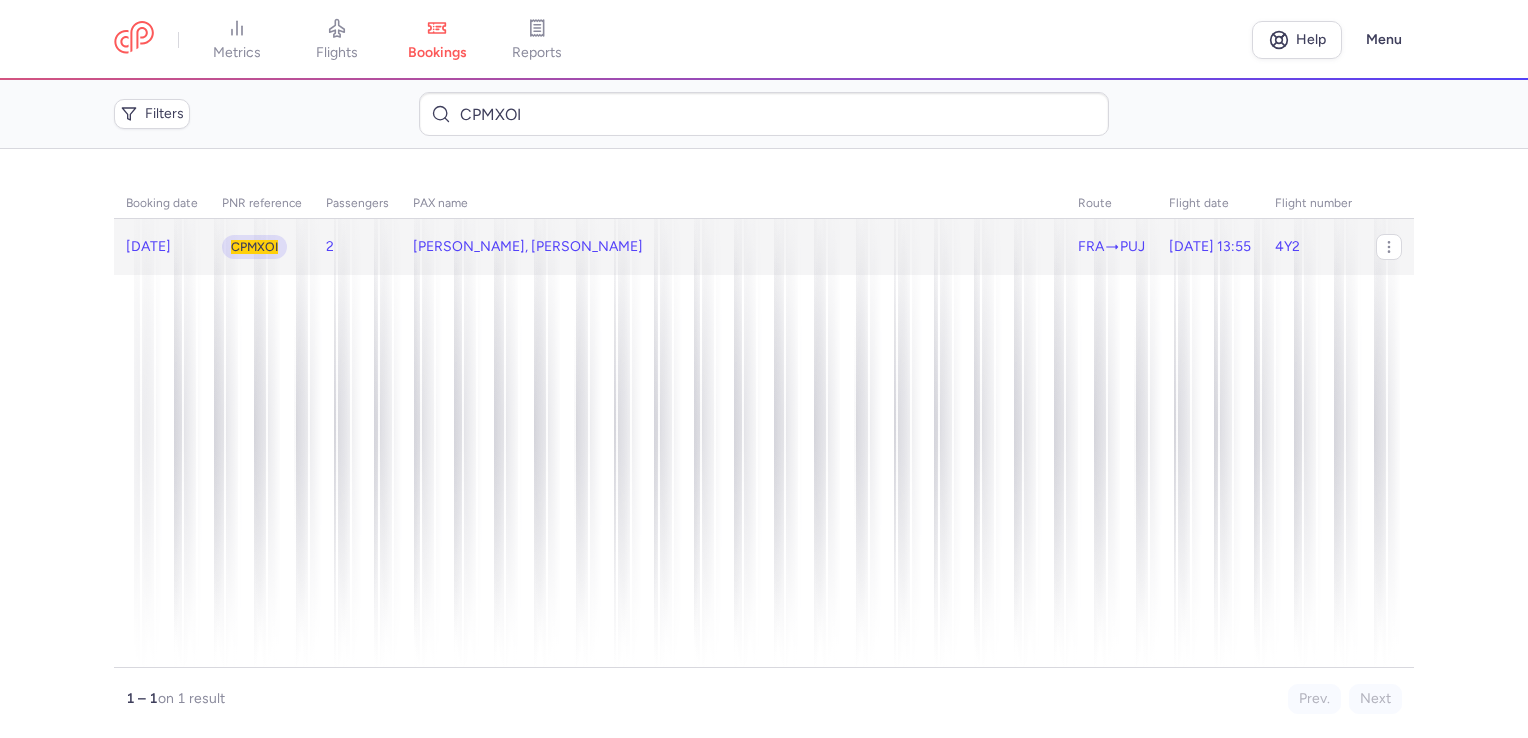 click on "[PERSON_NAME], [PERSON_NAME]" 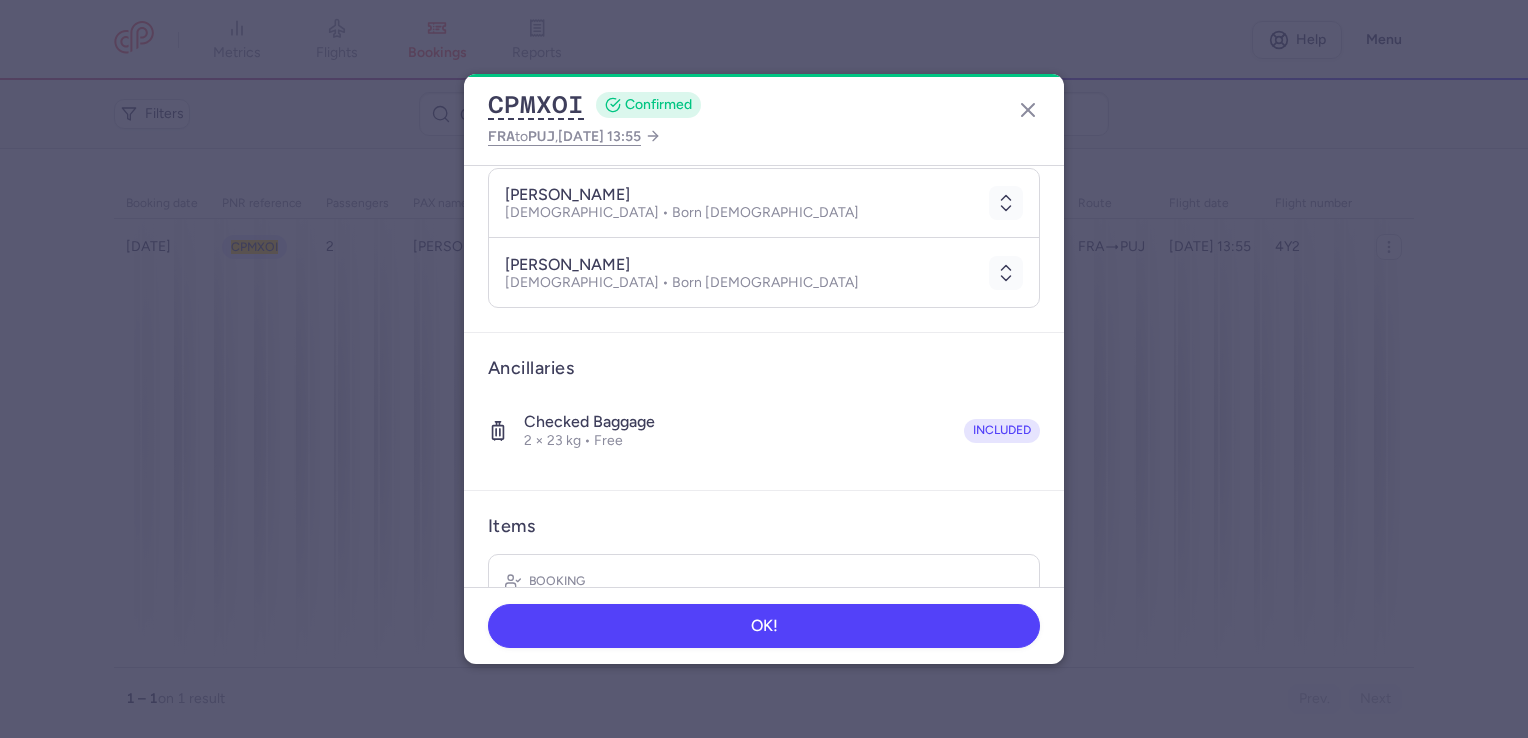 scroll, scrollTop: 387, scrollLeft: 0, axis: vertical 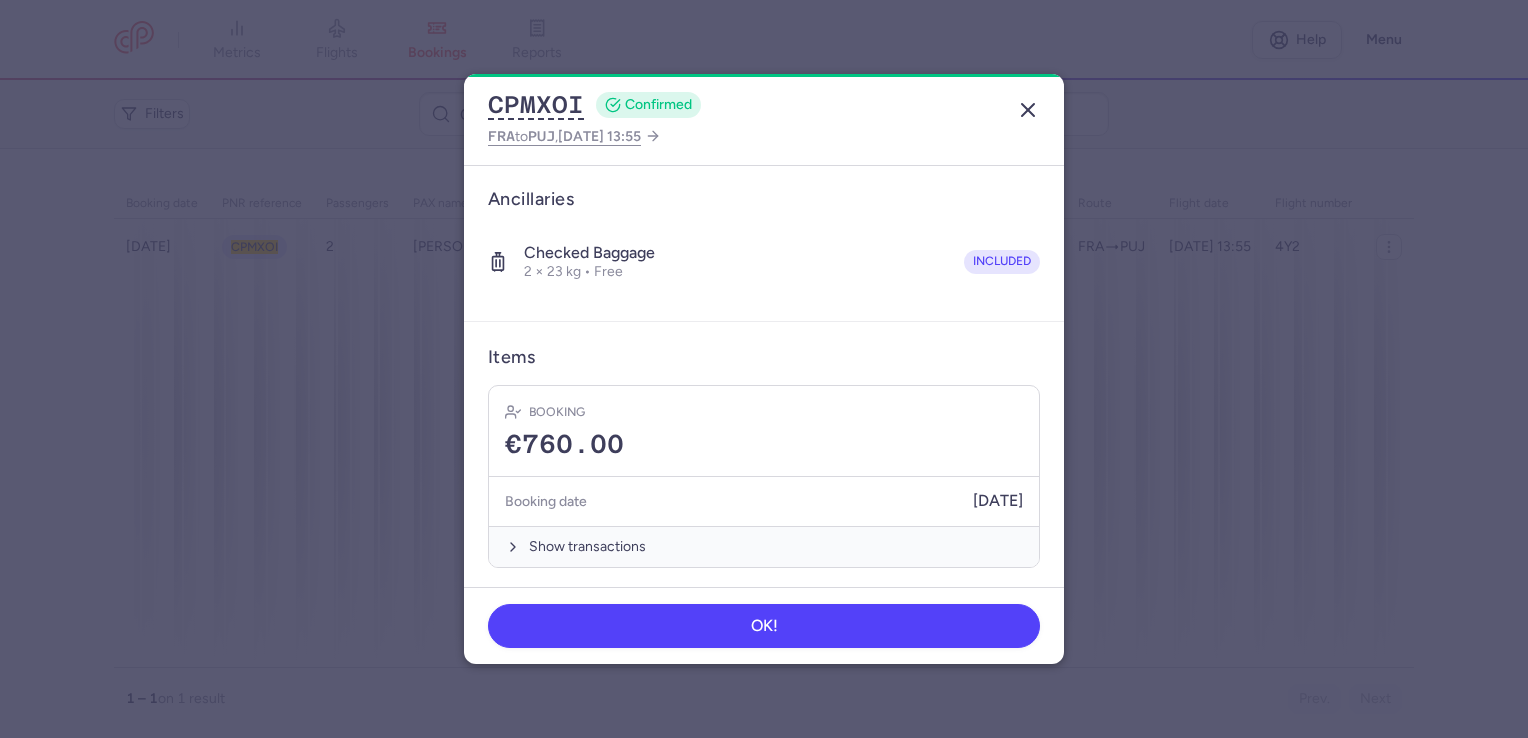 click 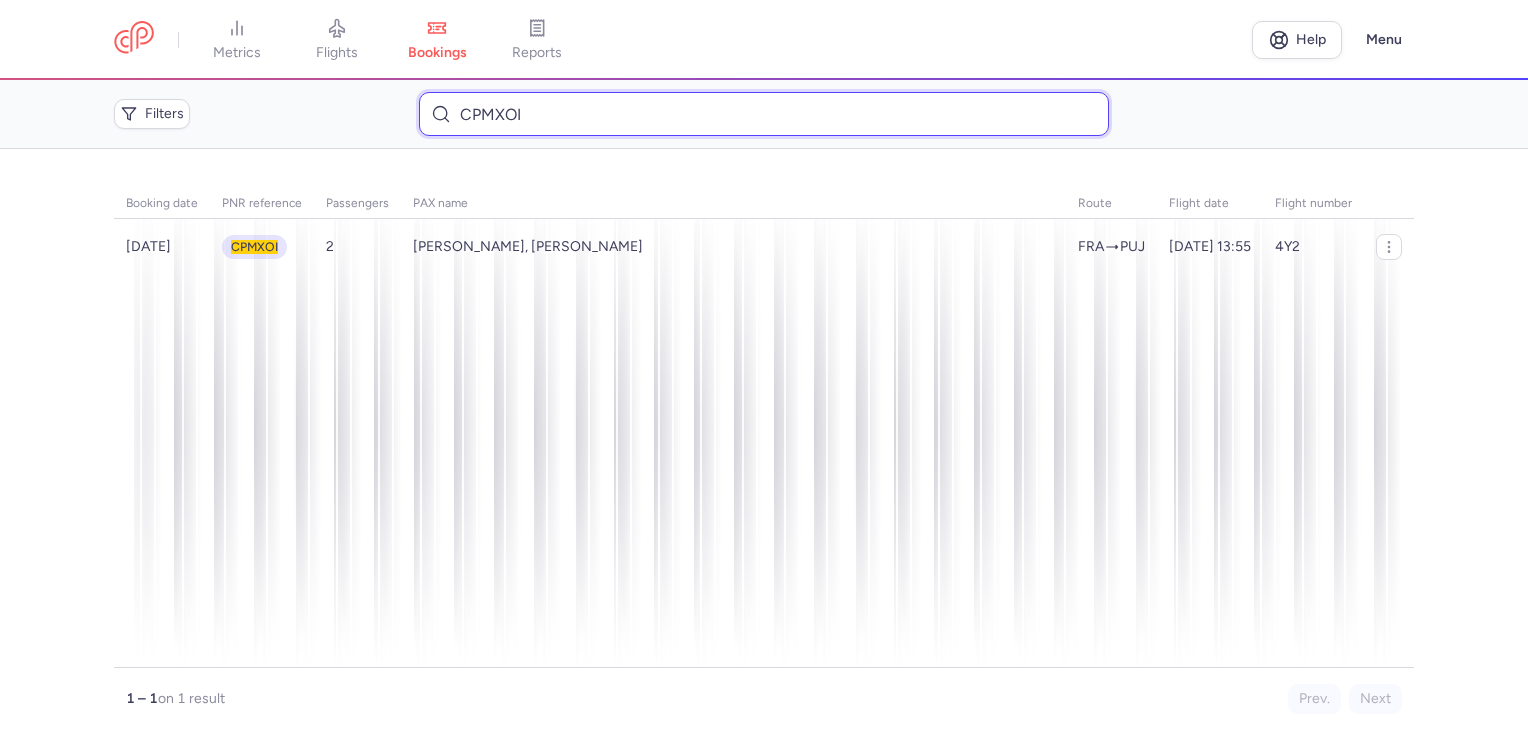 drag, startPoint x: 561, startPoint y: 119, endPoint x: 479, endPoint y: 118, distance: 82.006096 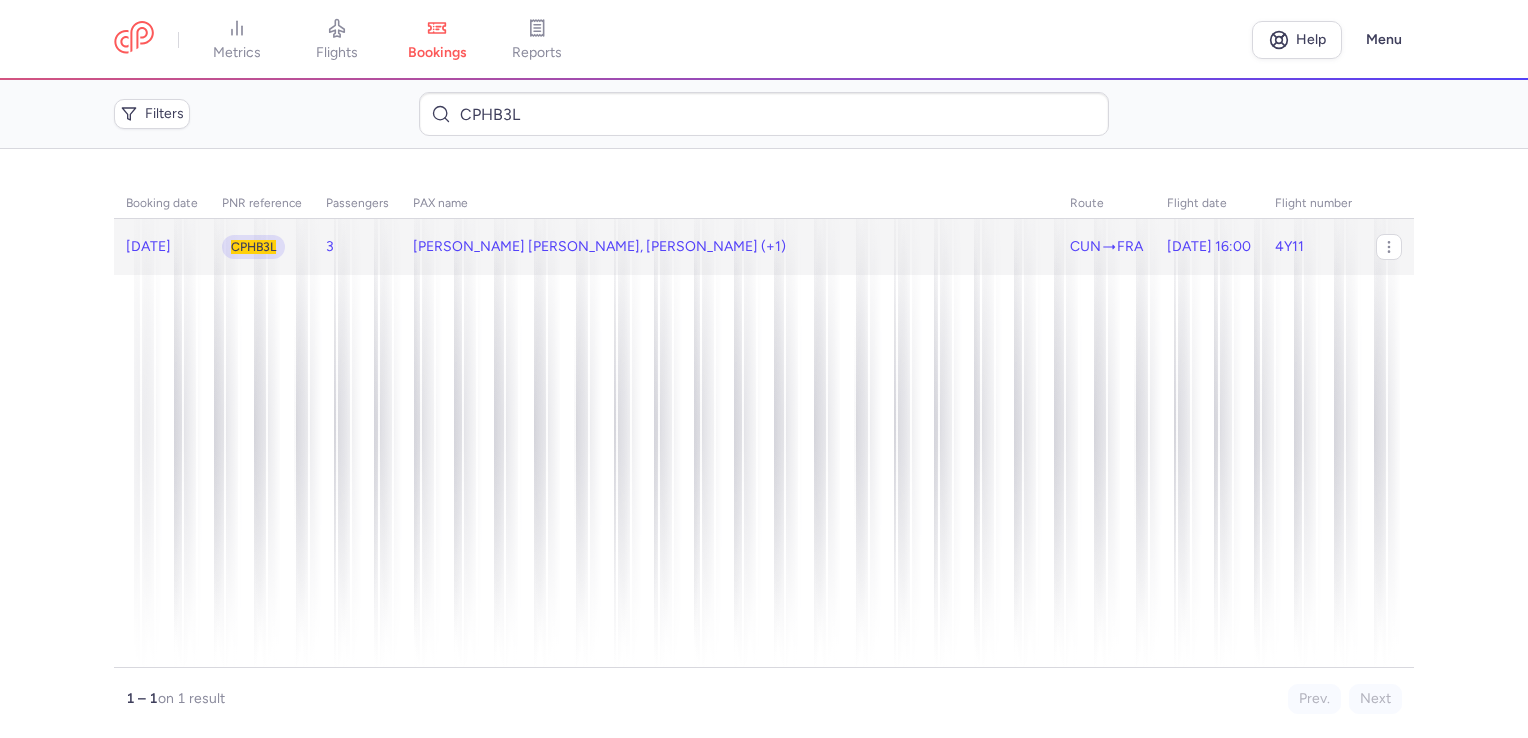 click on "[PERSON_NAME] [PERSON_NAME], [PERSON_NAME] (+1)" 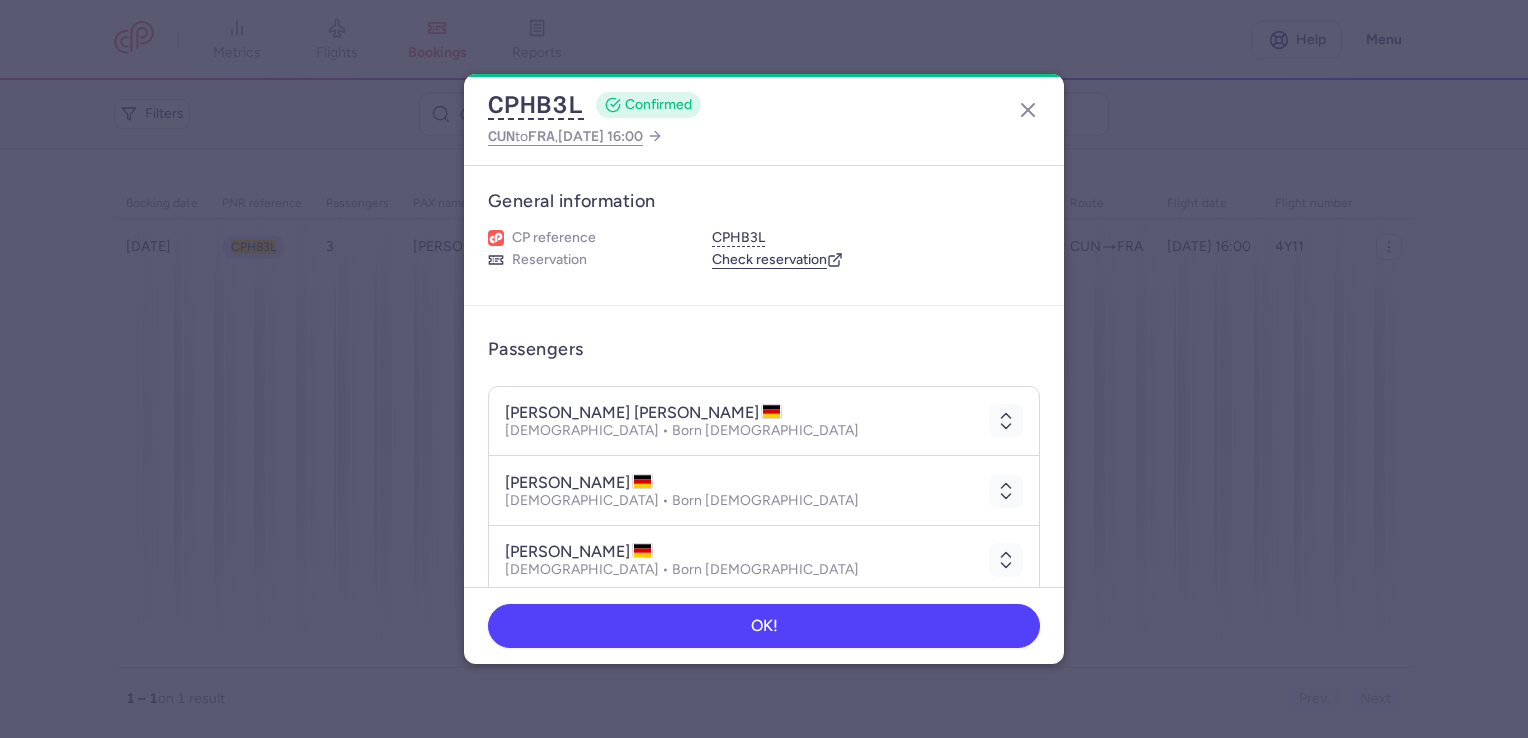 scroll, scrollTop: 456, scrollLeft: 0, axis: vertical 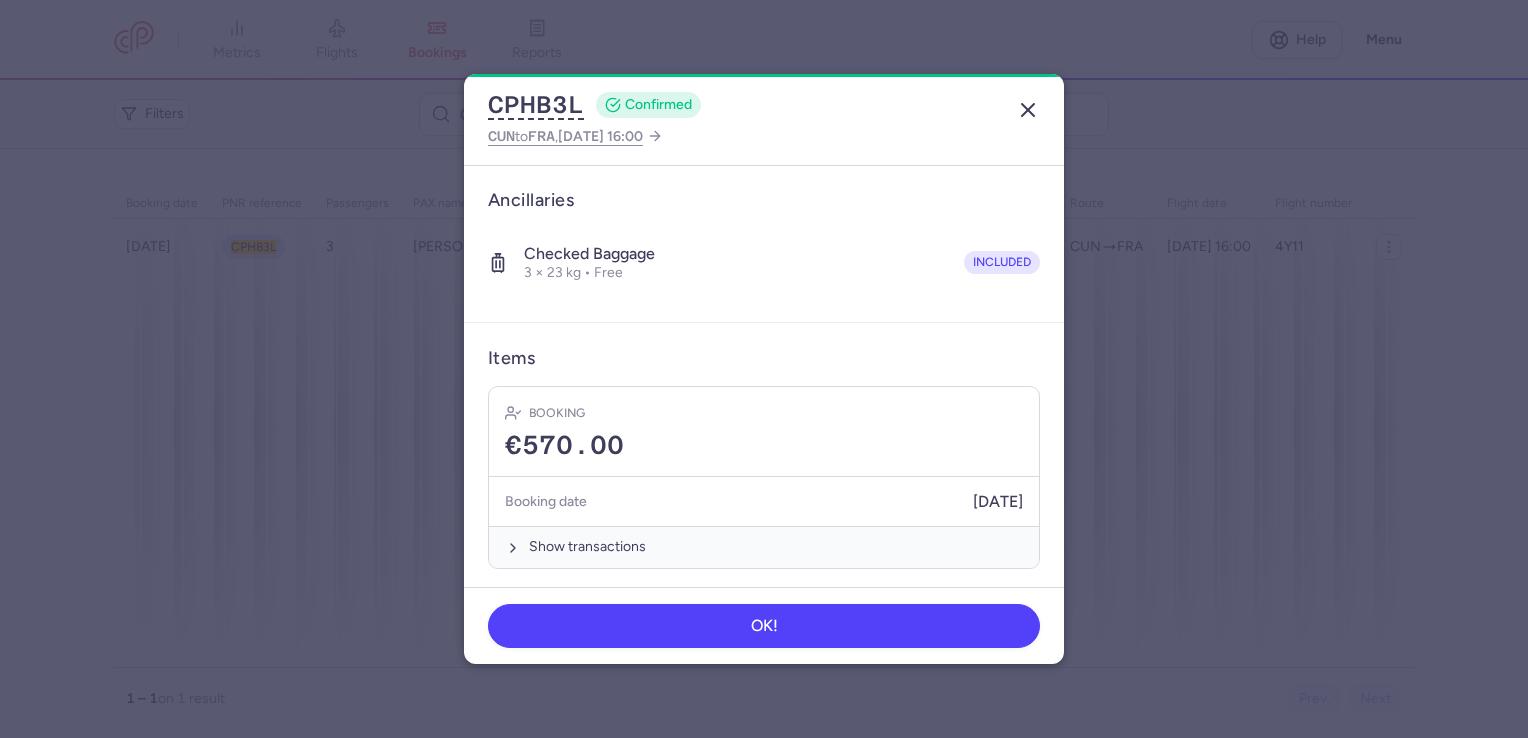click 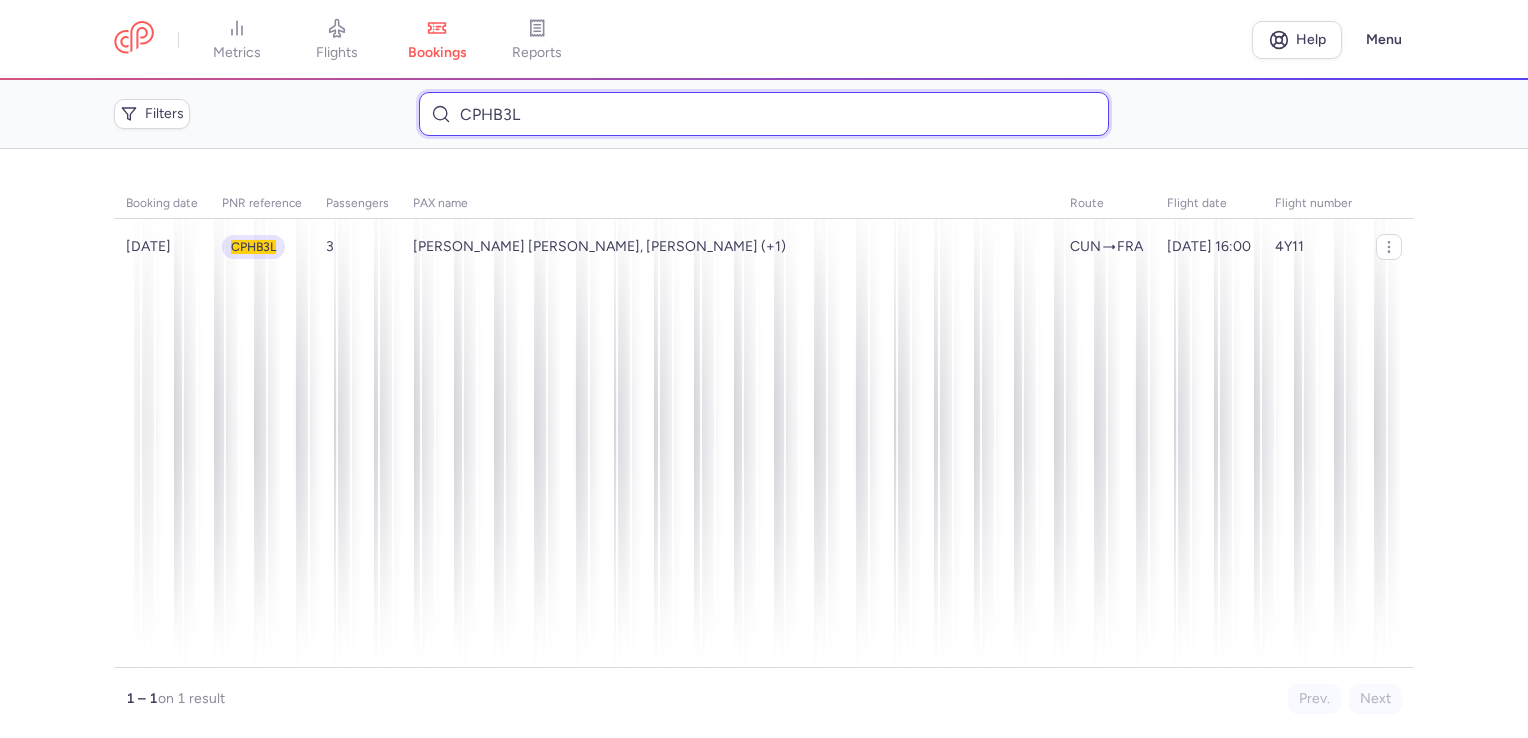 drag, startPoint x: 516, startPoint y: 110, endPoint x: 378, endPoint y: 110, distance: 138 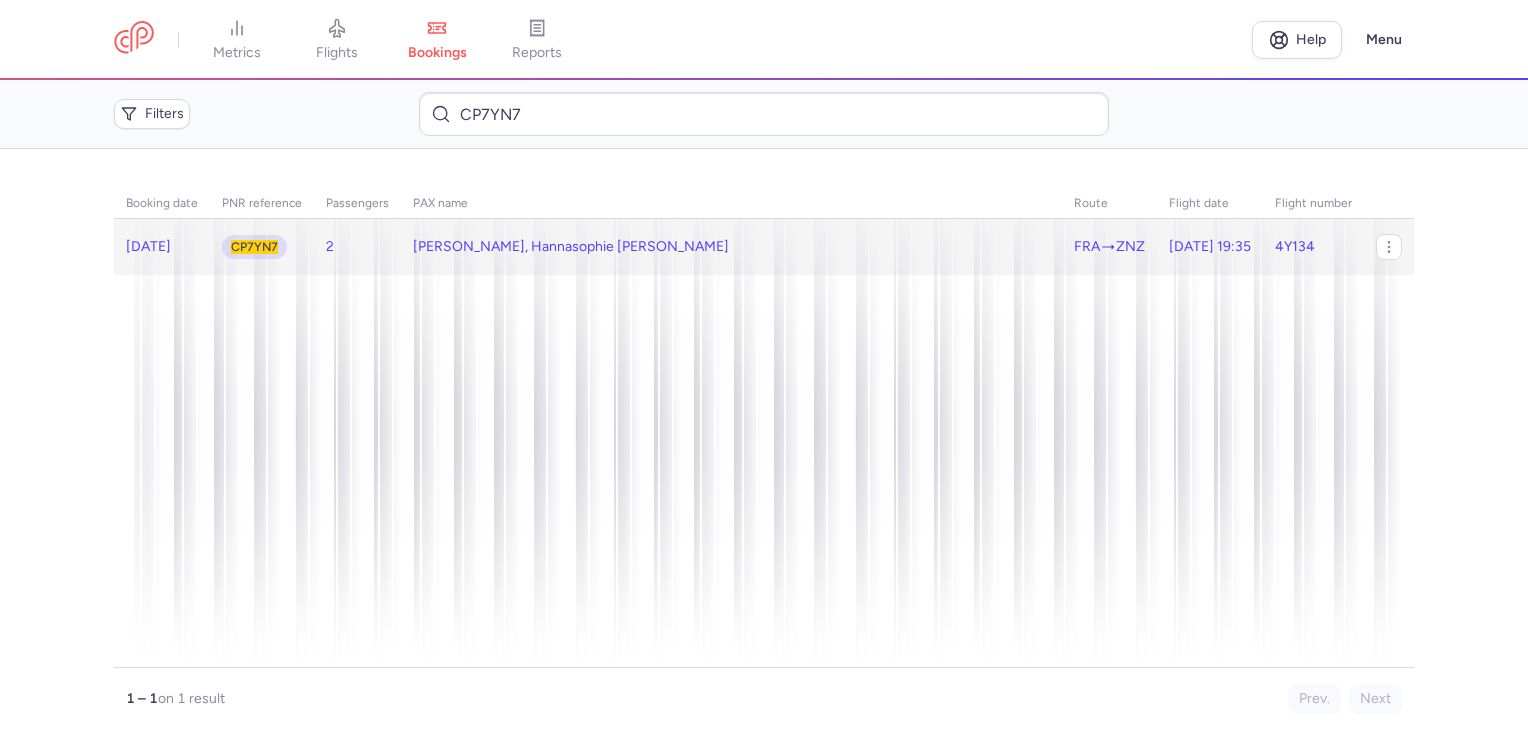 click on "[PERSON_NAME], Hannasophie [PERSON_NAME]" 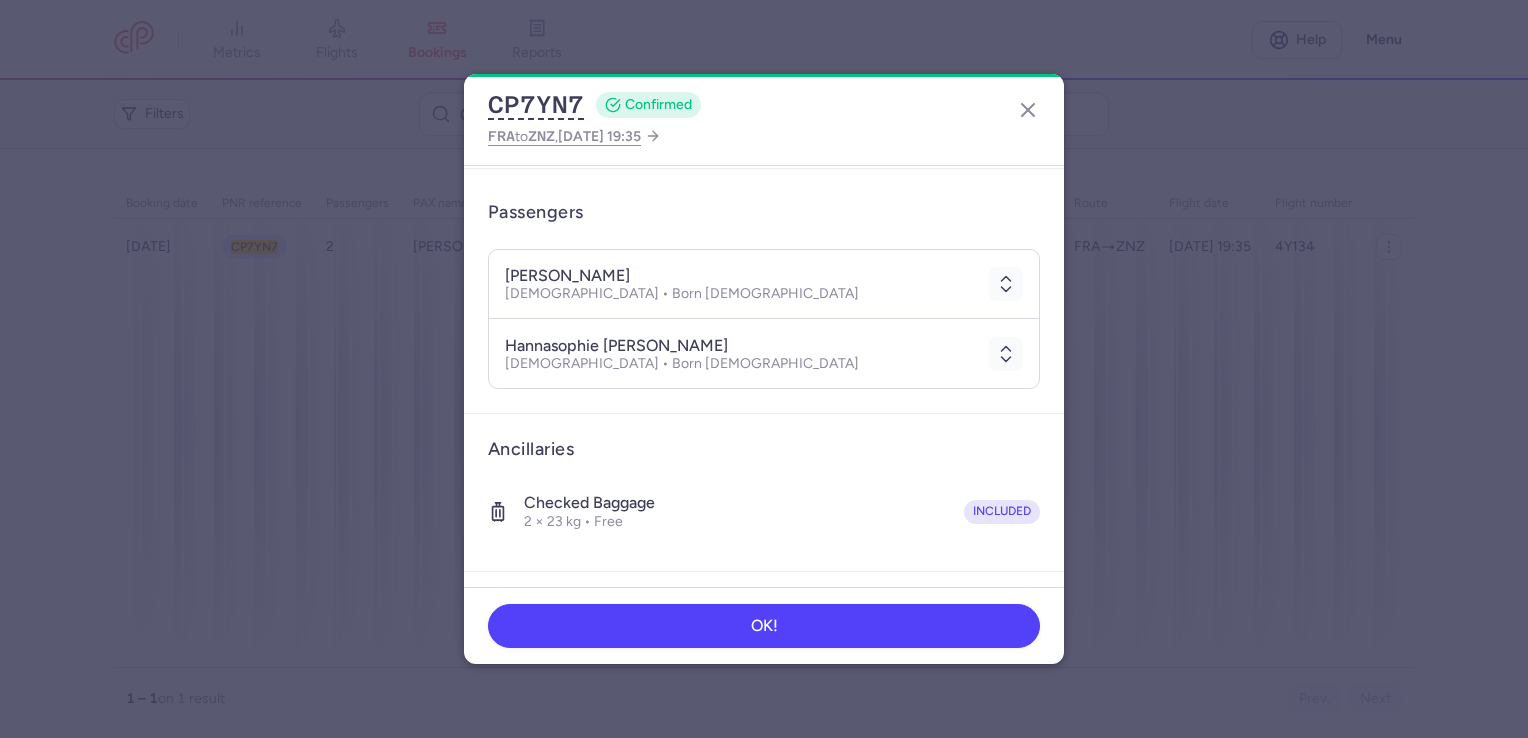 scroll, scrollTop: 387, scrollLeft: 0, axis: vertical 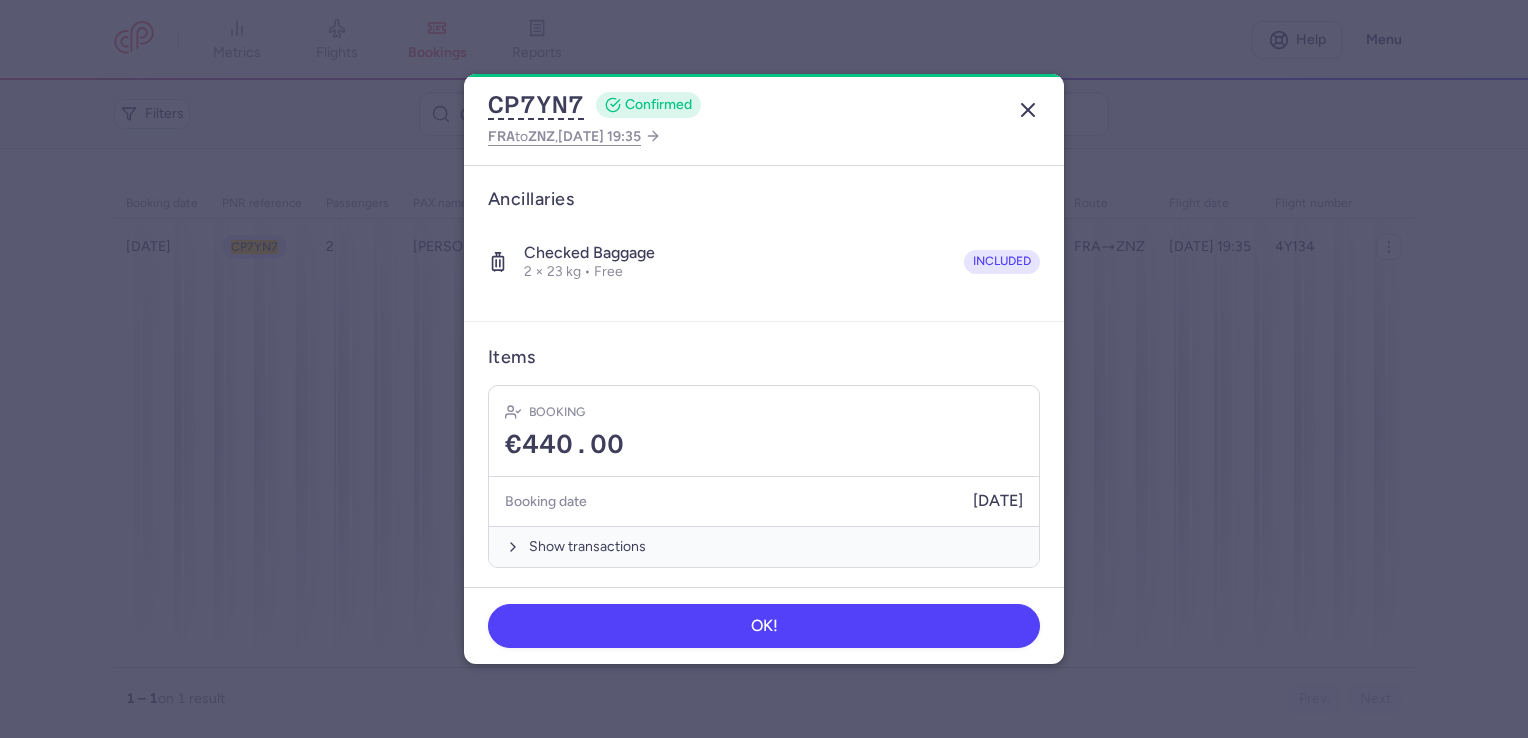 click 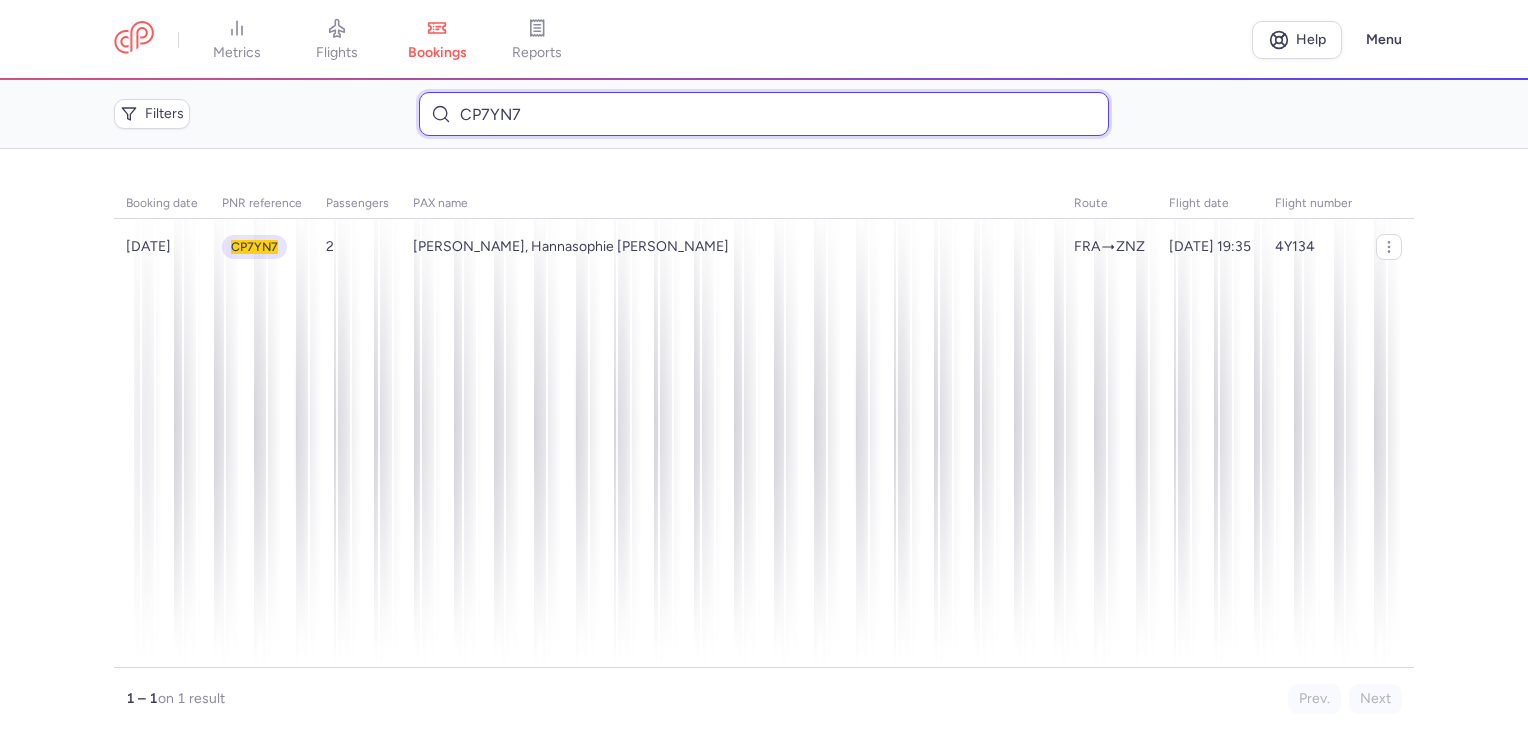 drag, startPoint x: 538, startPoint y: 106, endPoint x: 392, endPoint y: 105, distance: 146.00342 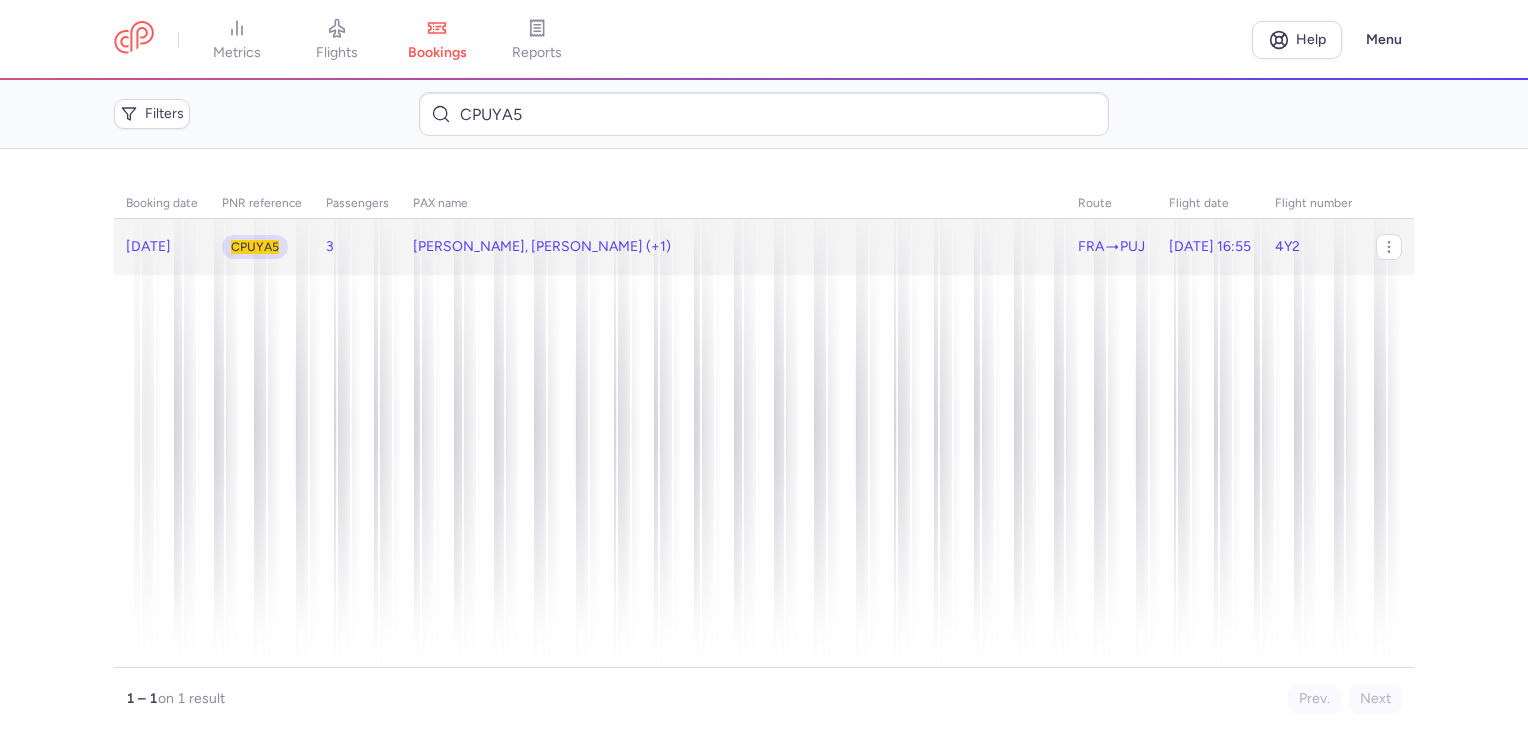click on "[PERSON_NAME], [PERSON_NAME] (+1)" 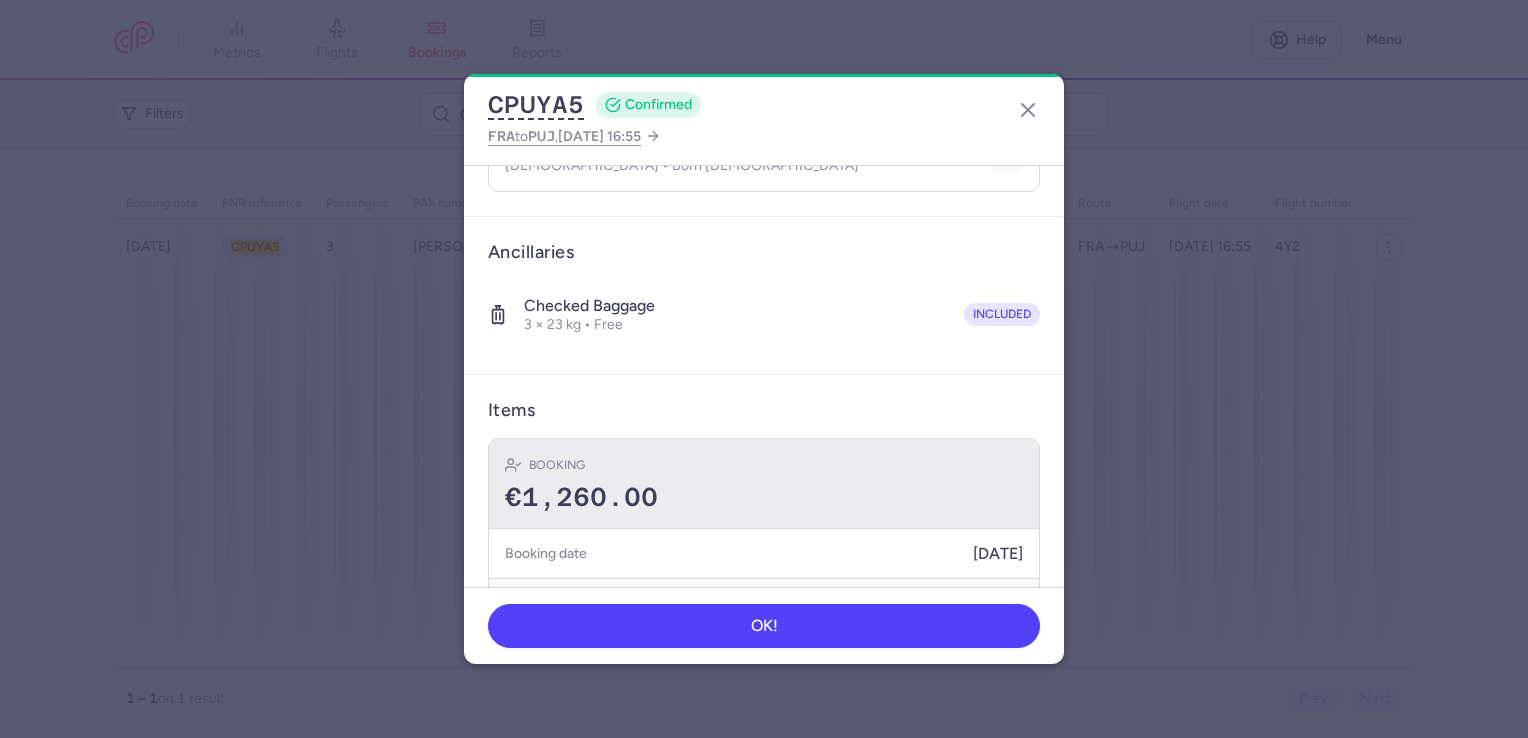 scroll, scrollTop: 456, scrollLeft: 0, axis: vertical 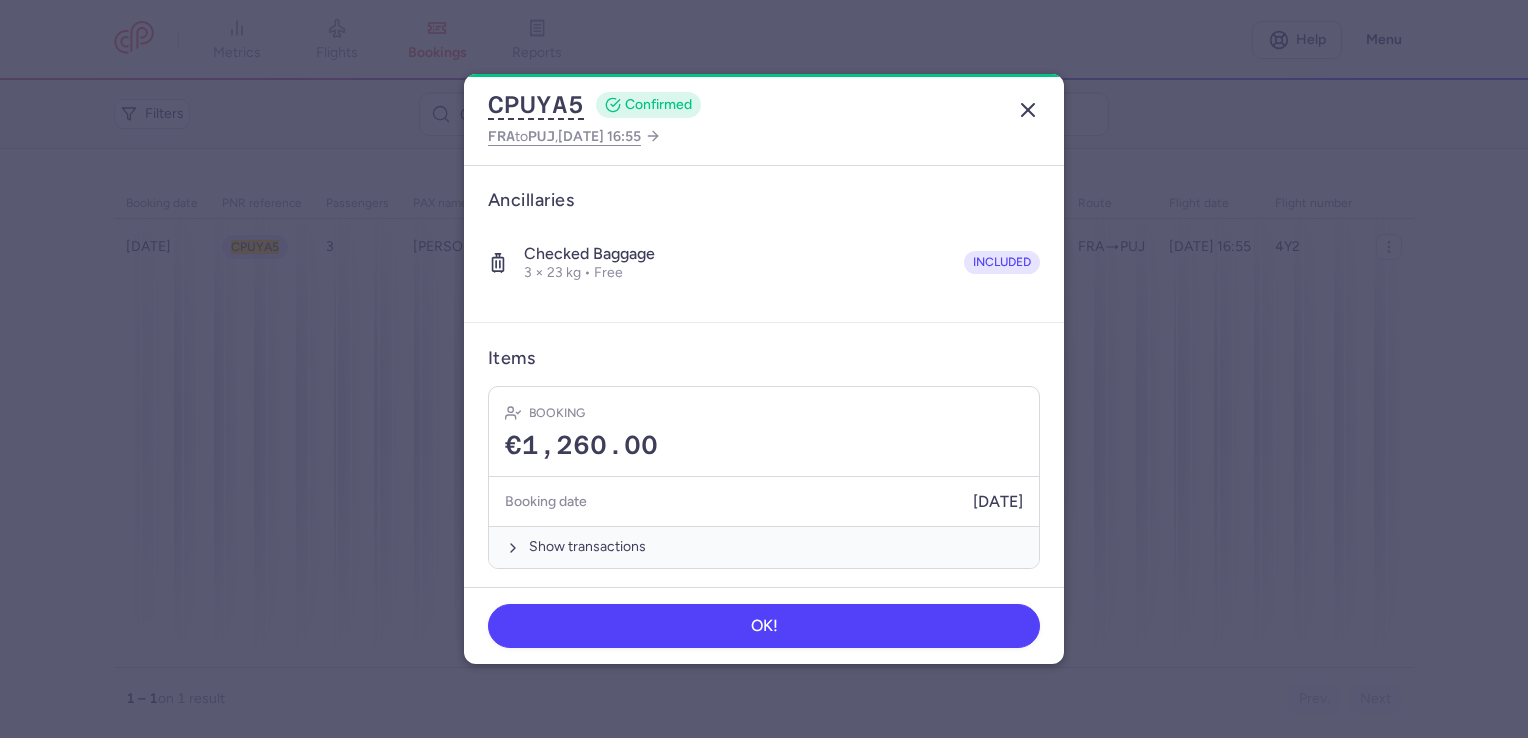 click 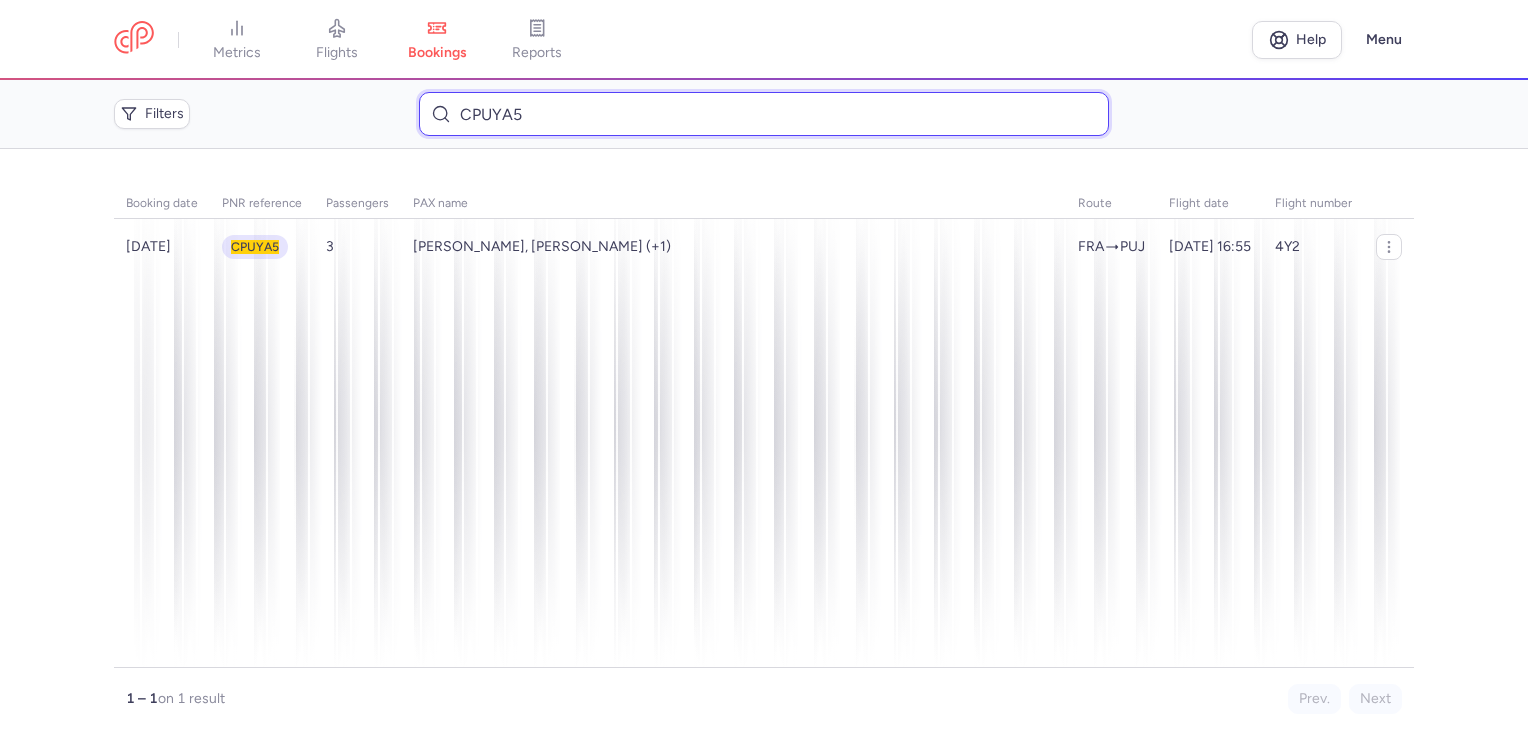 drag, startPoint x: 530, startPoint y: 112, endPoint x: 397, endPoint y: 112, distance: 133 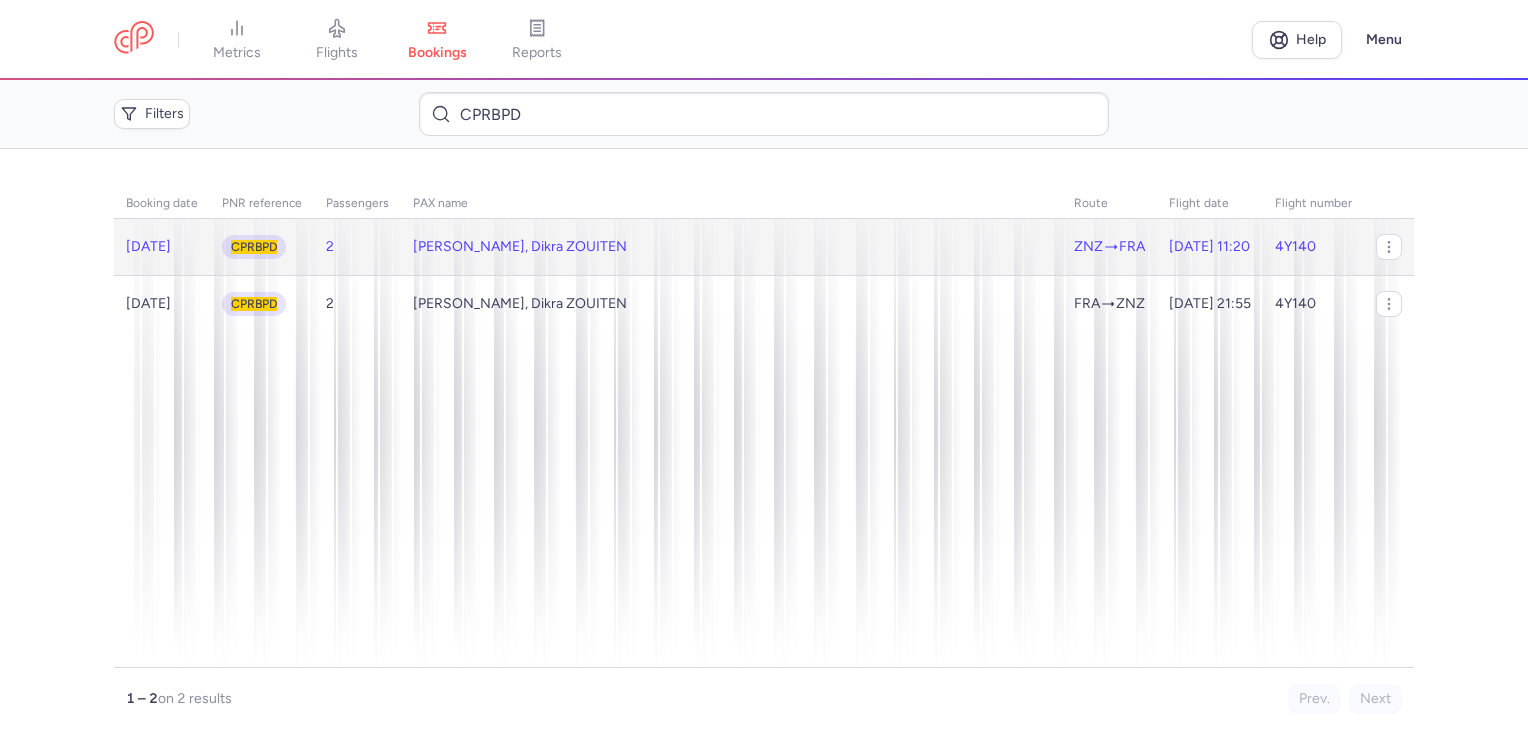 click on "[PERSON_NAME], Dikra ZOUITEN" 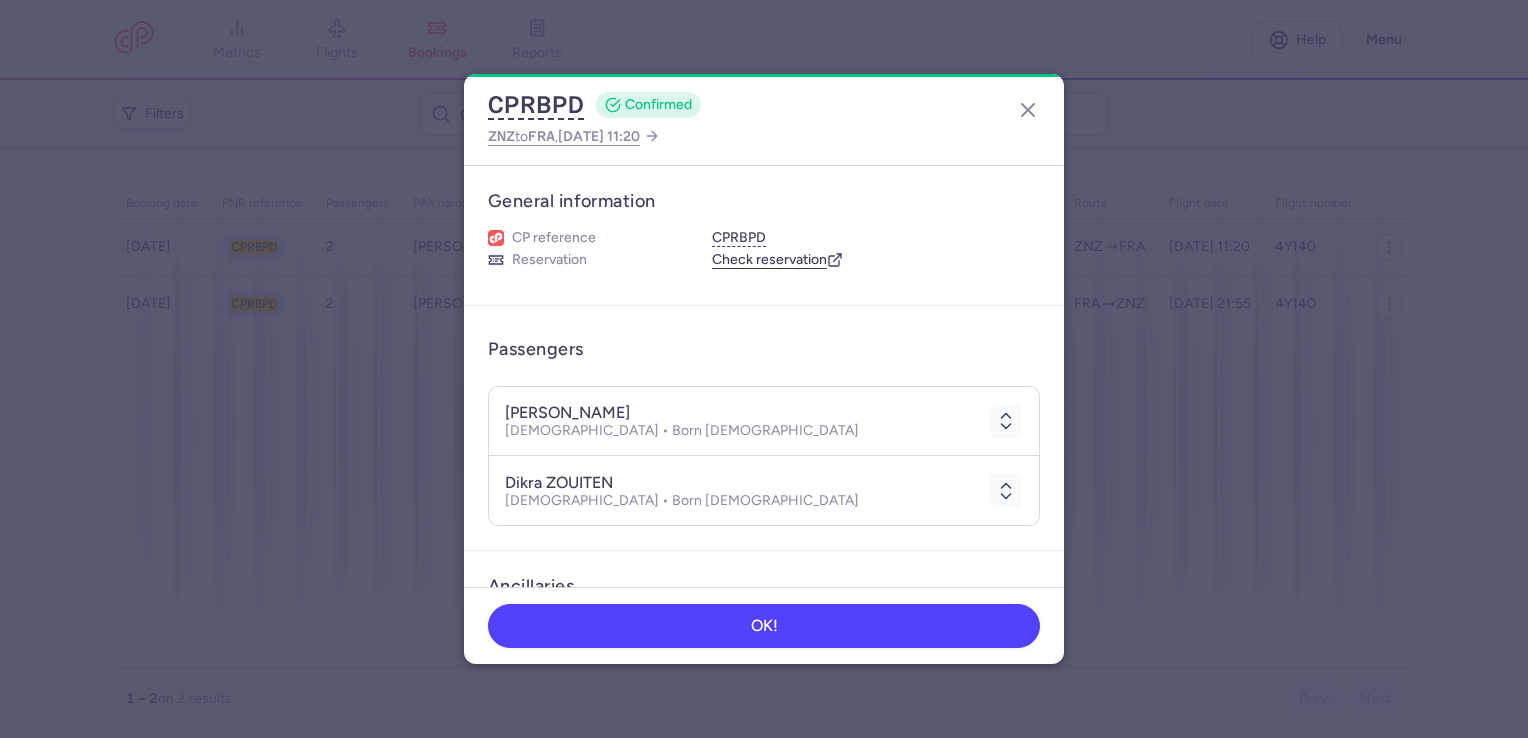 scroll, scrollTop: 387, scrollLeft: 0, axis: vertical 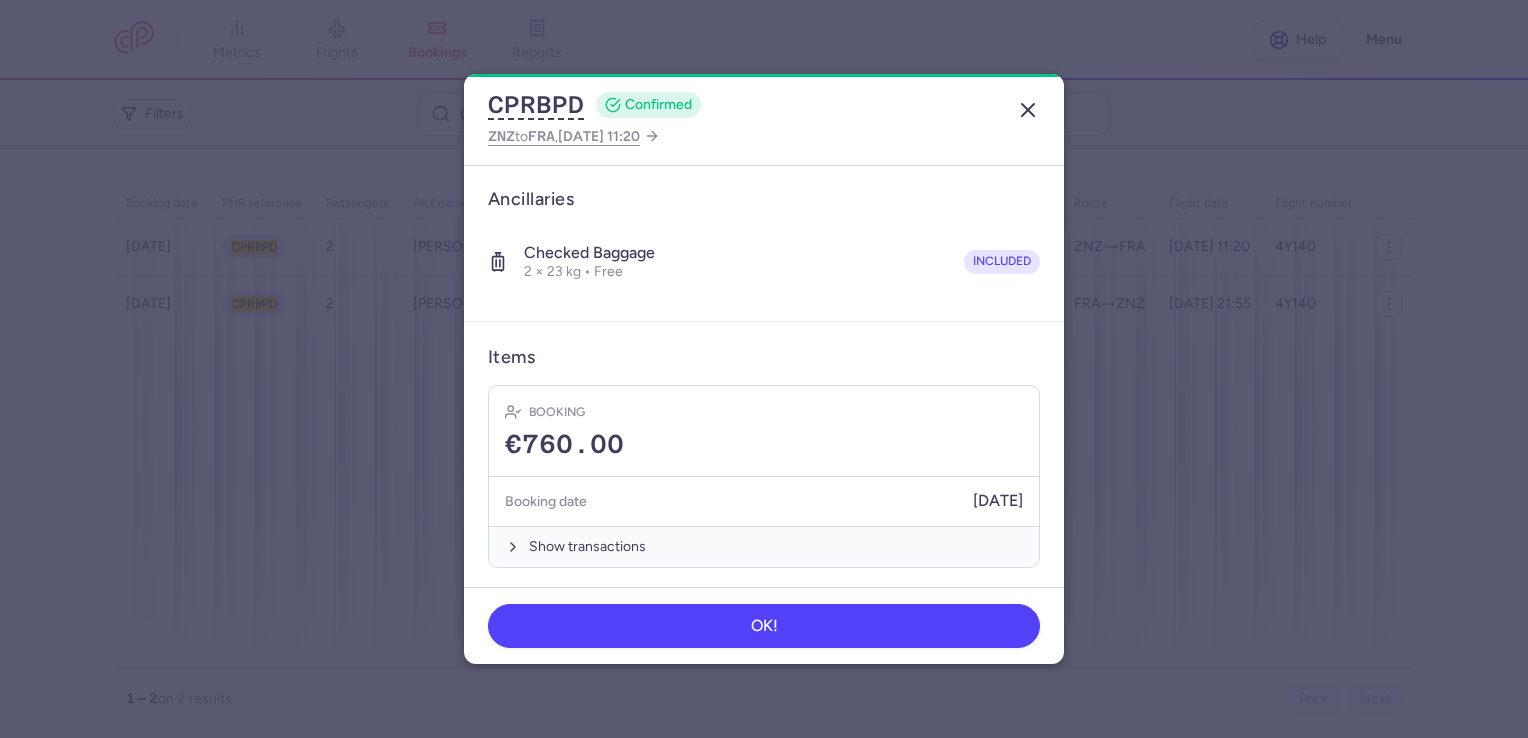 click 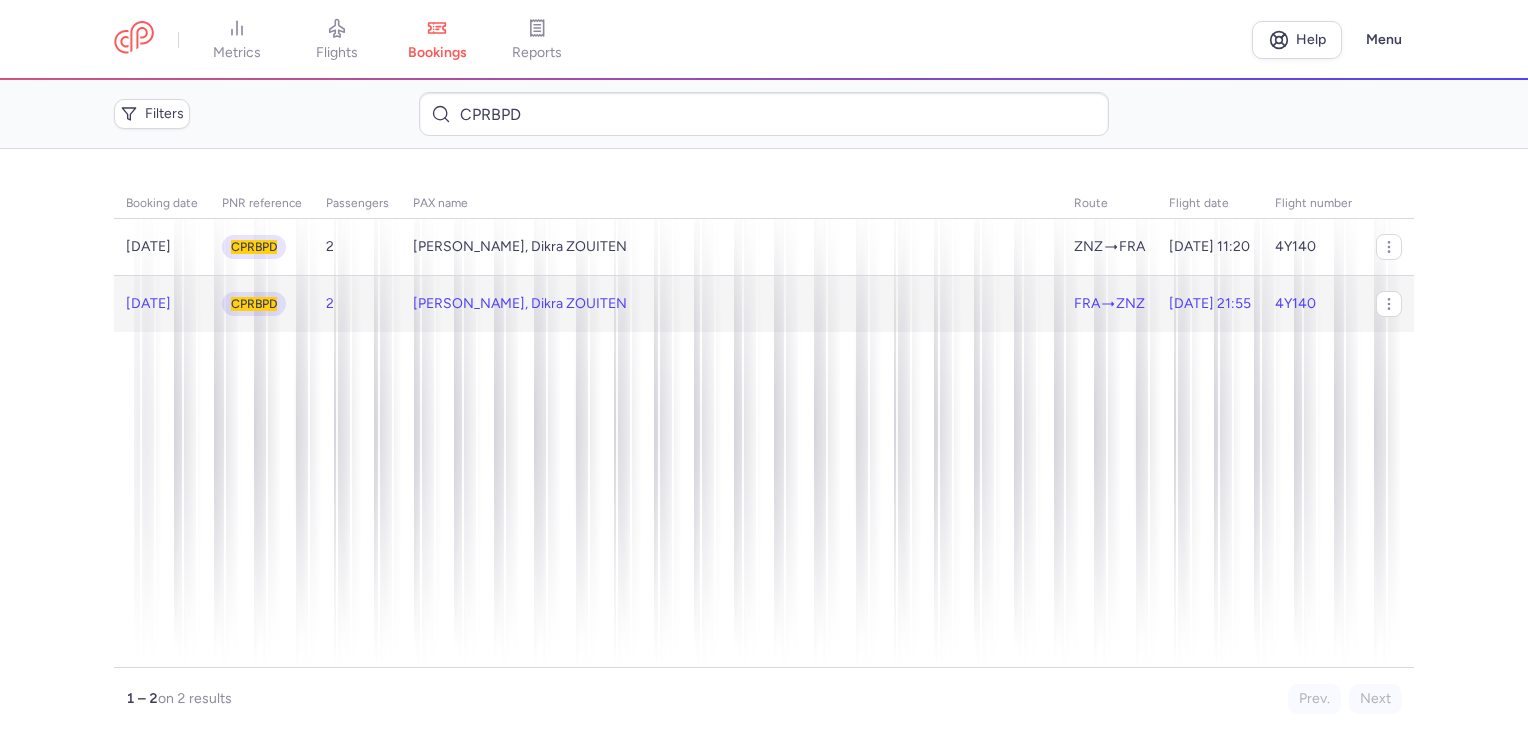 click on "[PERSON_NAME], Dikra ZOUITEN" 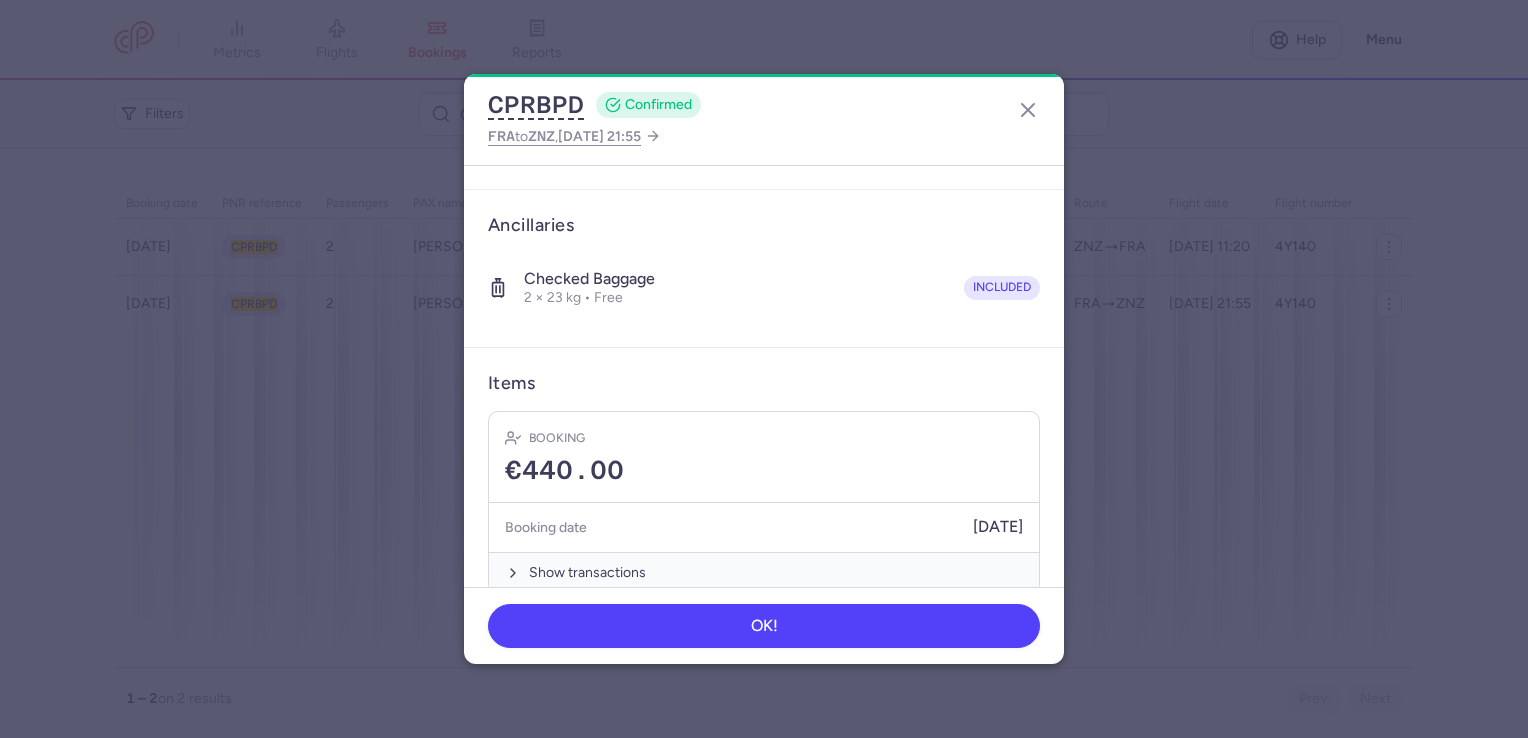 scroll, scrollTop: 387, scrollLeft: 0, axis: vertical 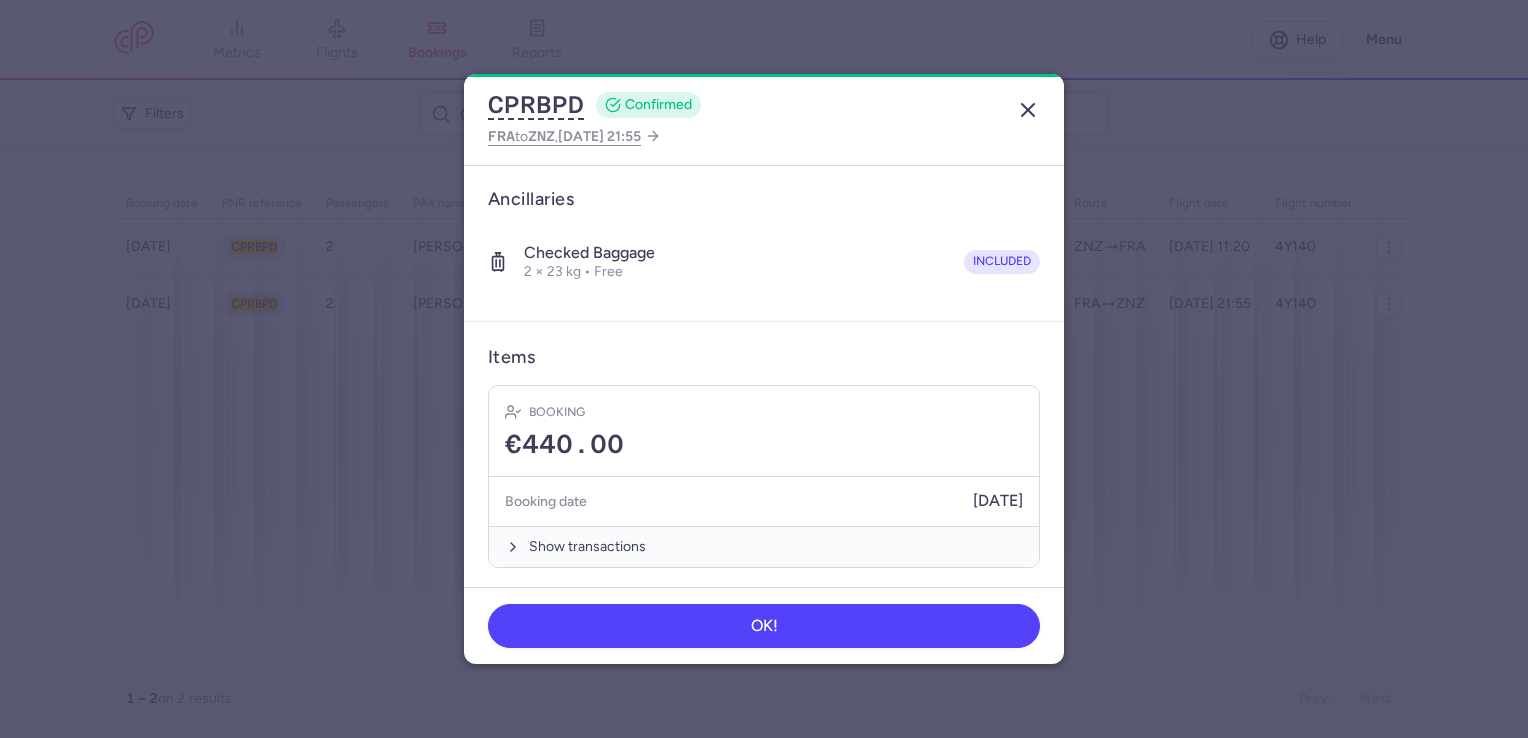 click 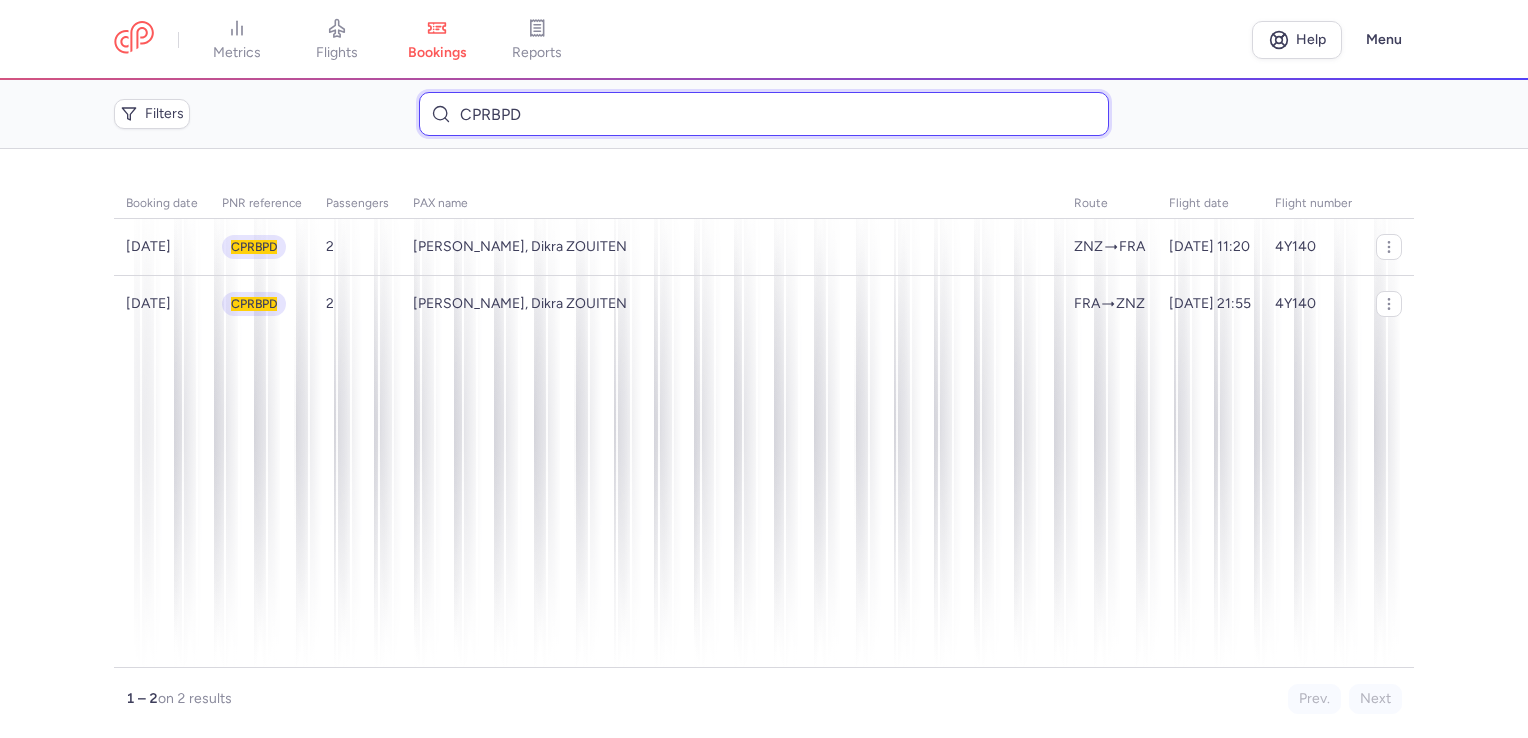 drag, startPoint x: 560, startPoint y: 109, endPoint x: 370, endPoint y: 104, distance: 190.06578 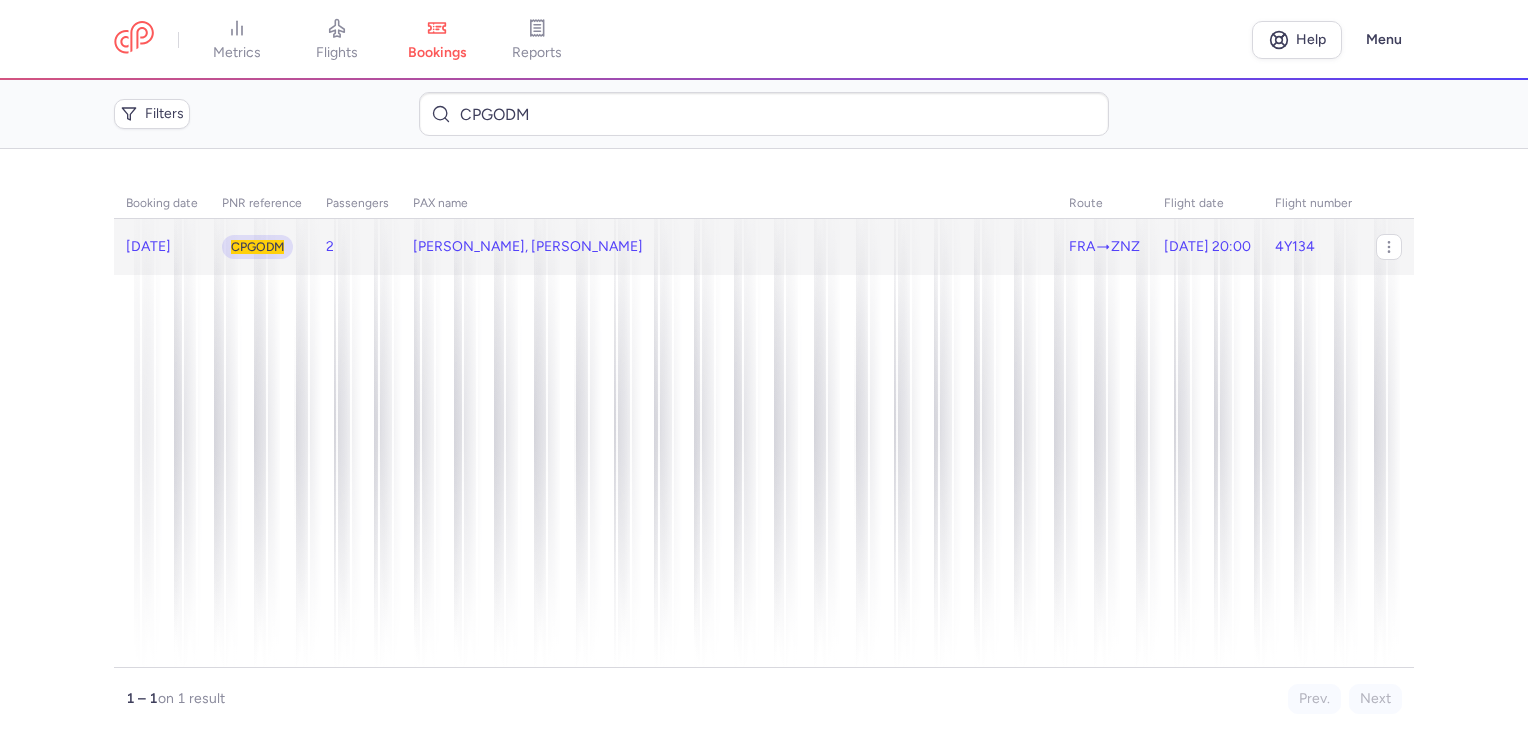 click on "[PERSON_NAME], [PERSON_NAME]" 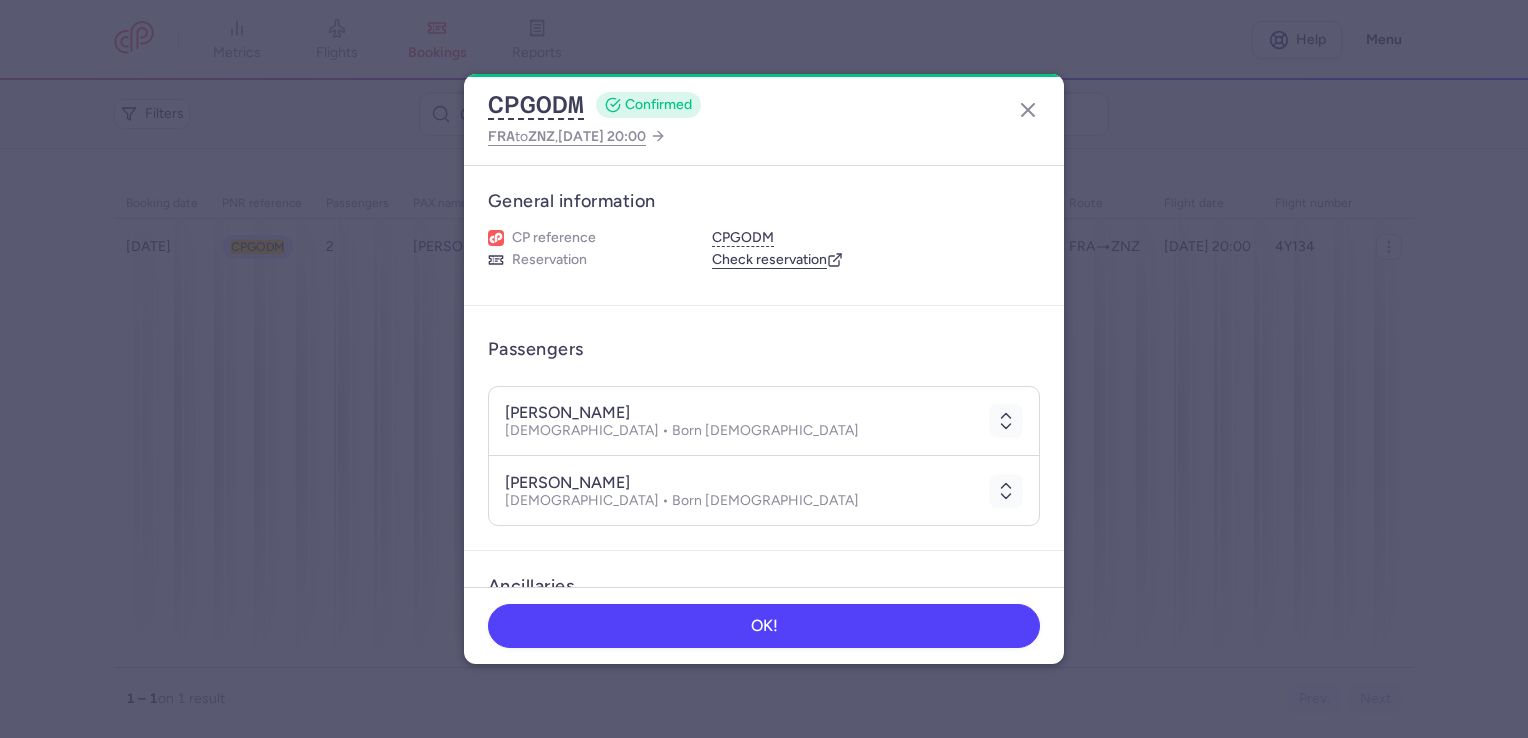scroll, scrollTop: 387, scrollLeft: 0, axis: vertical 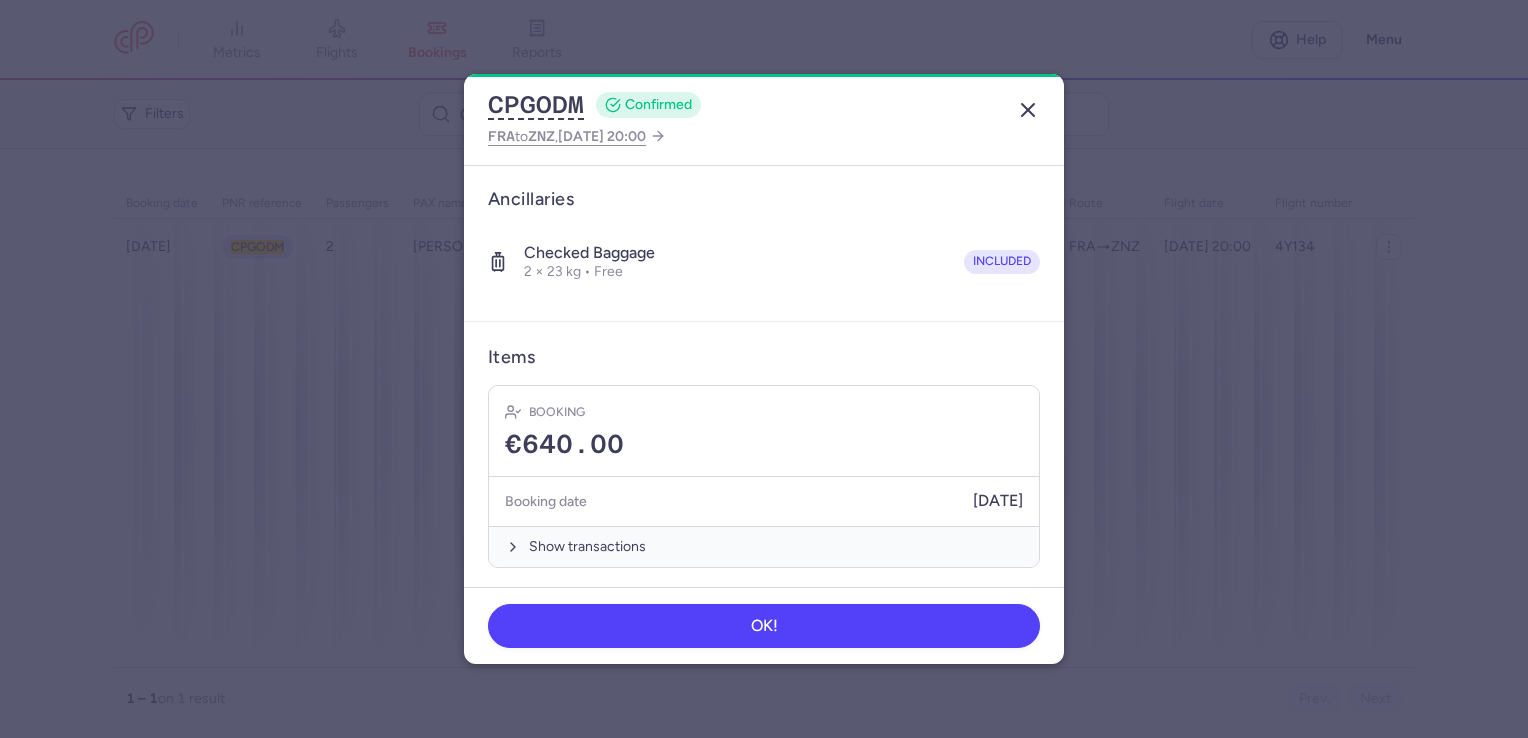 click 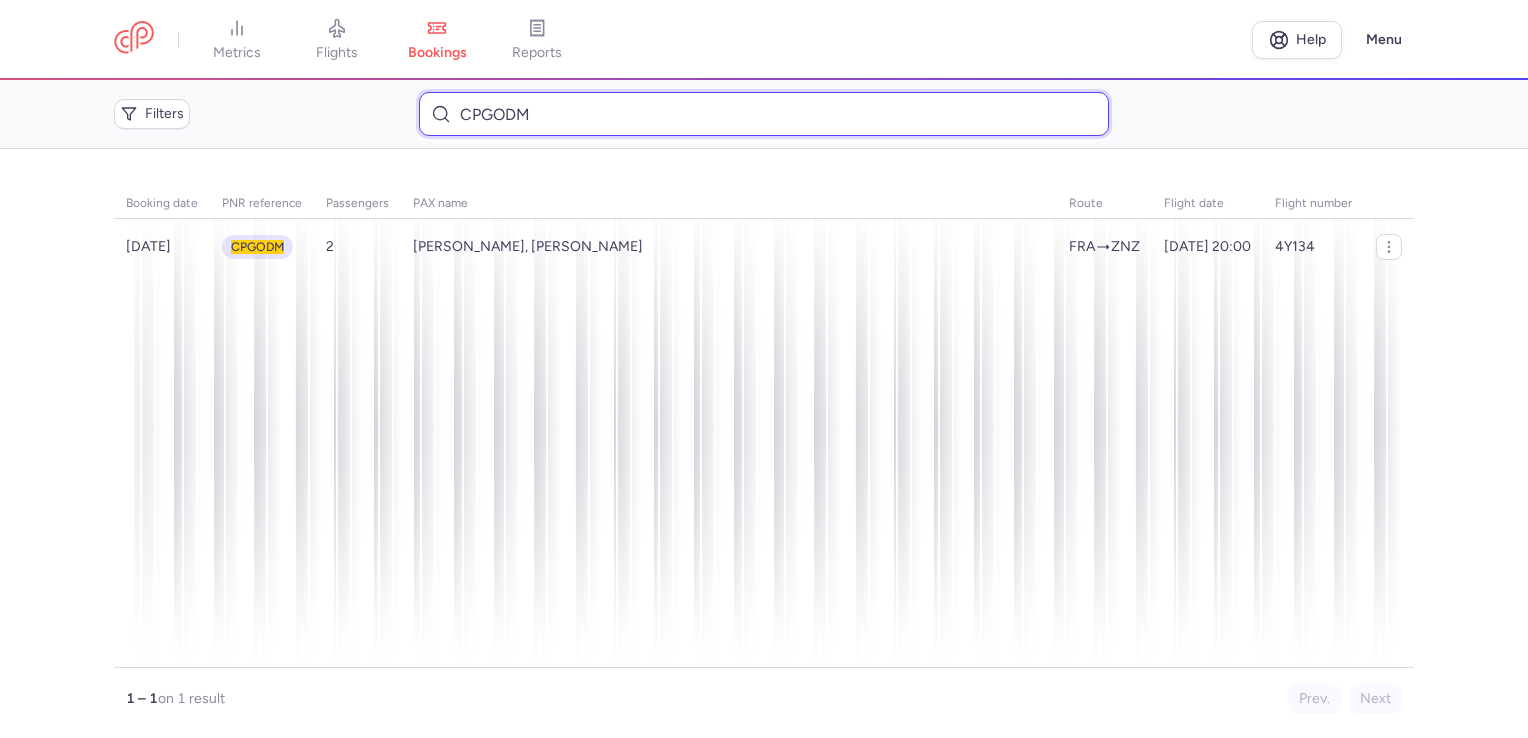 drag, startPoint x: 568, startPoint y: 112, endPoint x: 398, endPoint y: 112, distance: 170 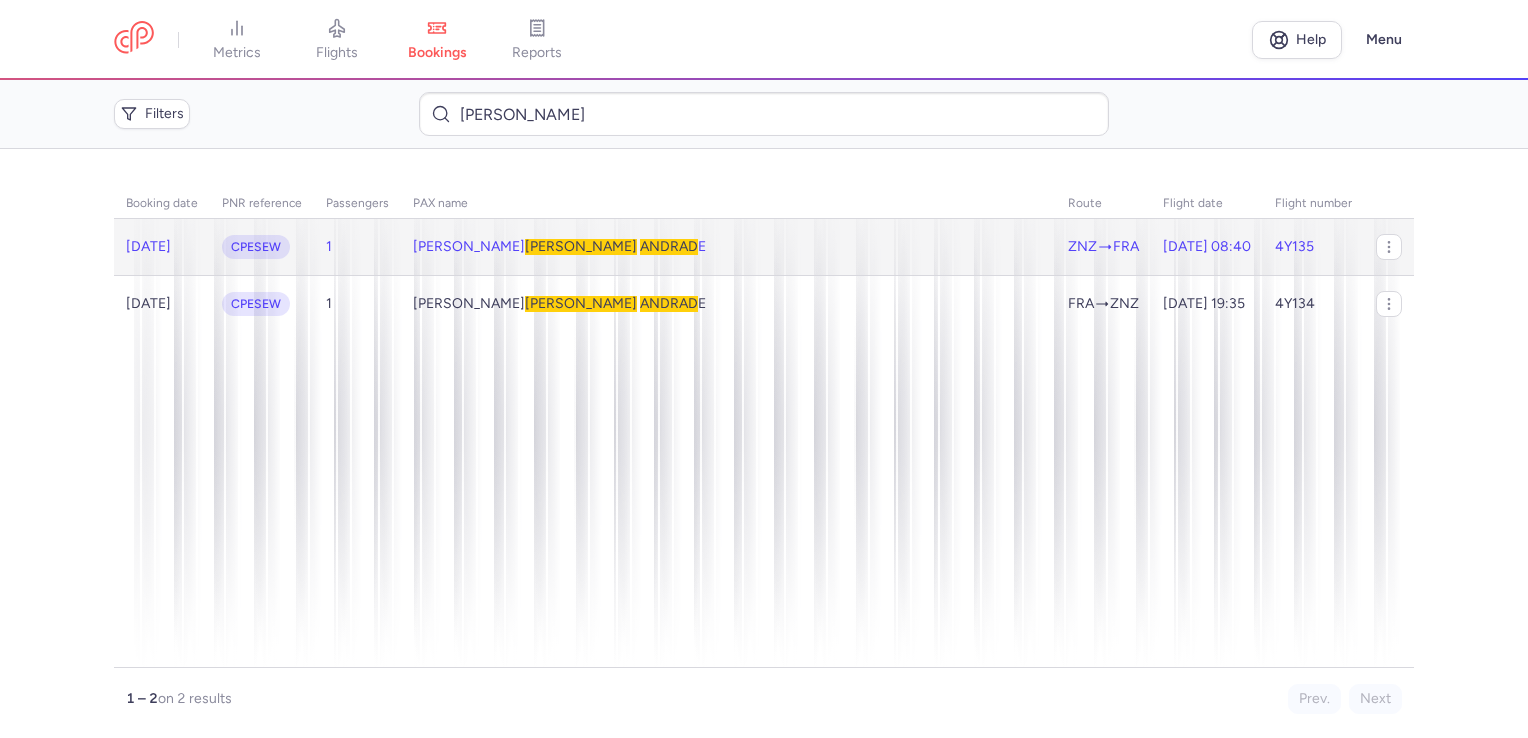 click on "[PERSON_NAME]  [PERSON_NAME]   ANDRAD E" 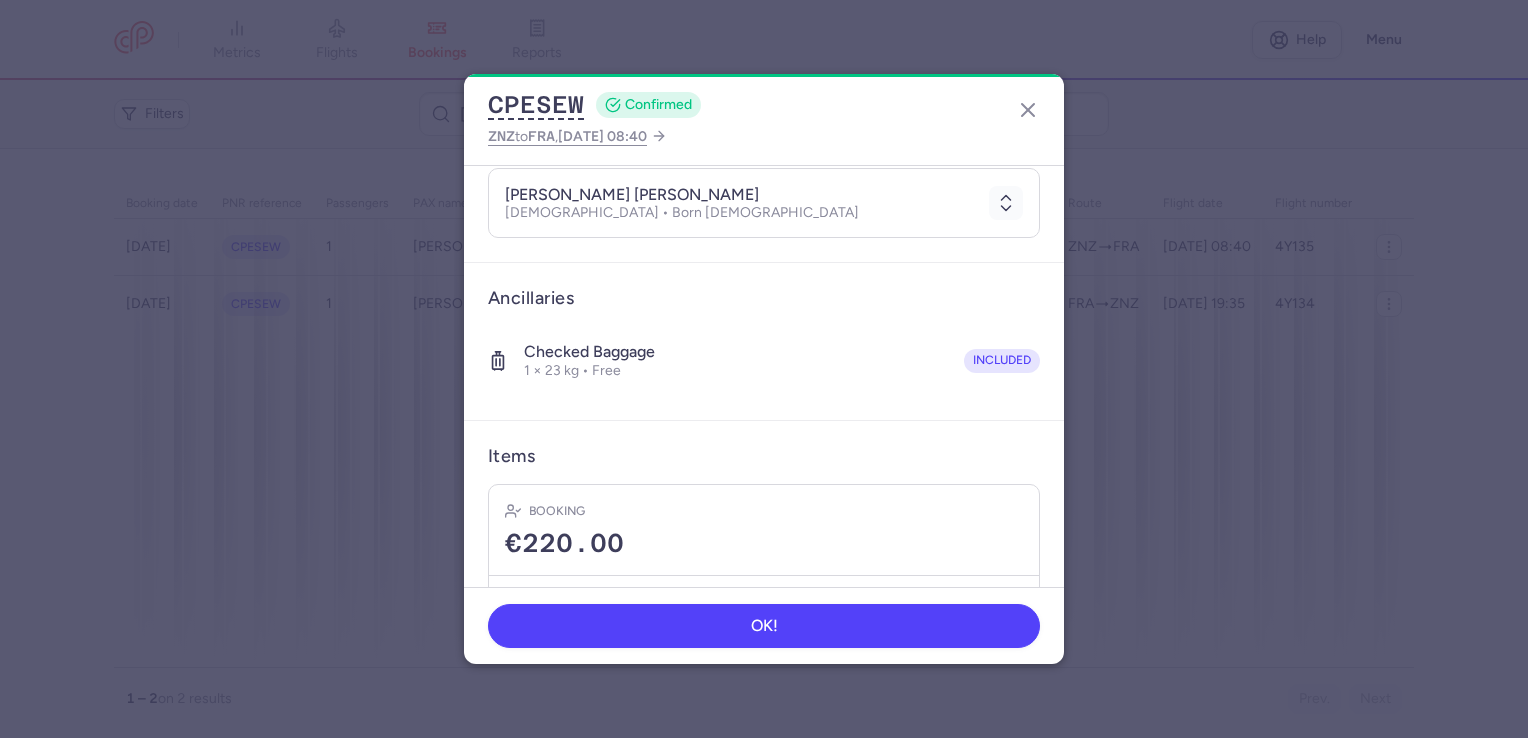 scroll, scrollTop: 318, scrollLeft: 0, axis: vertical 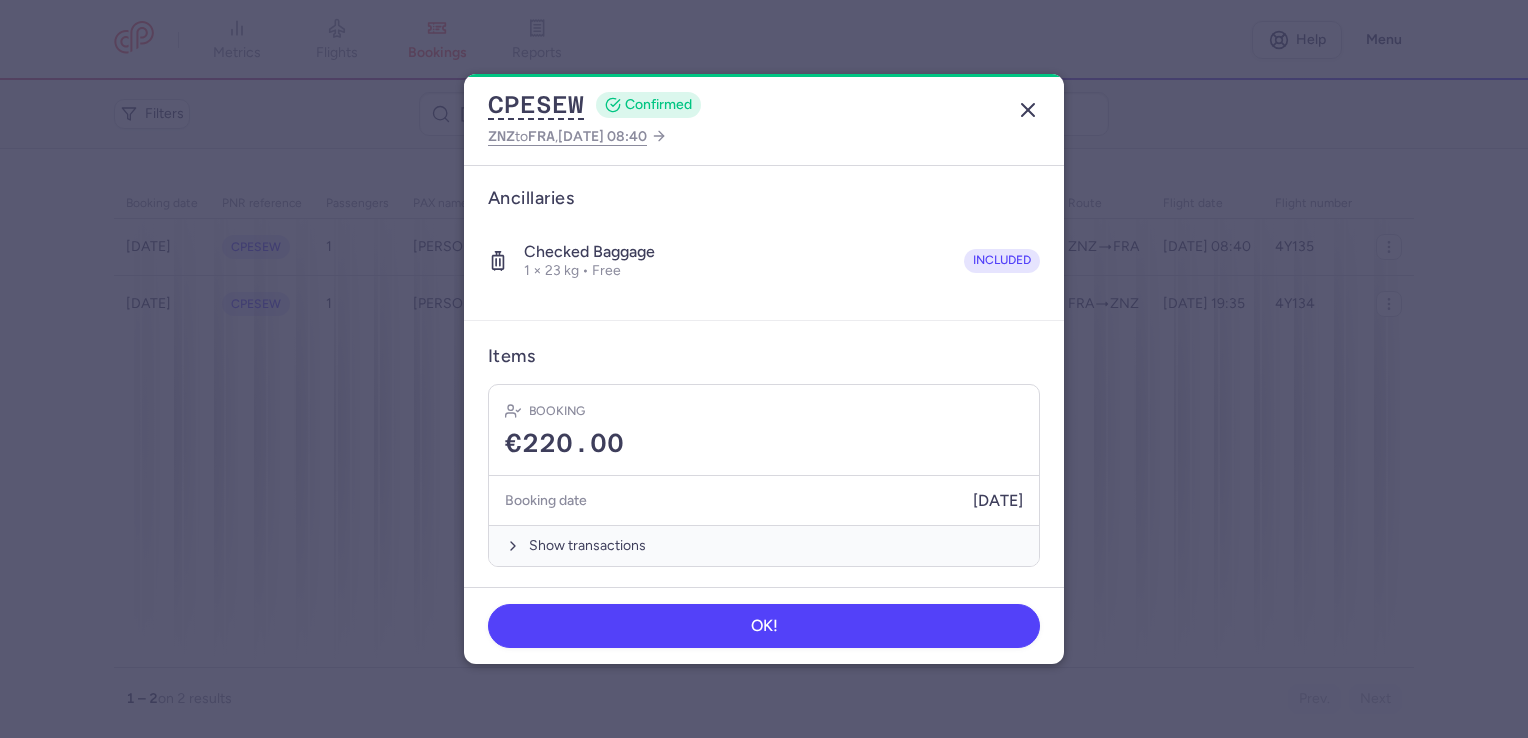 click 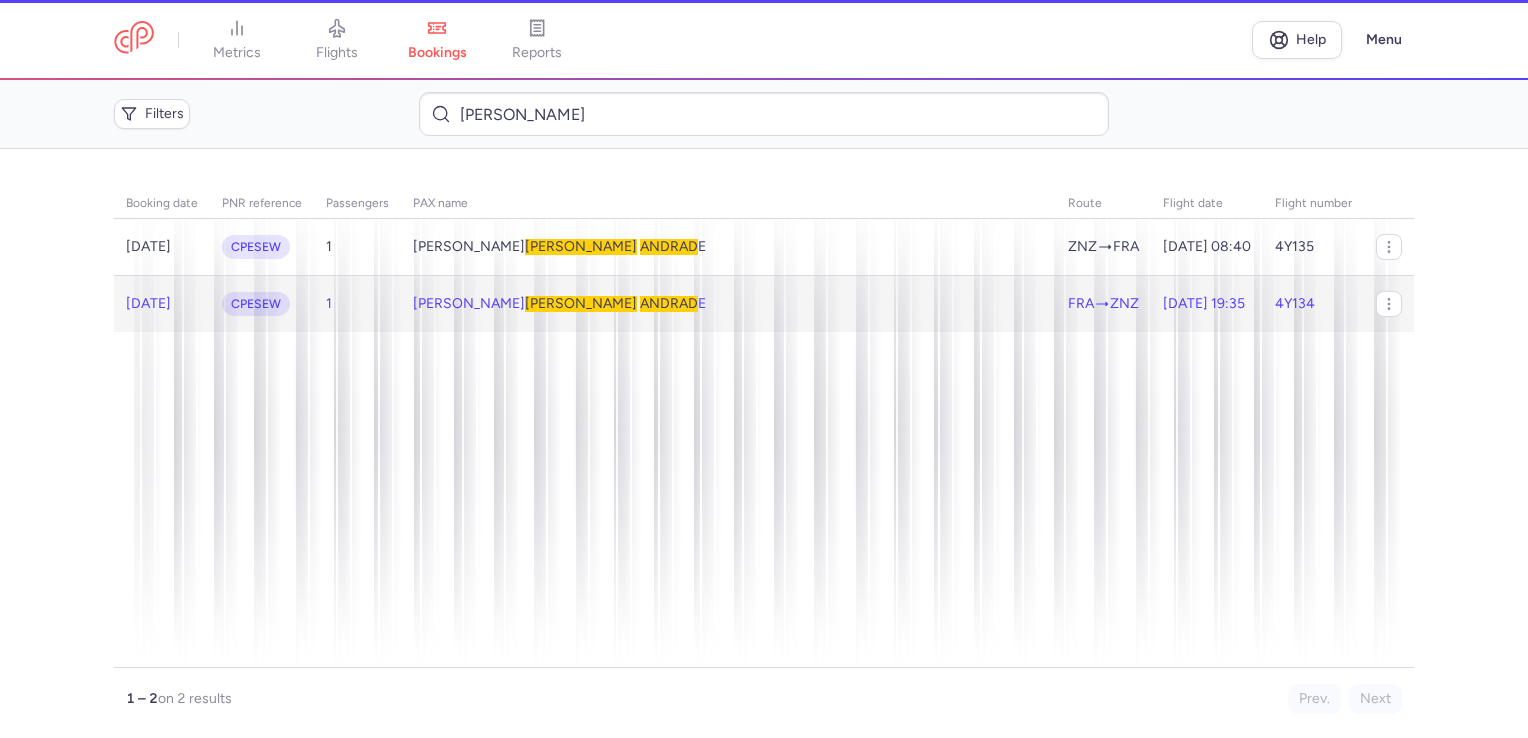 click on "[PERSON_NAME]  [PERSON_NAME]   ANDRAD E" 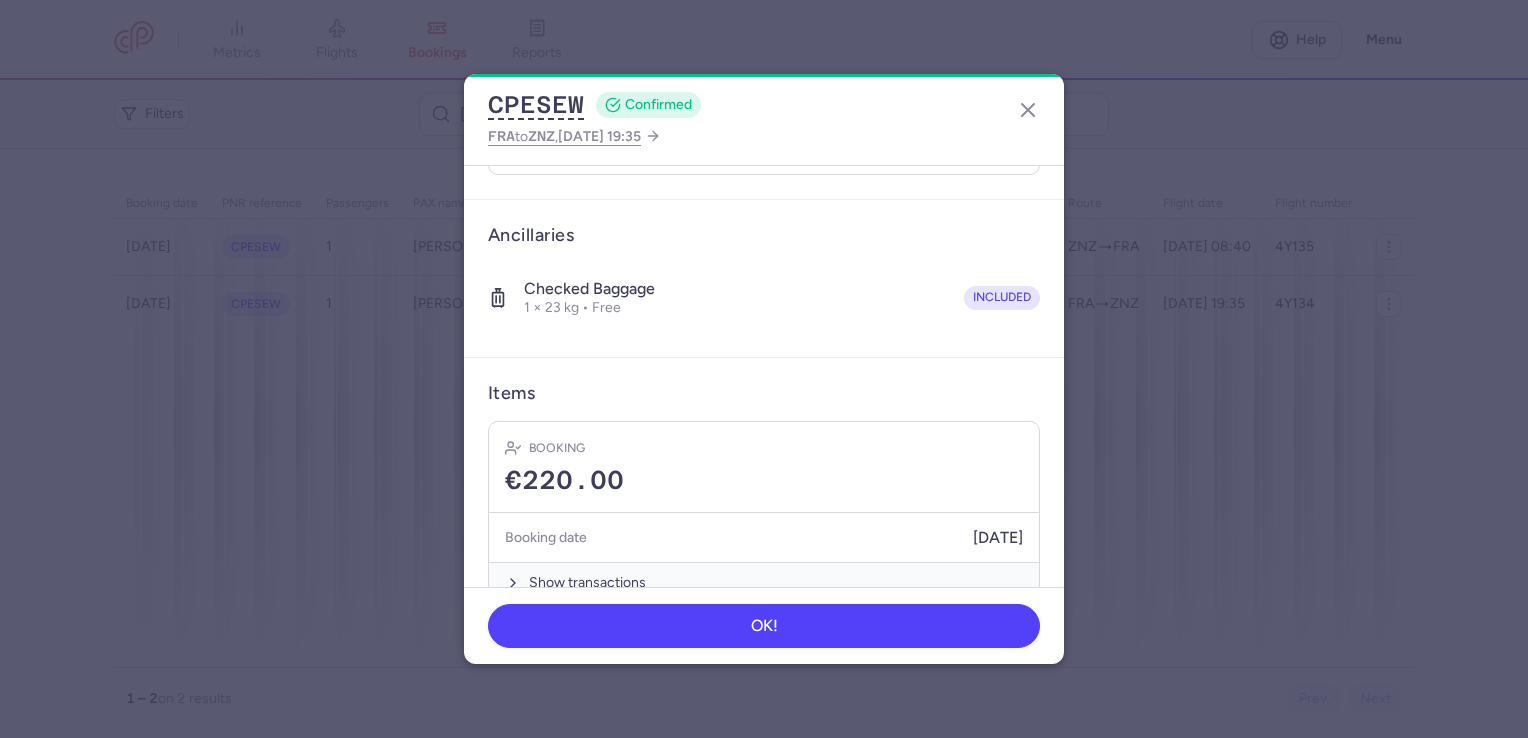 scroll, scrollTop: 318, scrollLeft: 0, axis: vertical 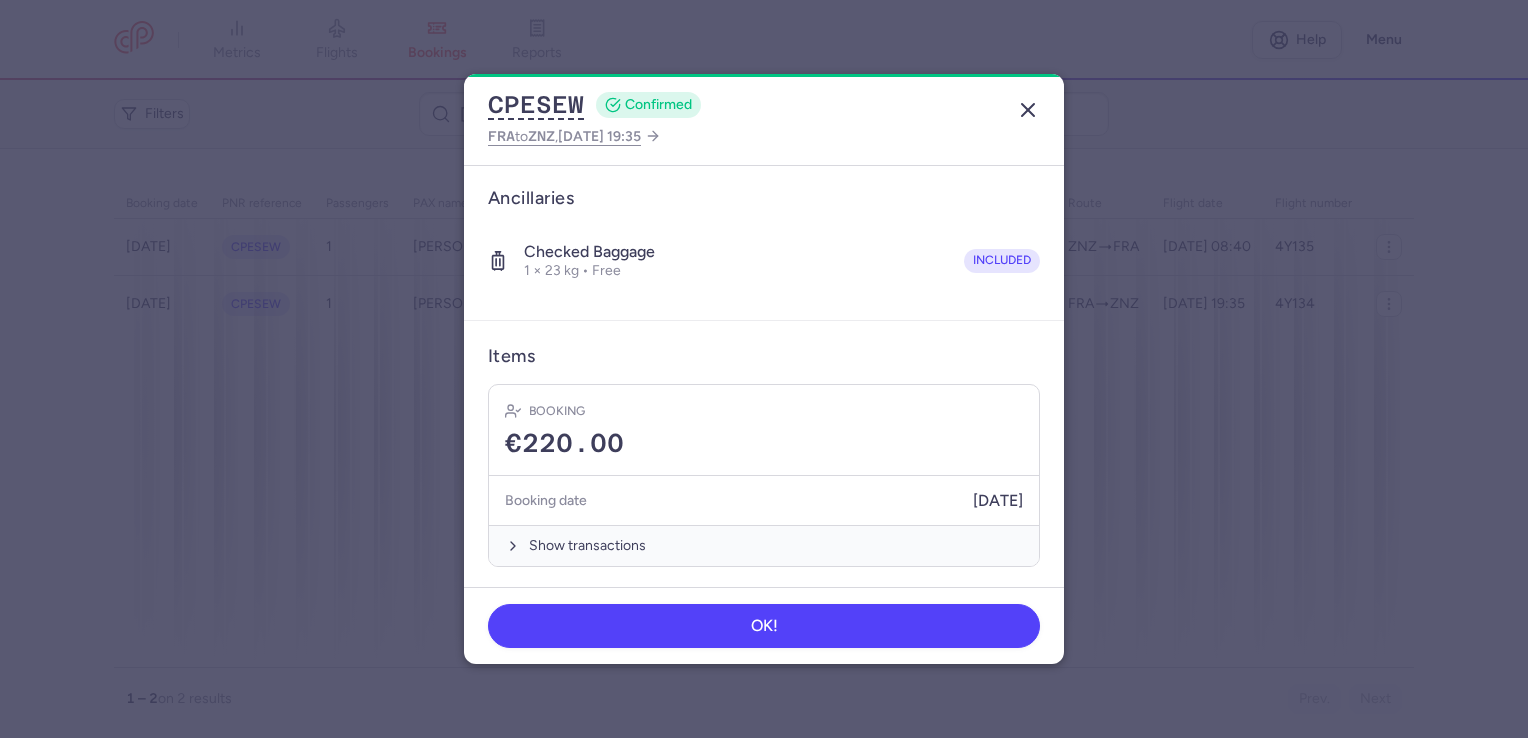 click 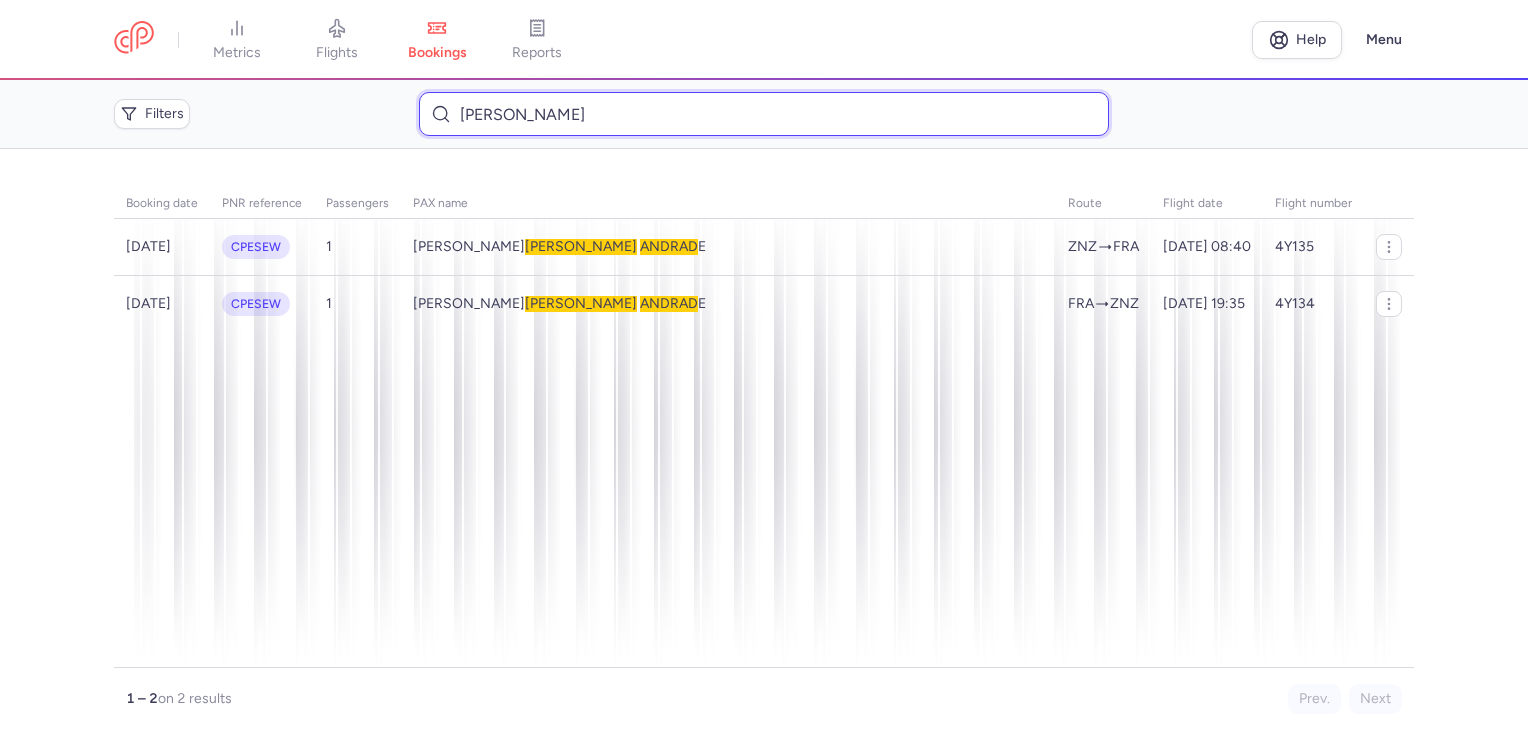 drag, startPoint x: 600, startPoint y: 107, endPoint x: 344, endPoint y: 107, distance: 256 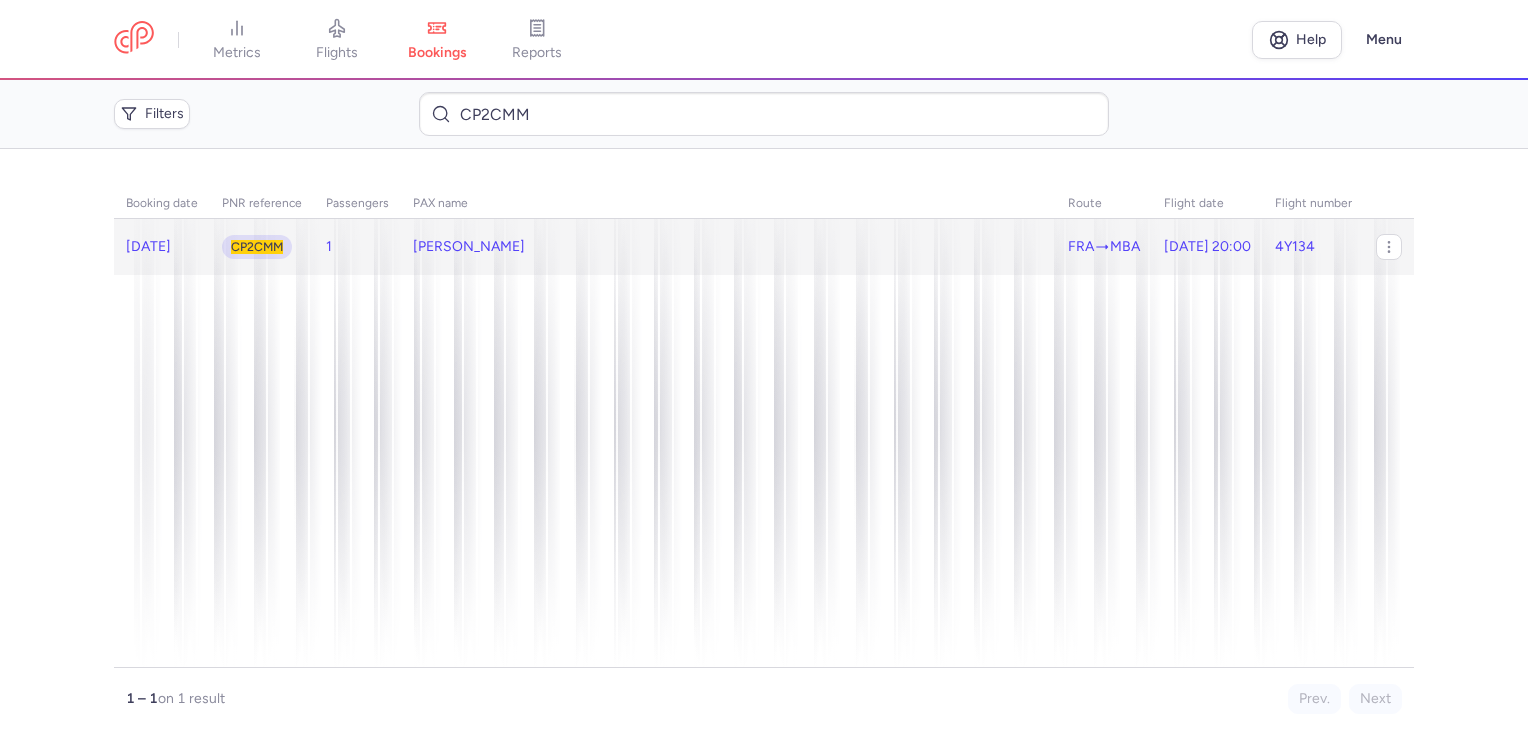 click on "[PERSON_NAME]" 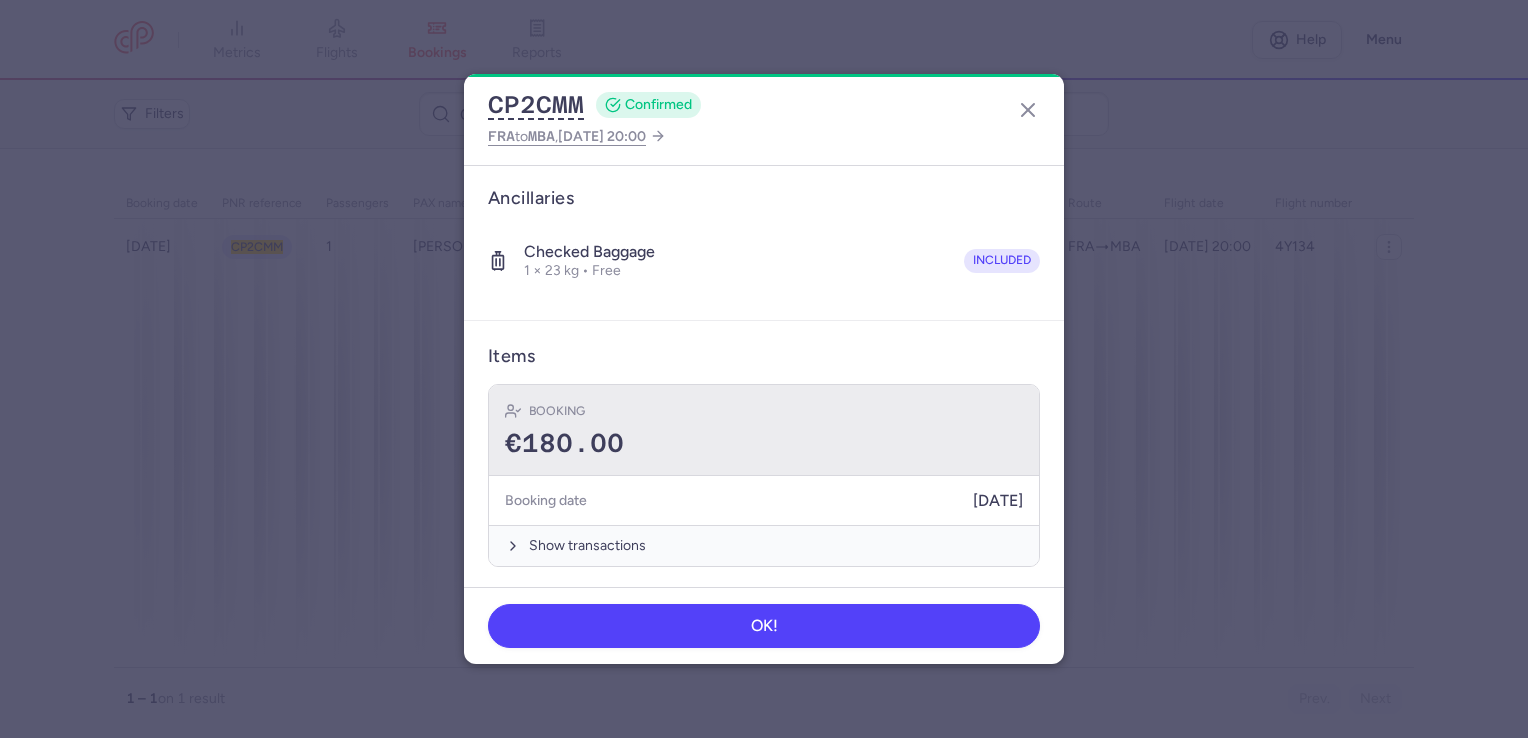 scroll, scrollTop: 0, scrollLeft: 0, axis: both 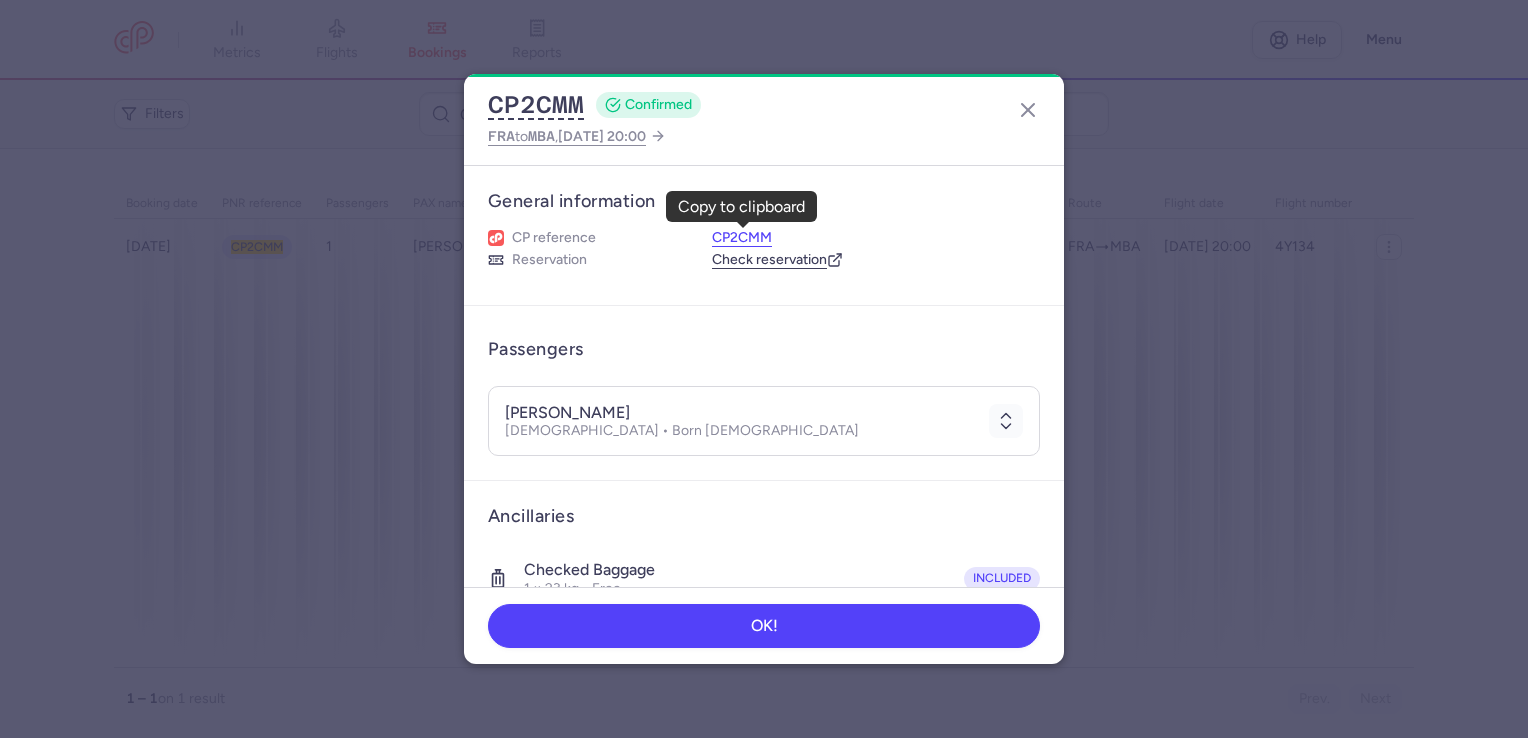 click on "CP2CMM" at bounding box center [742, 238] 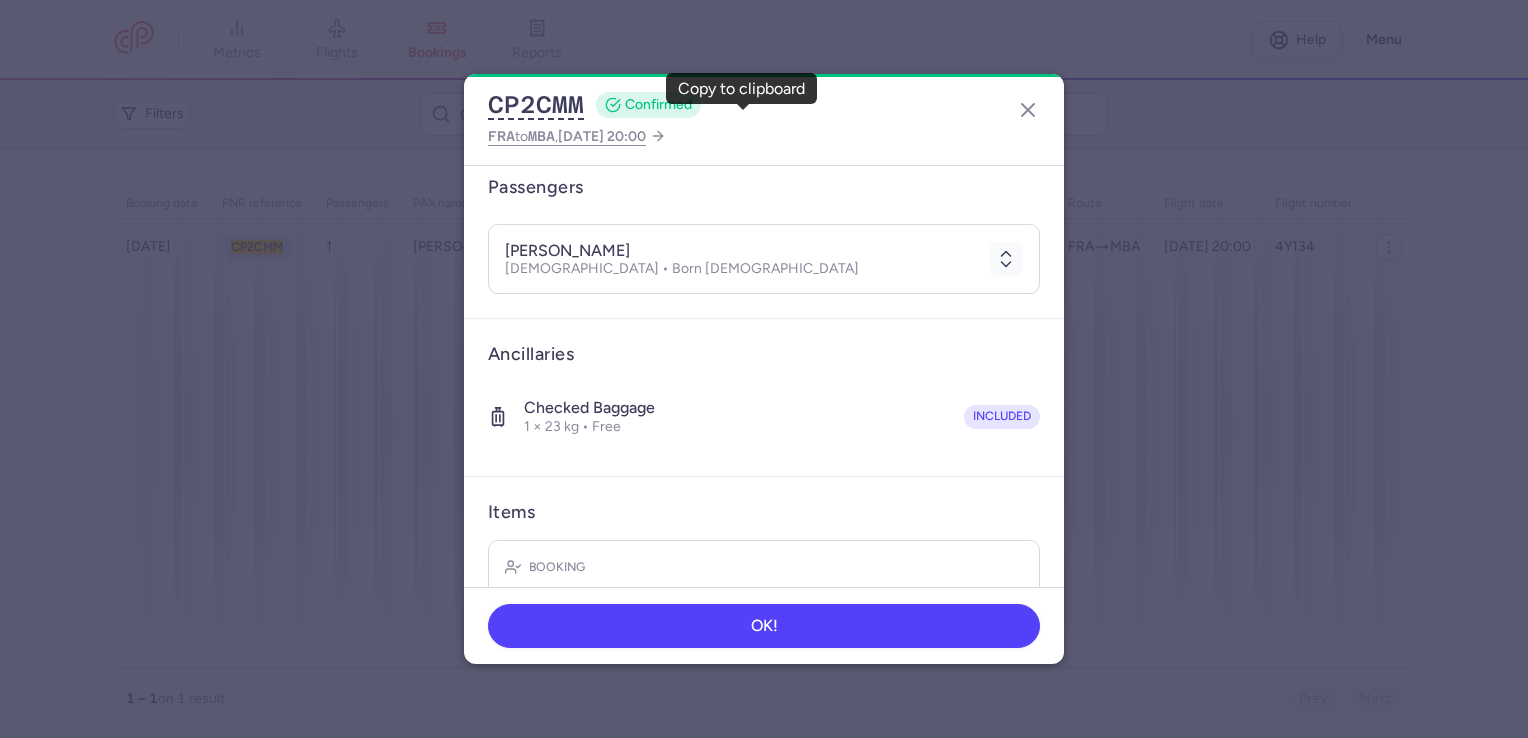scroll, scrollTop: 318, scrollLeft: 0, axis: vertical 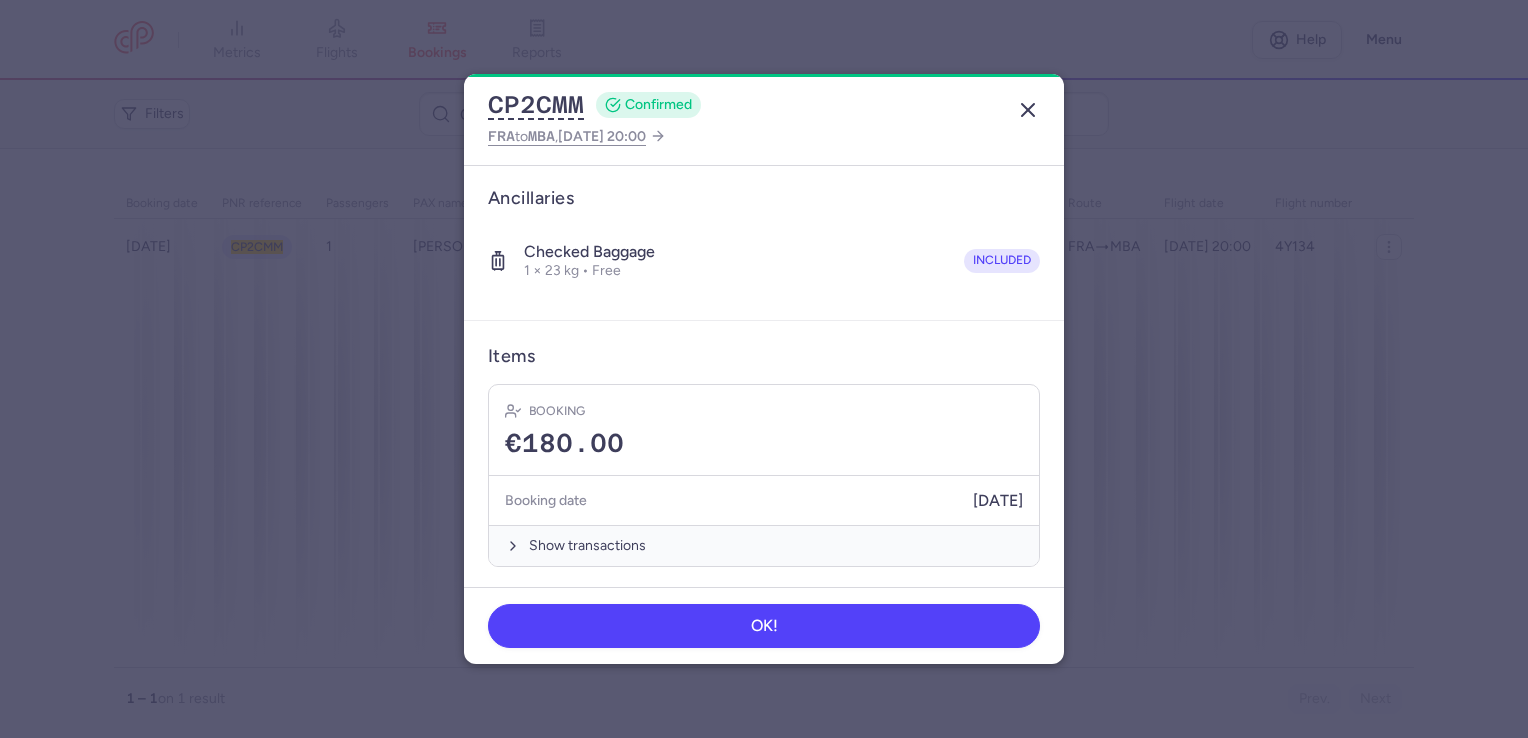 click 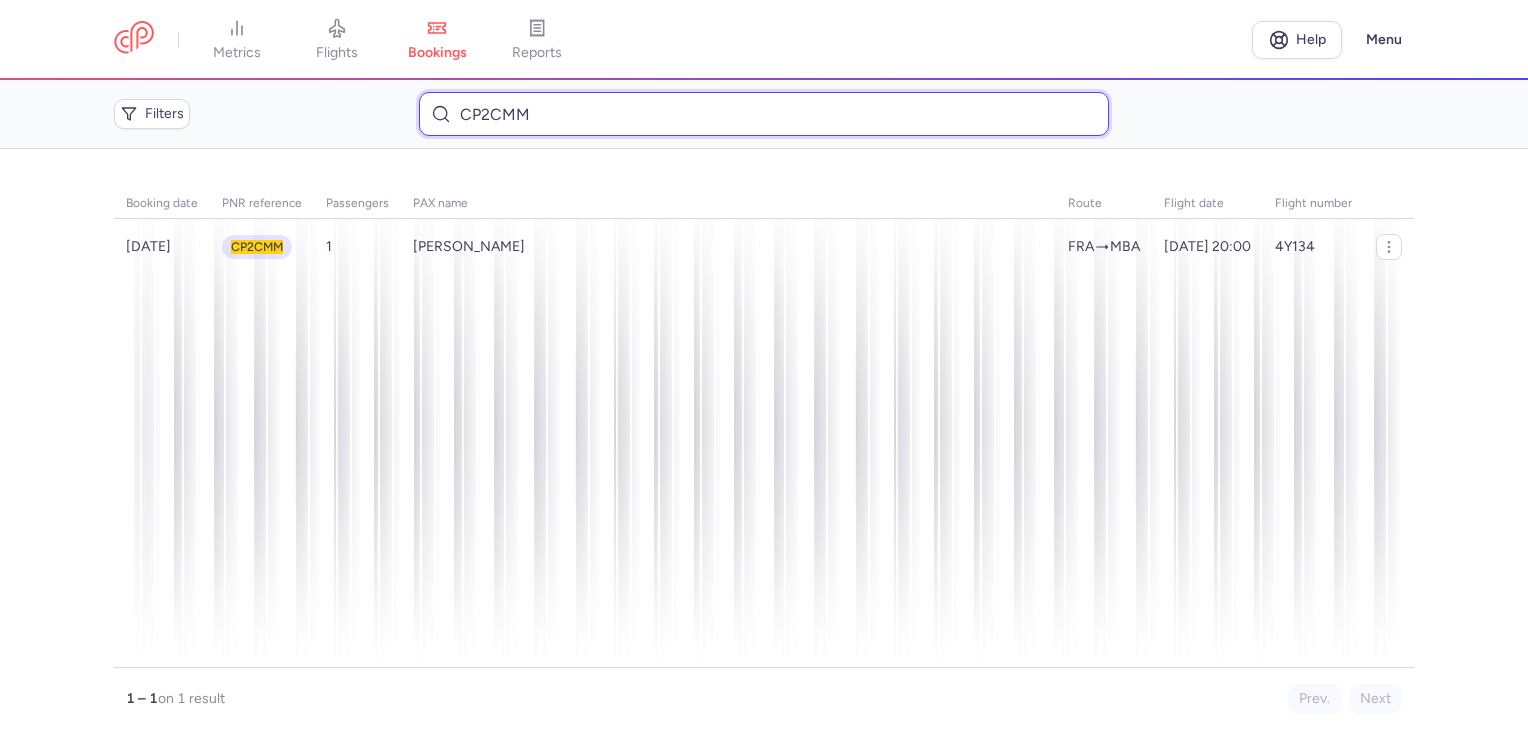 drag, startPoint x: 564, startPoint y: 117, endPoint x: 356, endPoint y: 112, distance: 208.06009 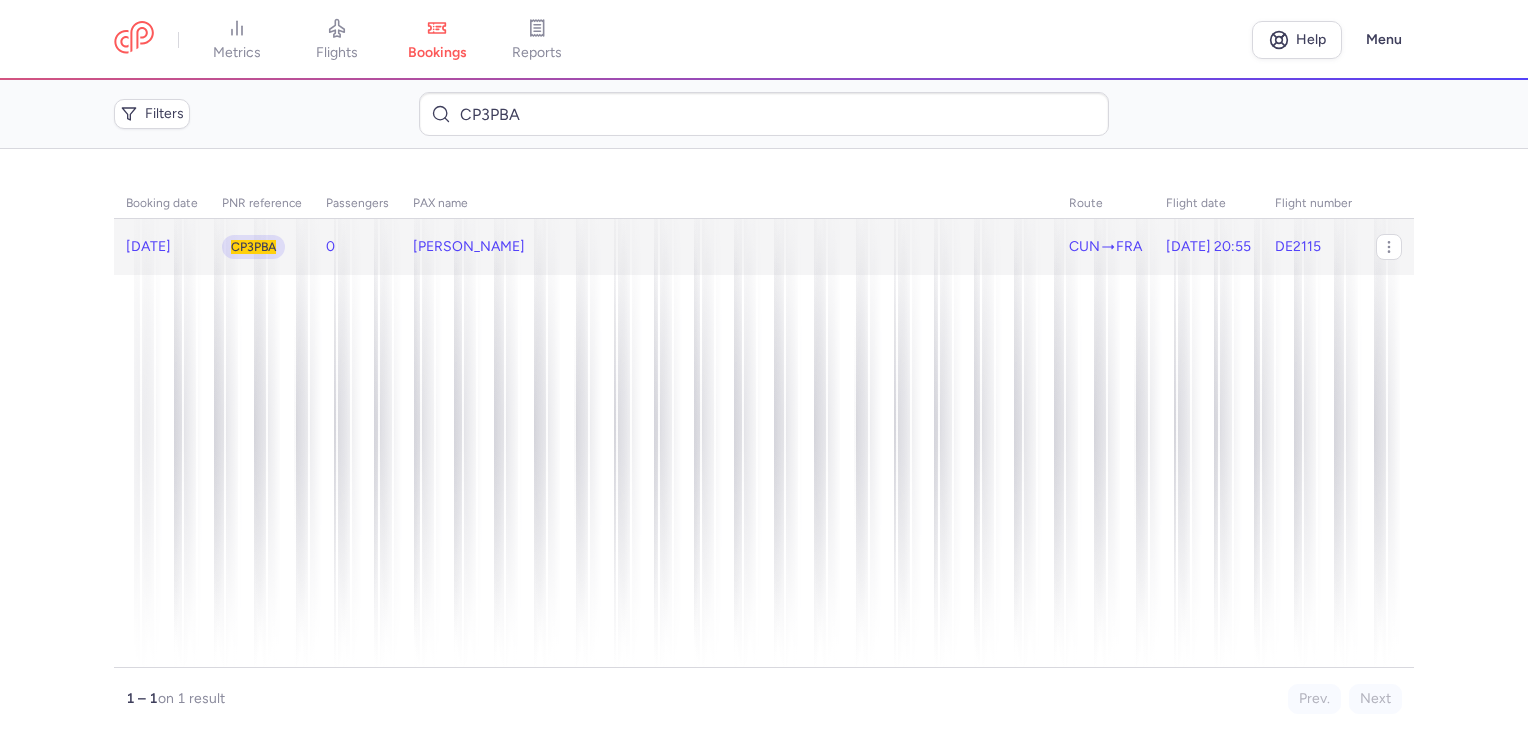 click on "[PERSON_NAME]" 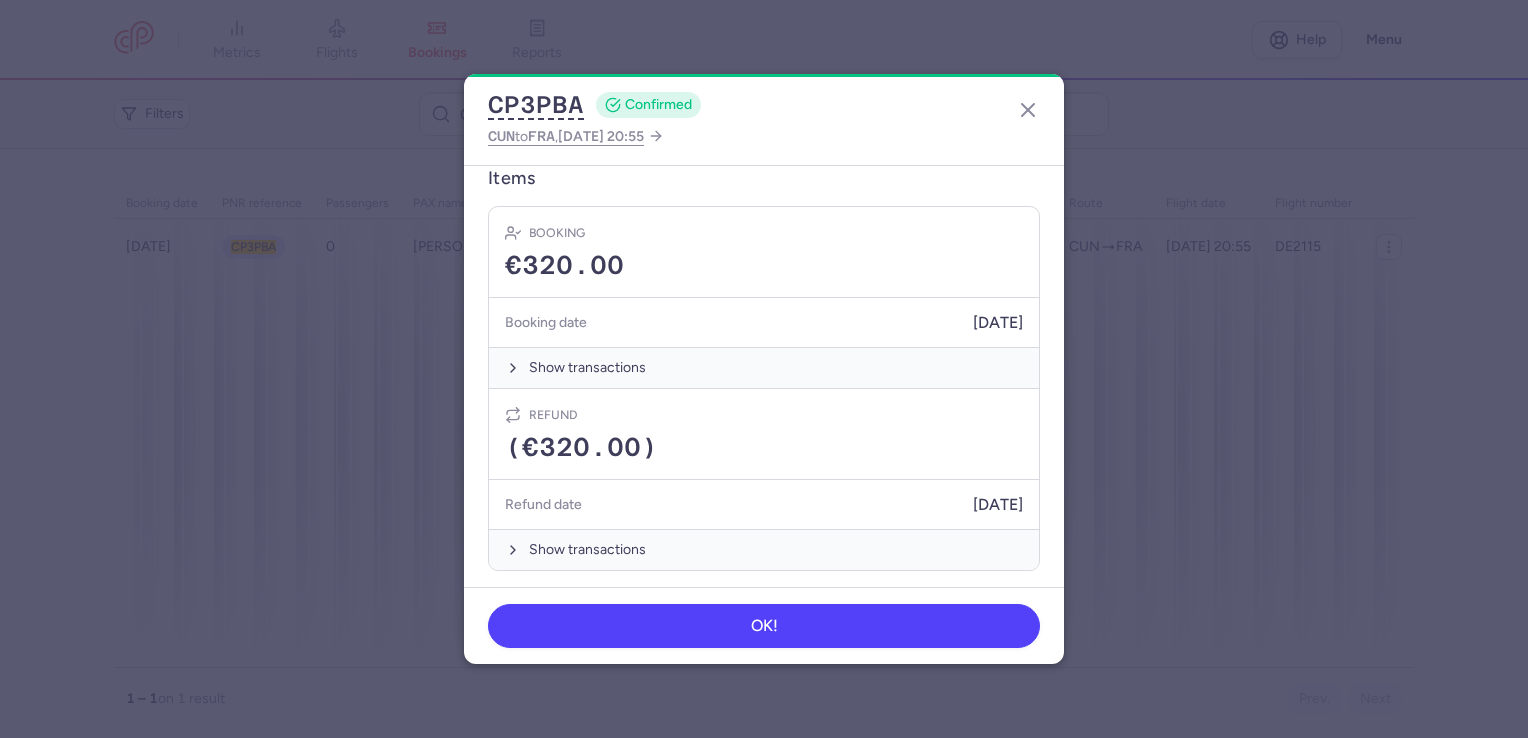 scroll, scrollTop: 499, scrollLeft: 0, axis: vertical 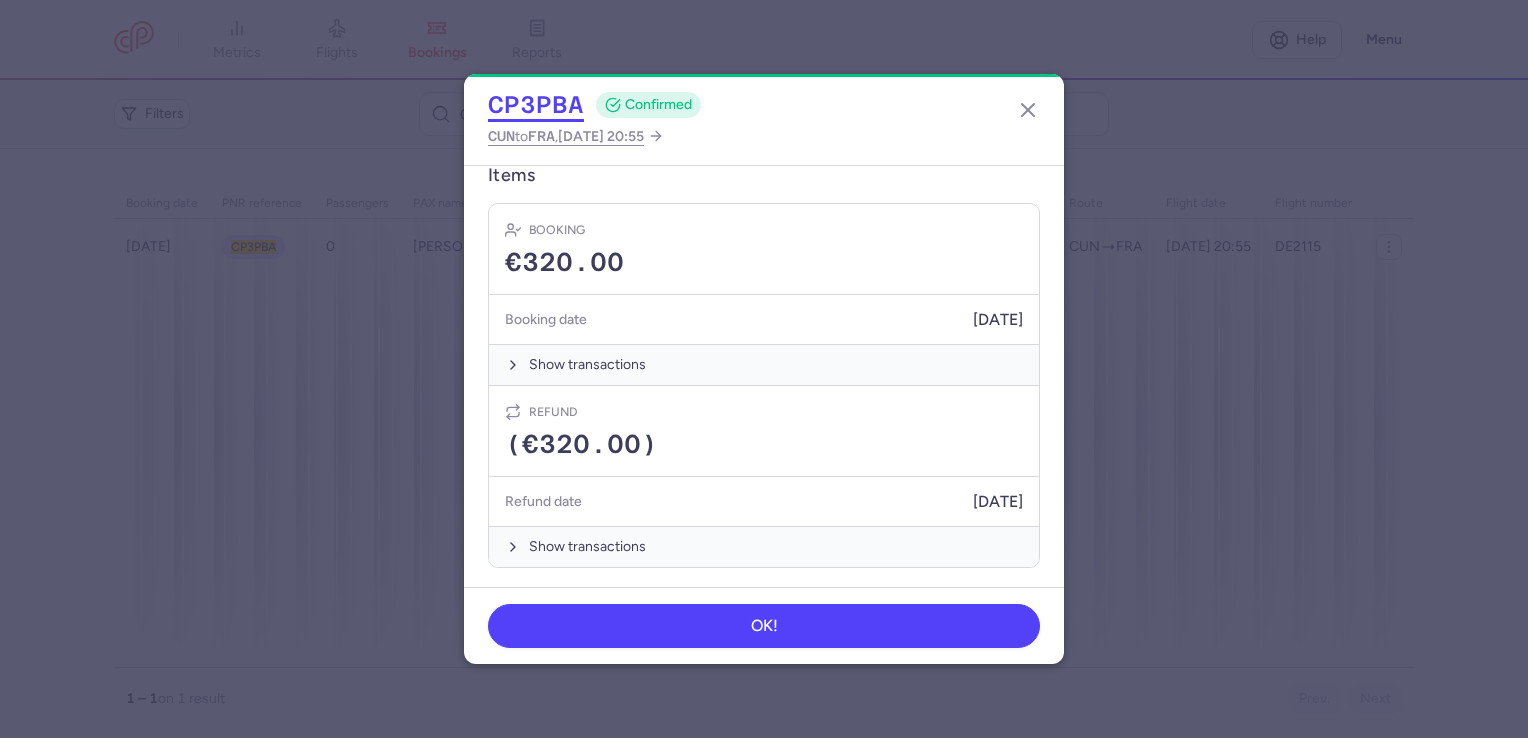 click on "CP3PBA" 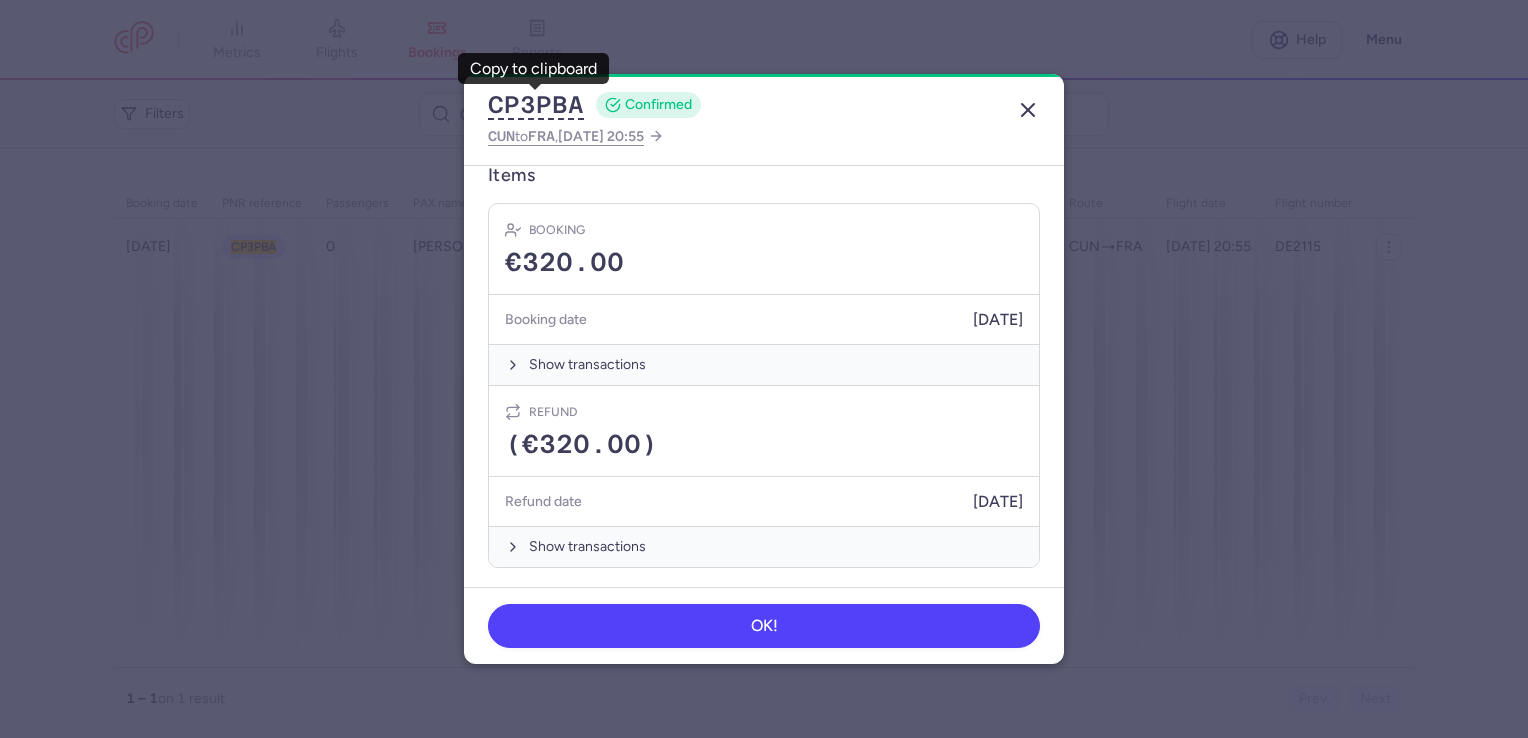 click 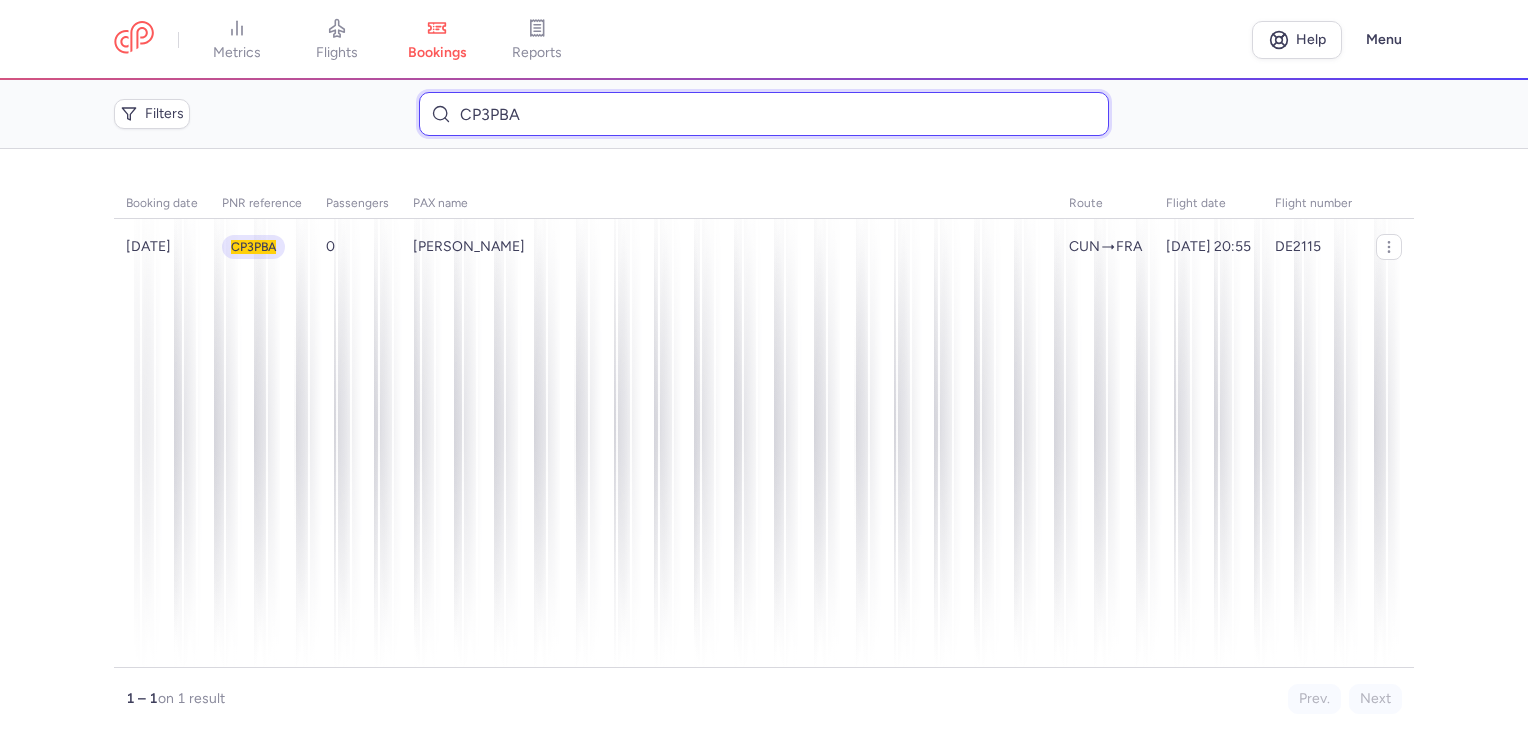 drag, startPoint x: 518, startPoint y: 115, endPoint x: 381, endPoint y: 100, distance: 137.81873 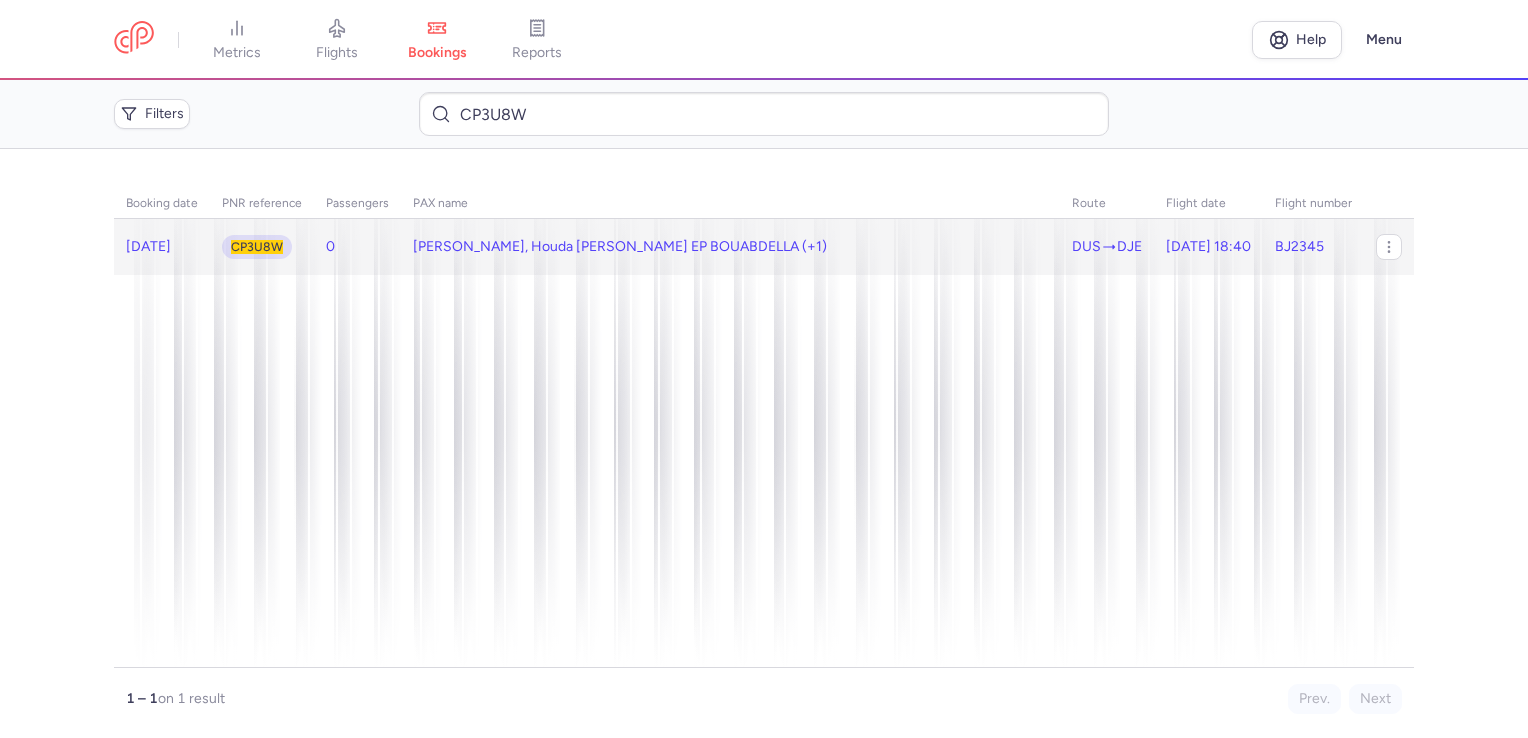 click on "[PERSON_NAME], Houda [PERSON_NAME] EP BOUABDELLA (+1)" 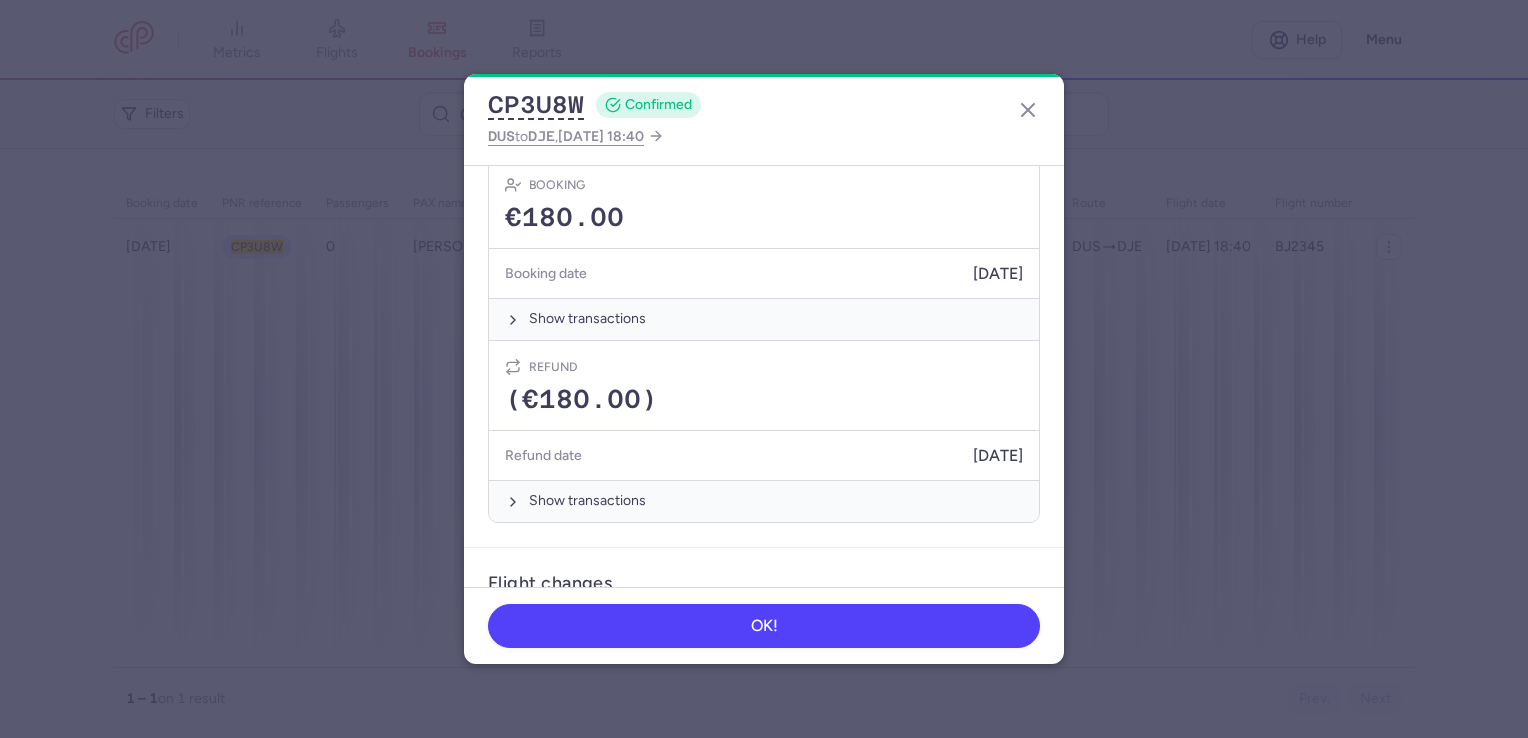 scroll, scrollTop: 700, scrollLeft: 0, axis: vertical 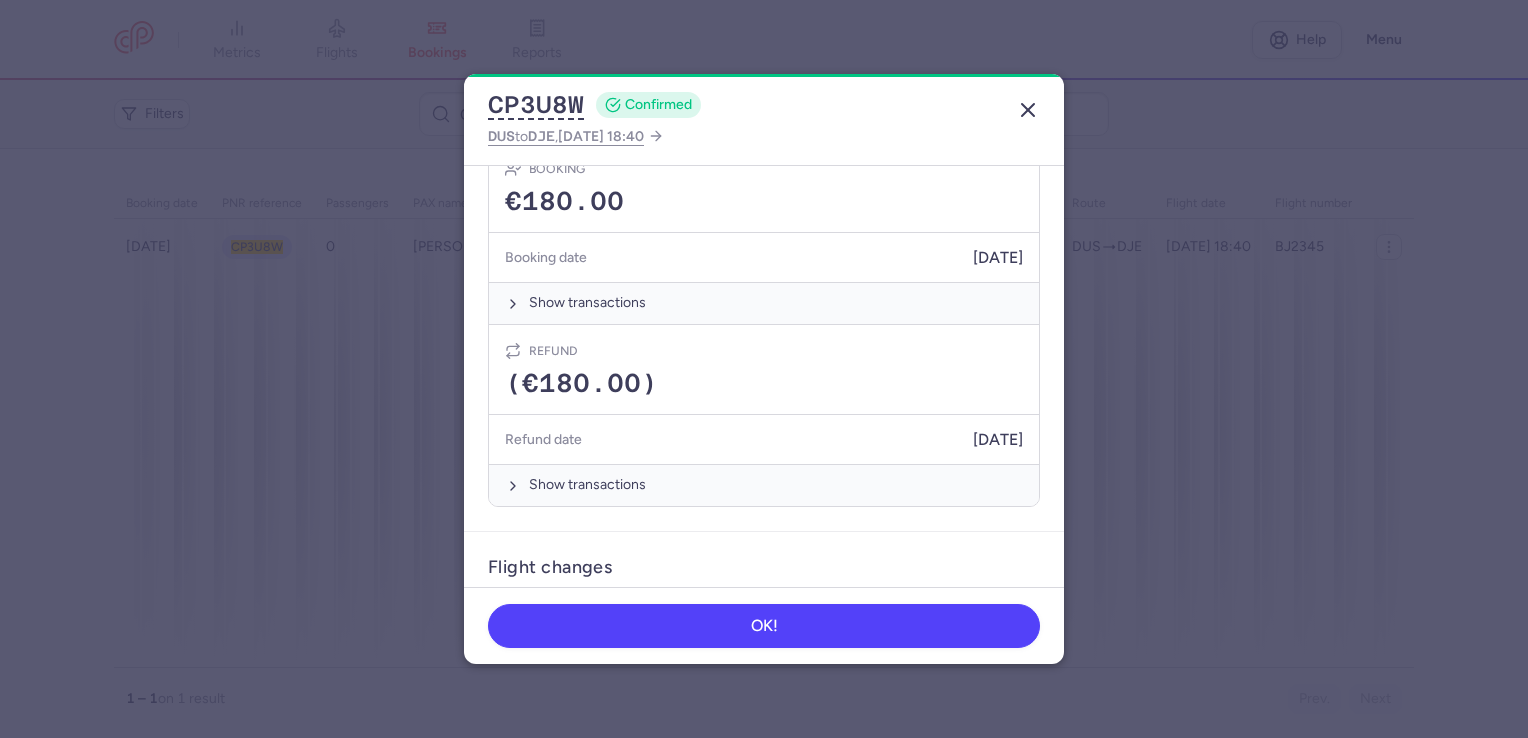 click 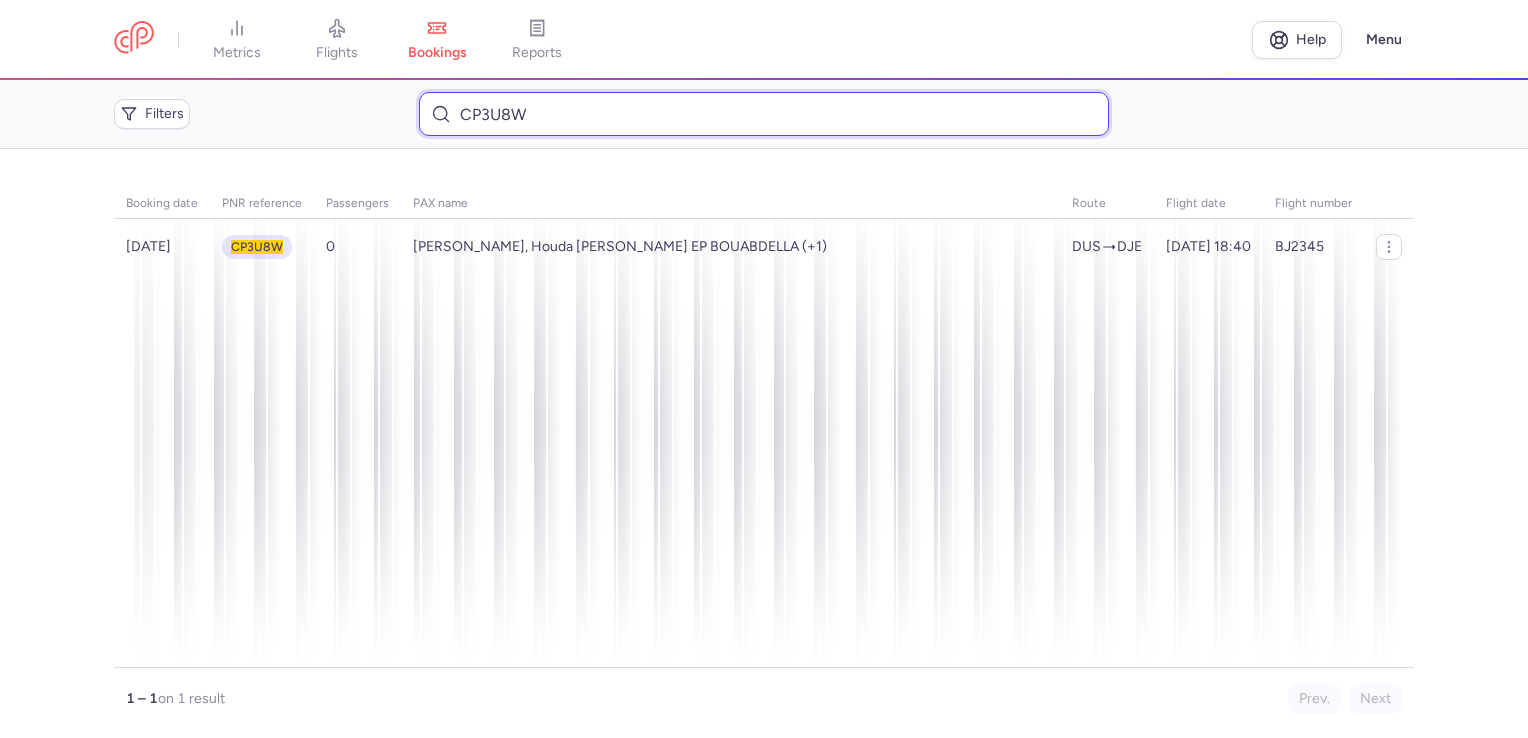 drag, startPoint x: 530, startPoint y: 114, endPoint x: 410, endPoint y: 102, distance: 120.59851 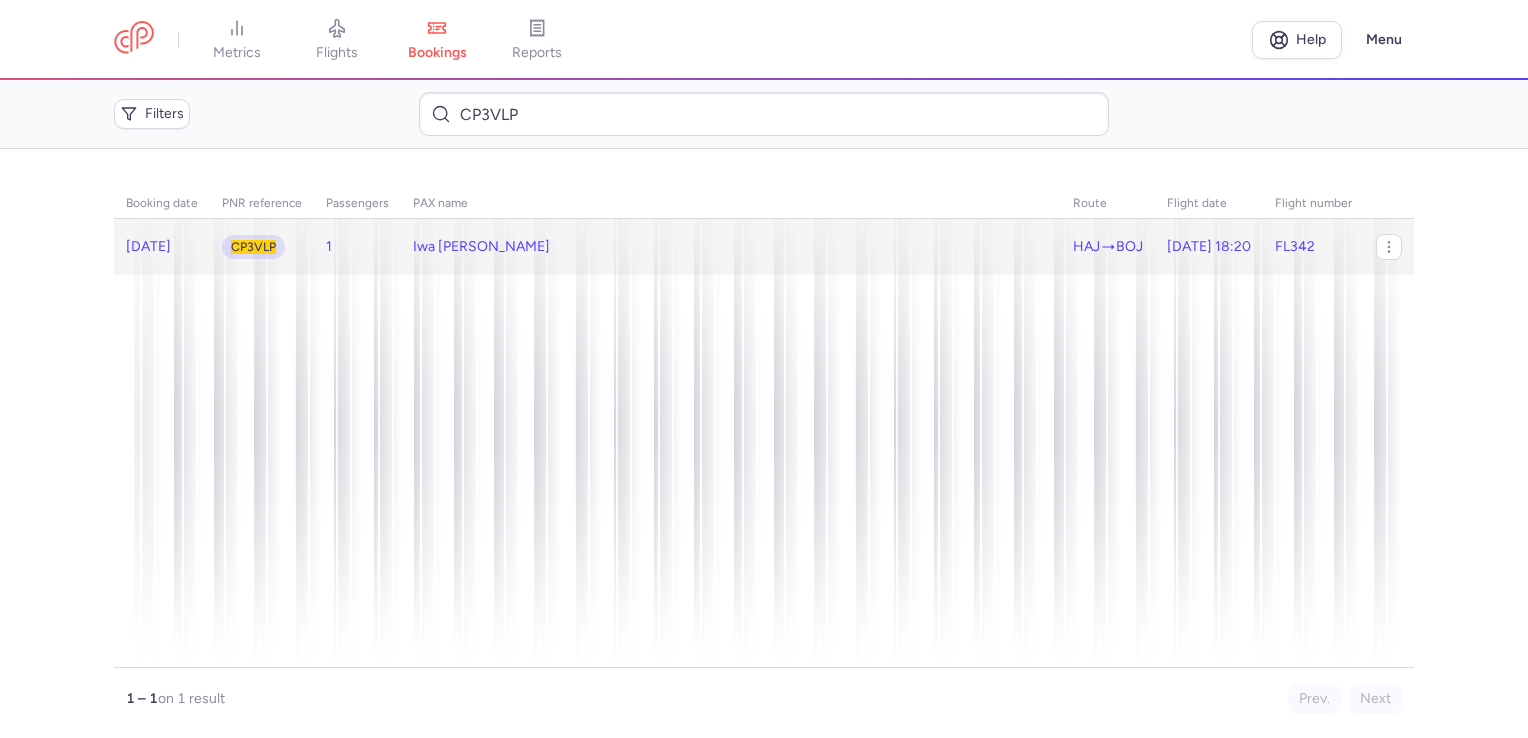 click on "Iwa [PERSON_NAME]" 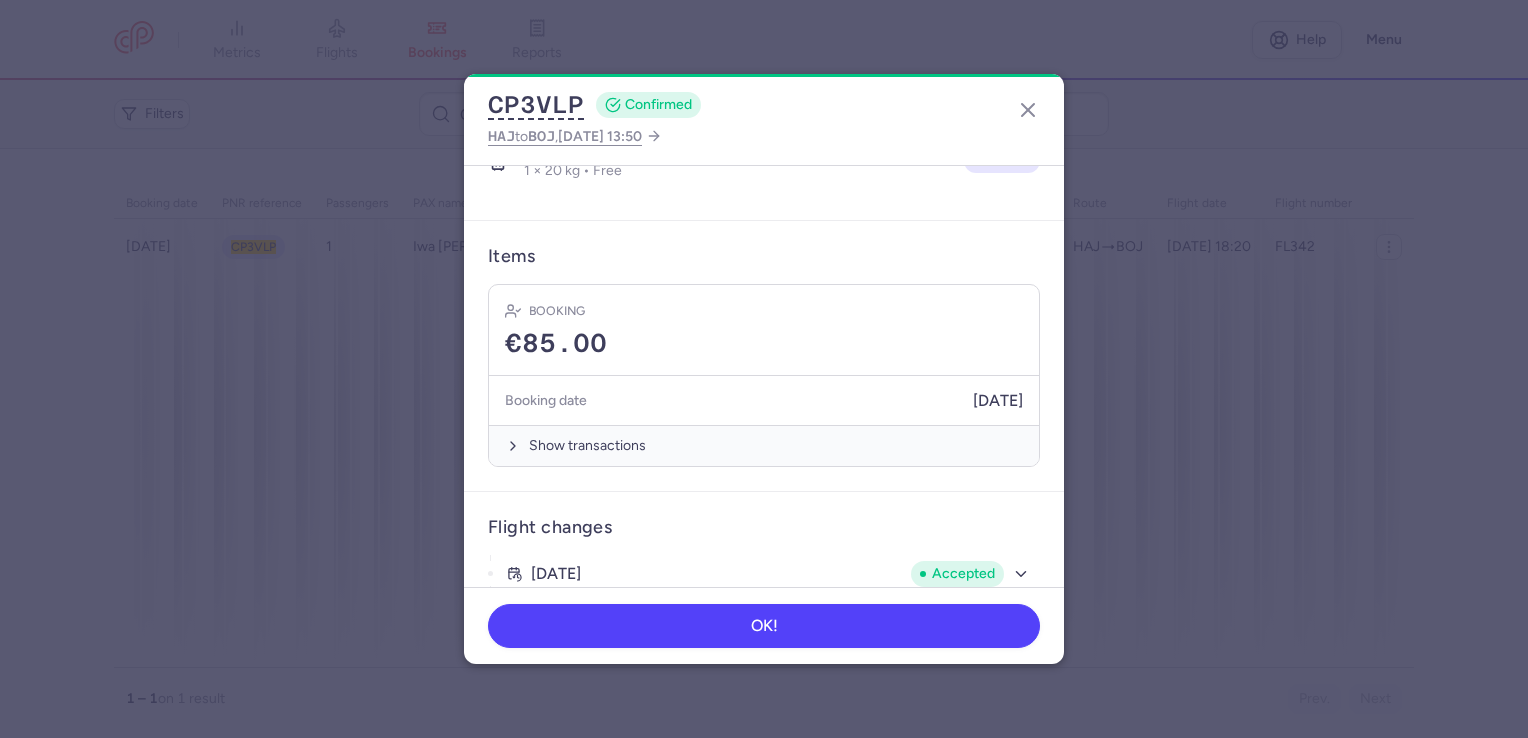 scroll, scrollTop: 464, scrollLeft: 0, axis: vertical 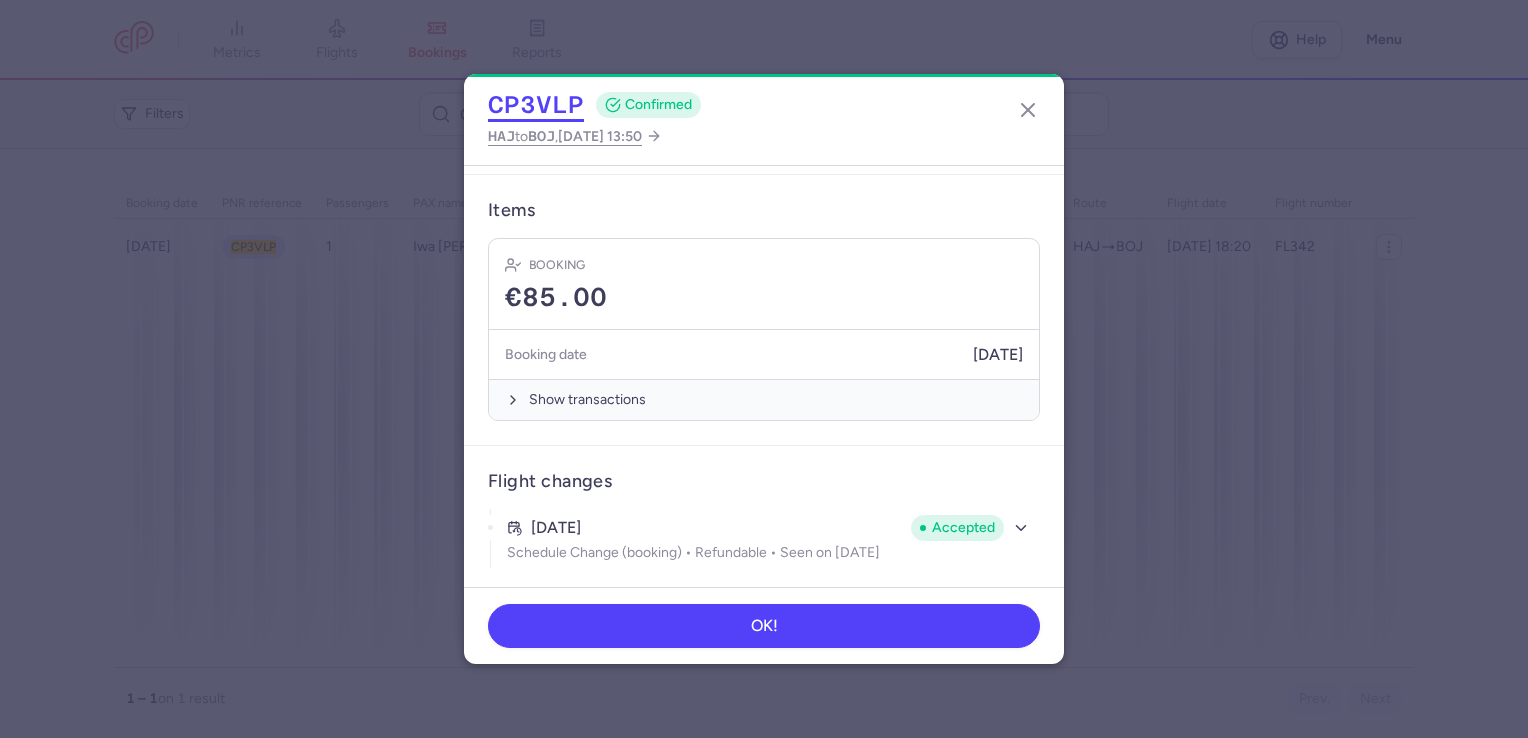 click on "CP3VLP" 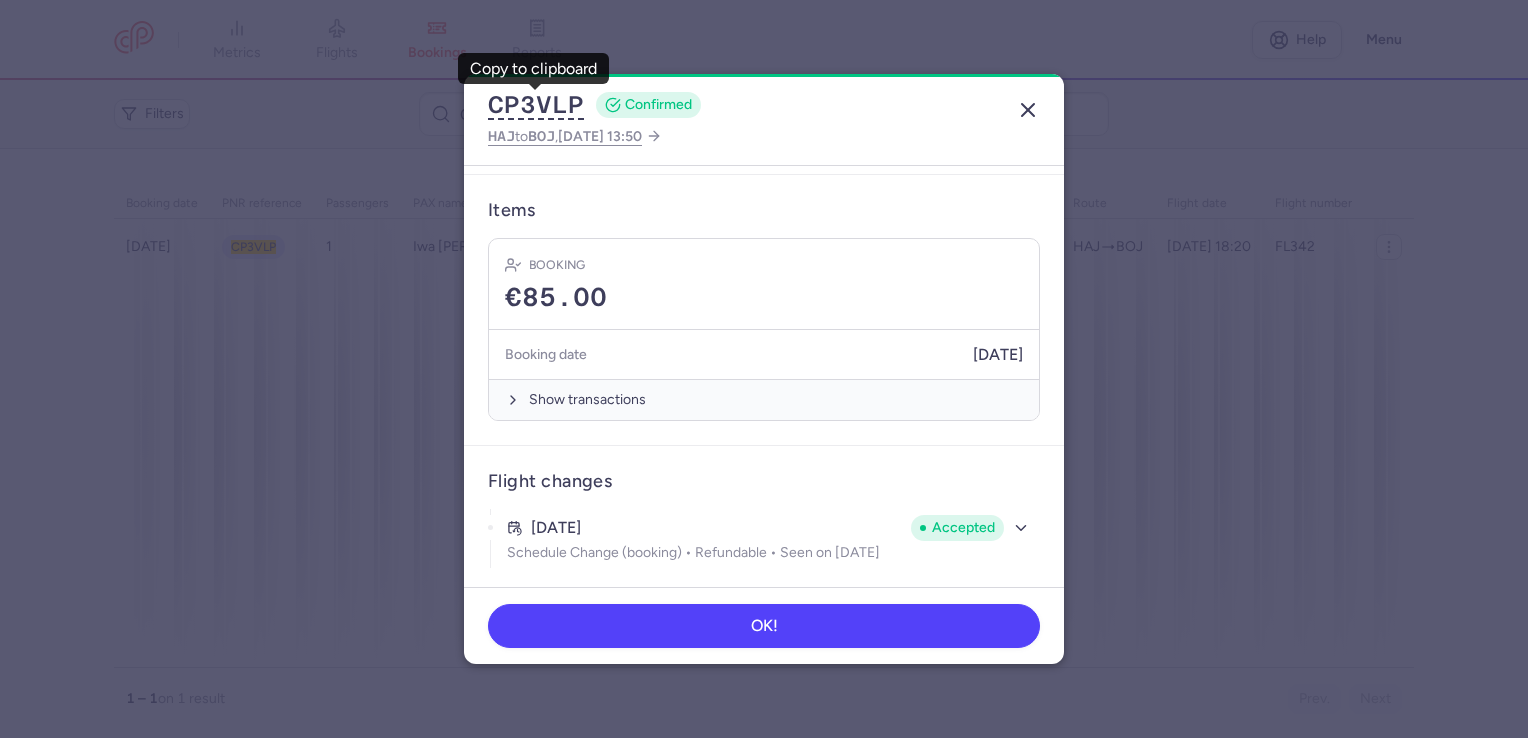 click 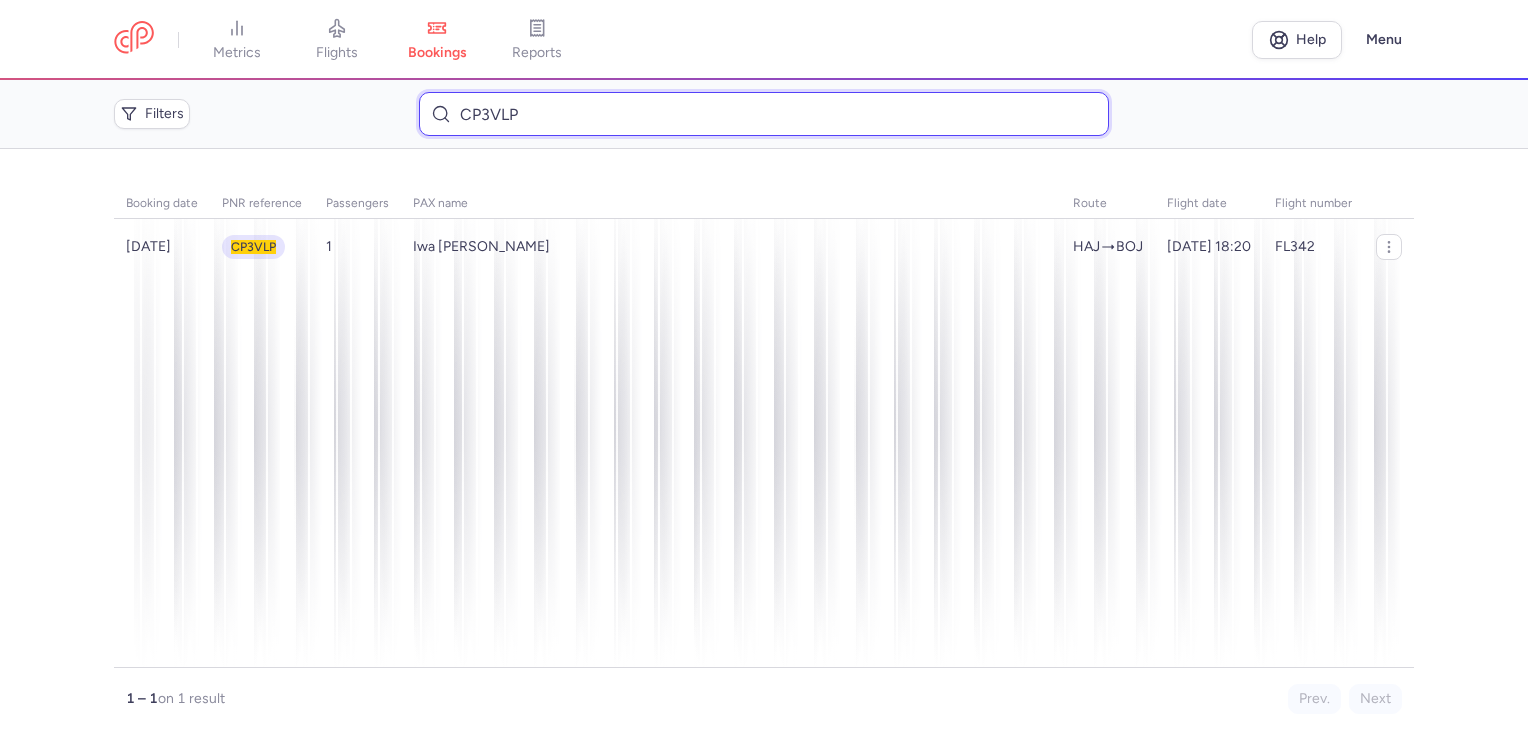 drag, startPoint x: 518, startPoint y: 112, endPoint x: 349, endPoint y: 110, distance: 169.01184 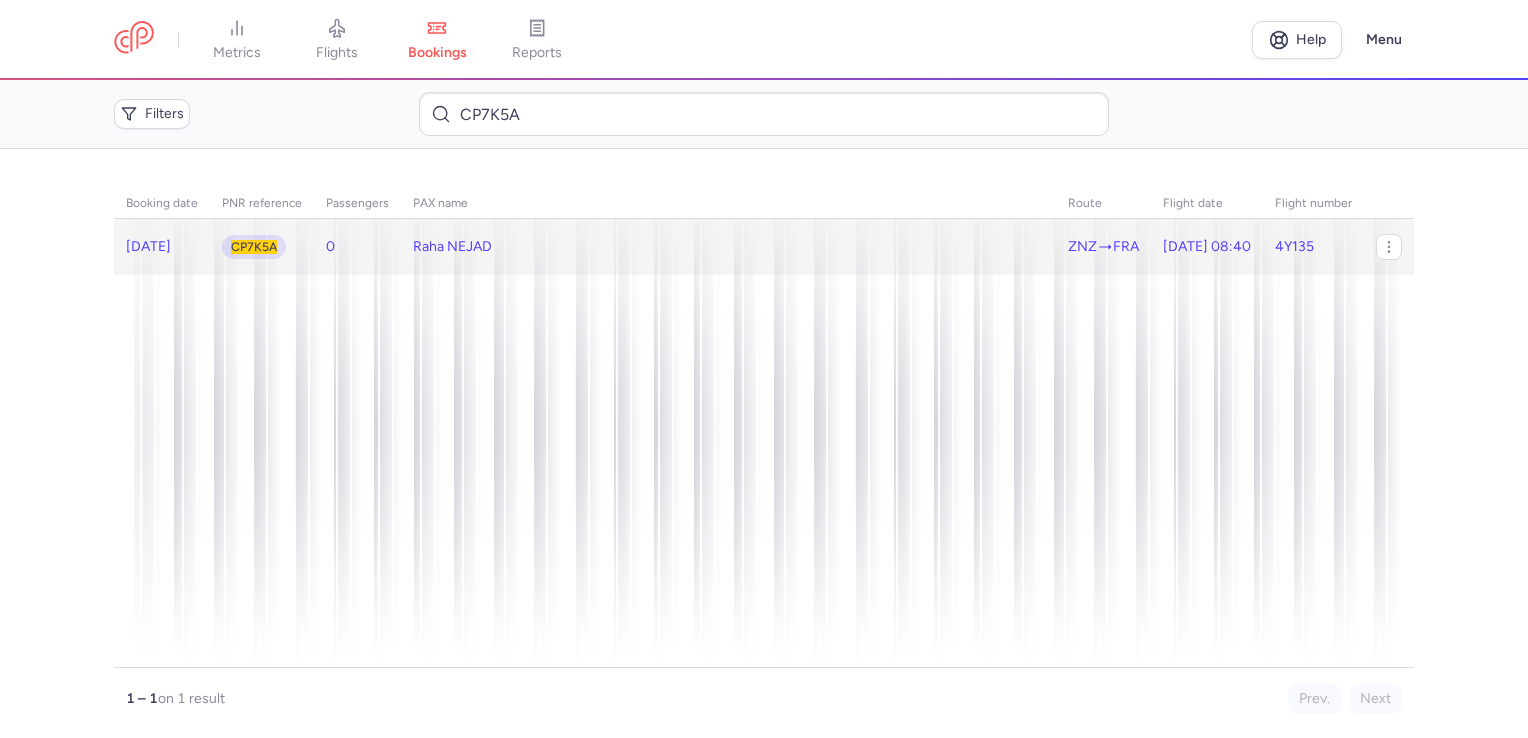 click on "Raha NEJAD" 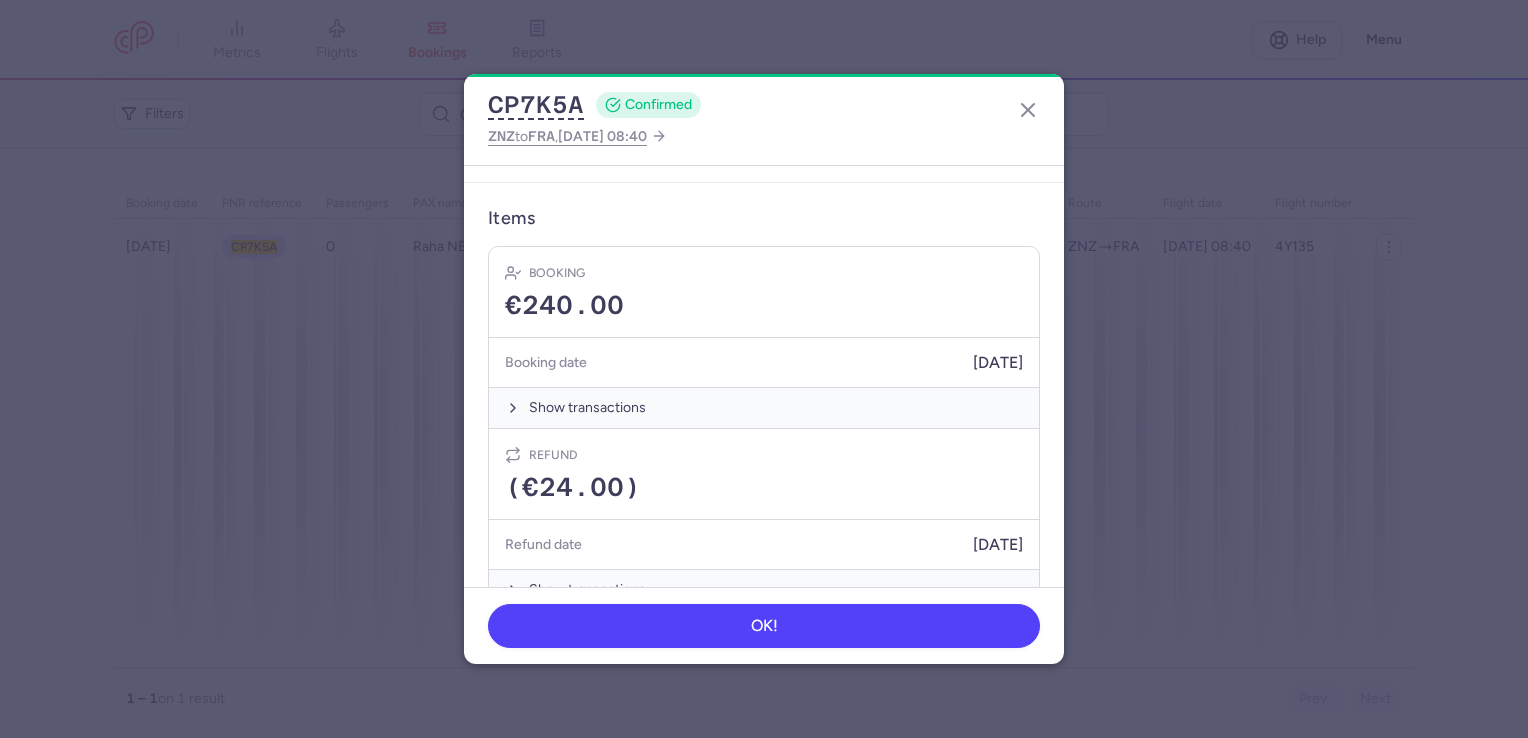 scroll, scrollTop: 499, scrollLeft: 0, axis: vertical 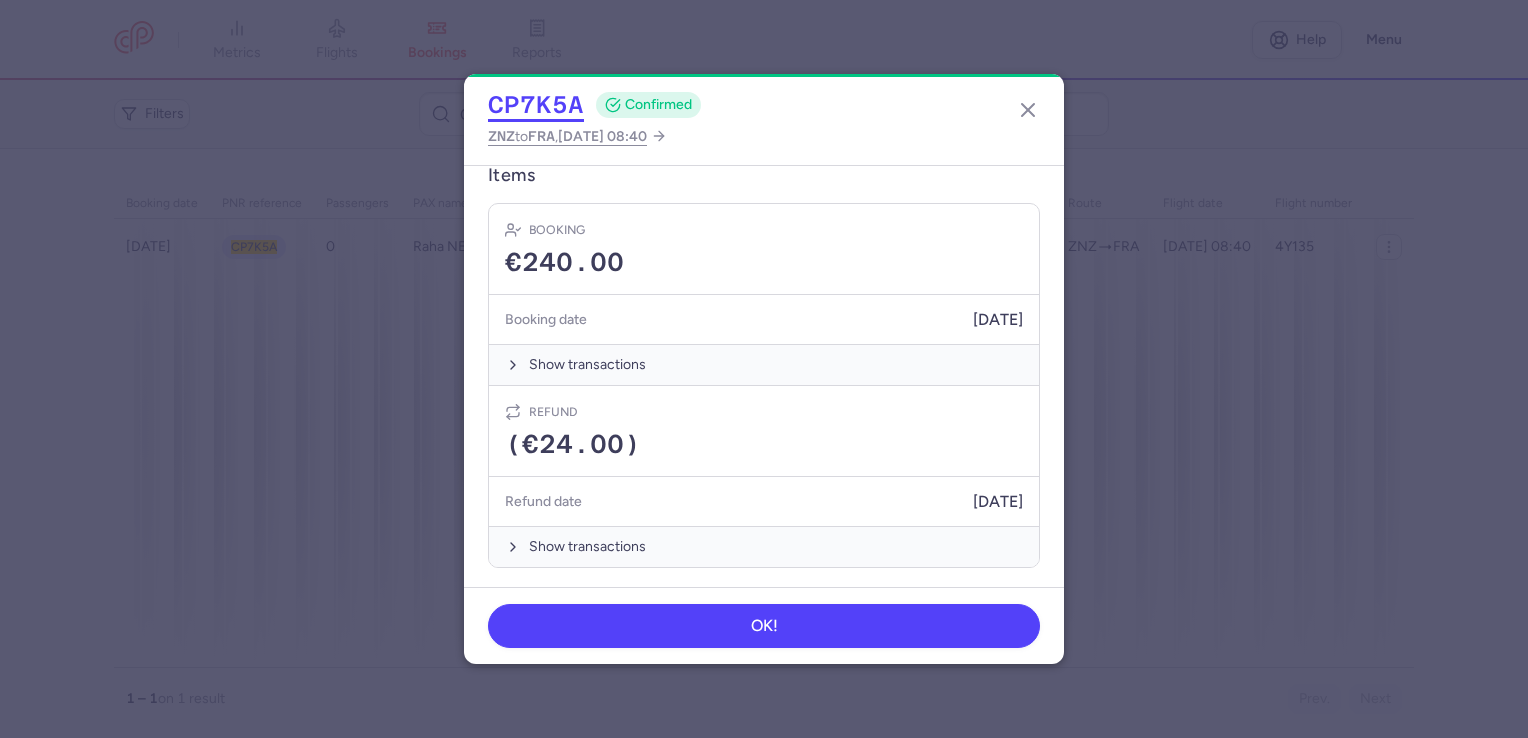 click on "CP7K5A" 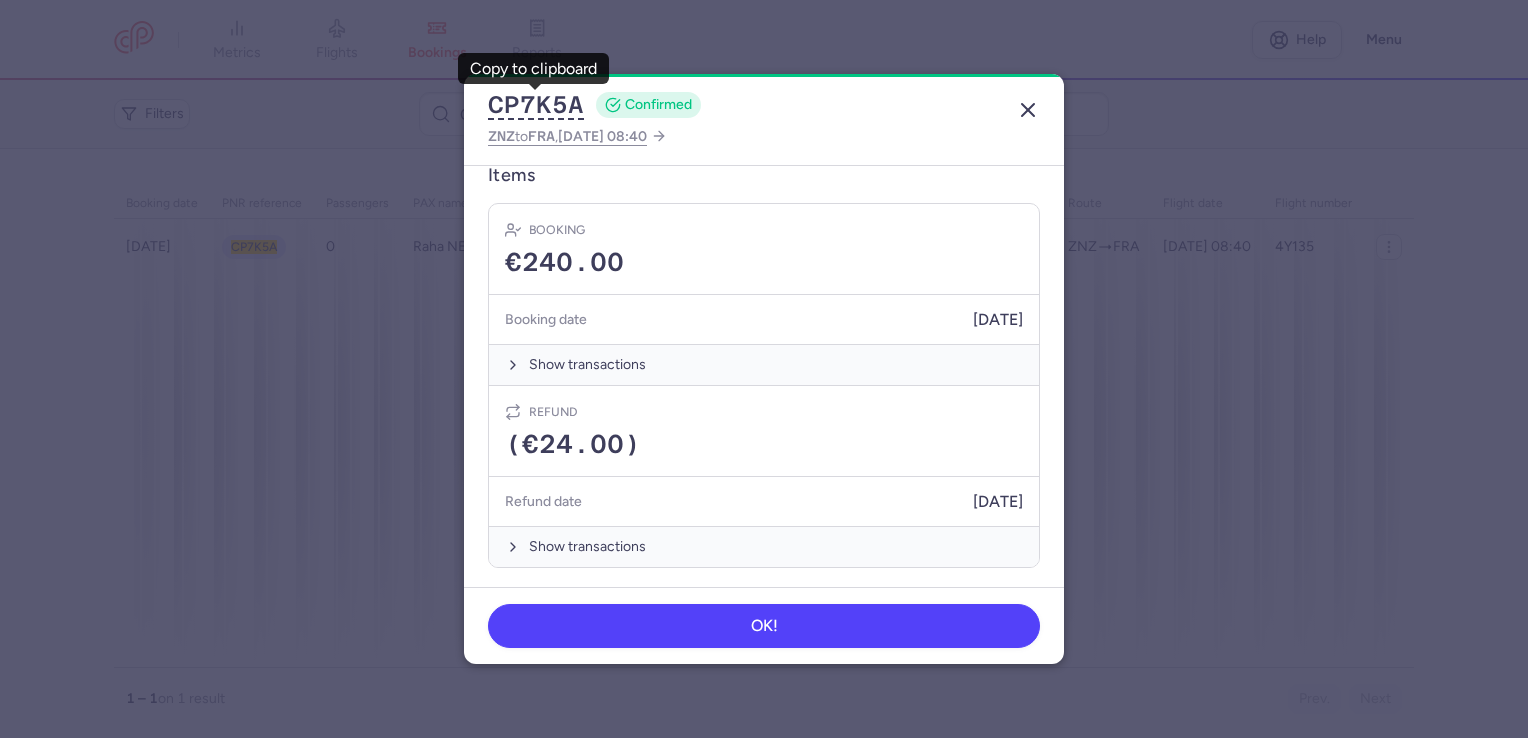 click 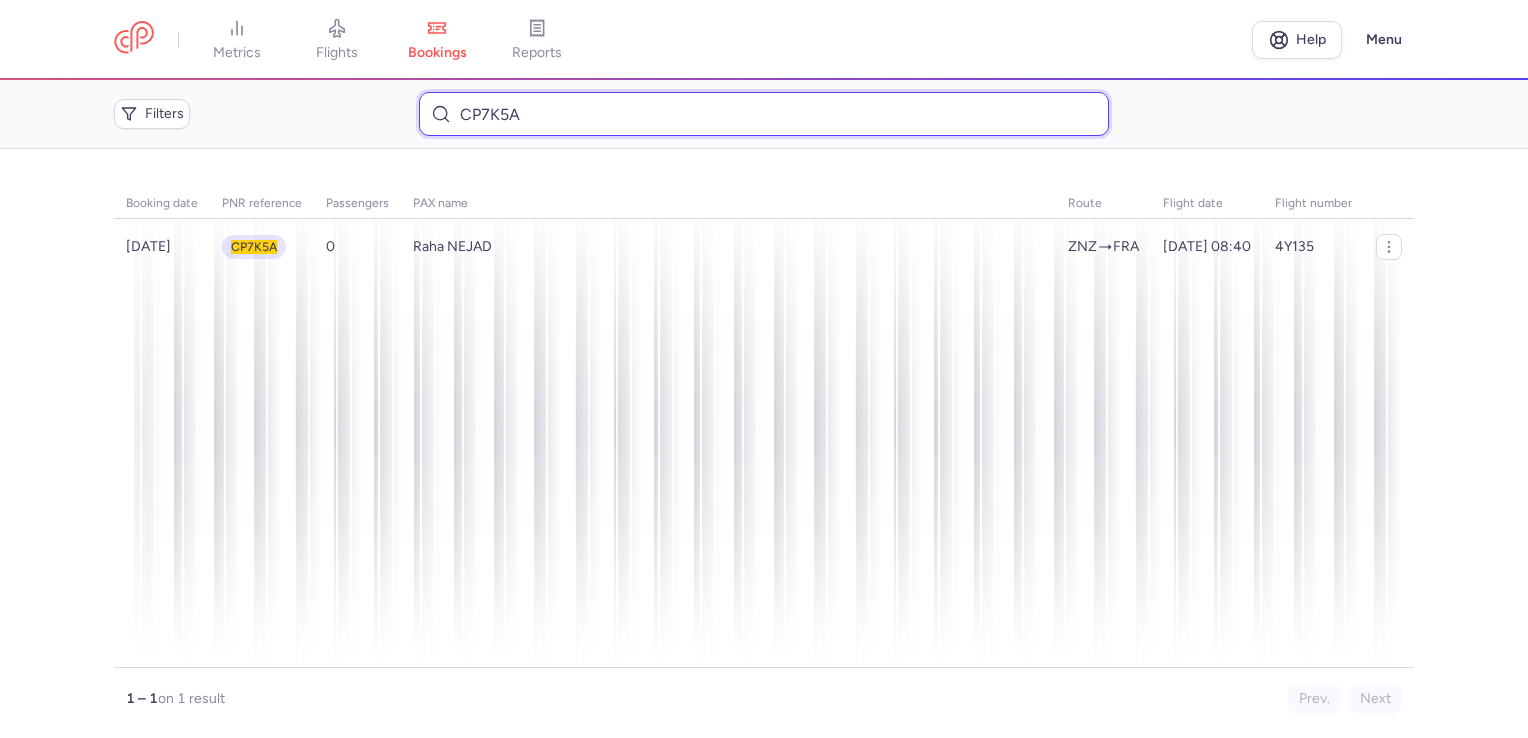 drag, startPoint x: 537, startPoint y: 114, endPoint x: 375, endPoint y: 114, distance: 162 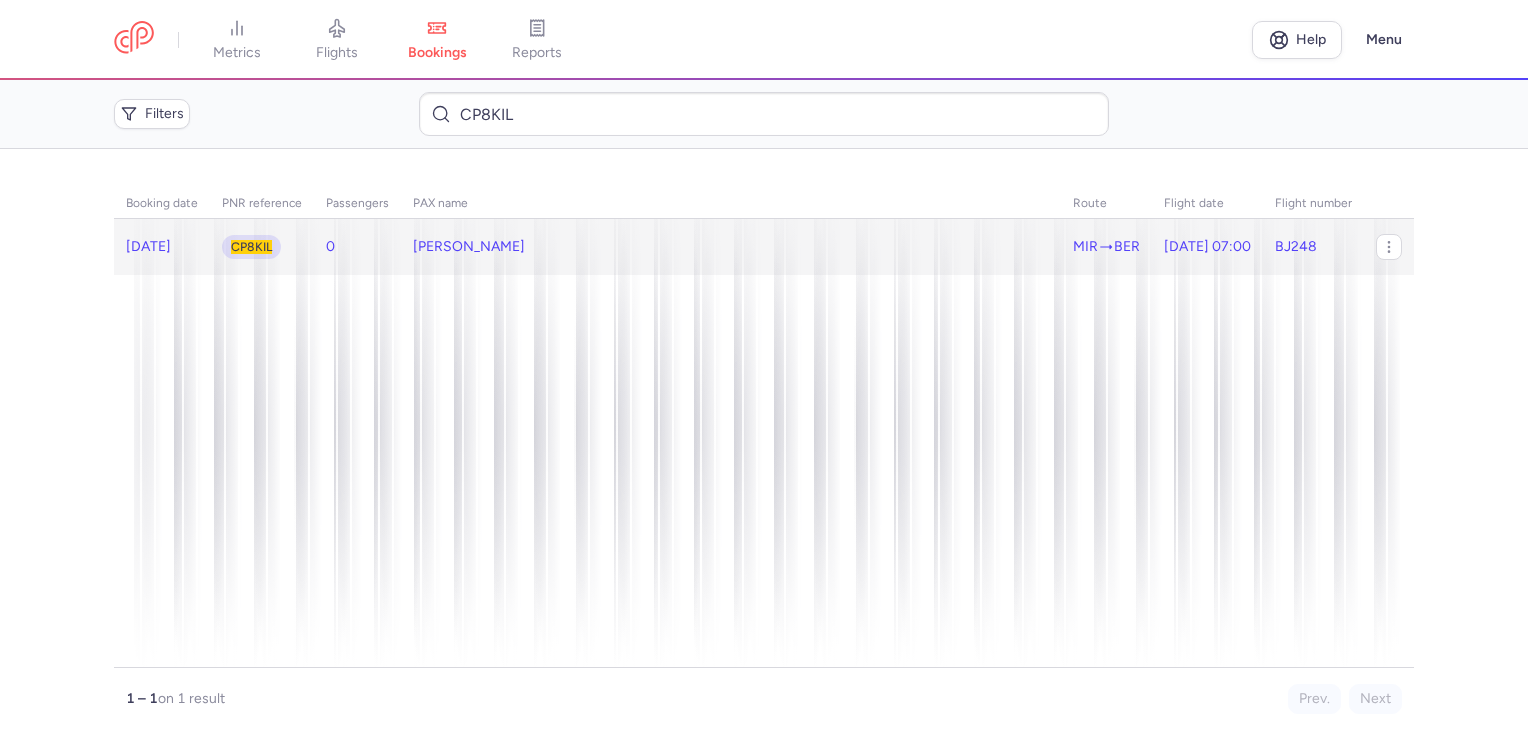 click on "[PERSON_NAME]" 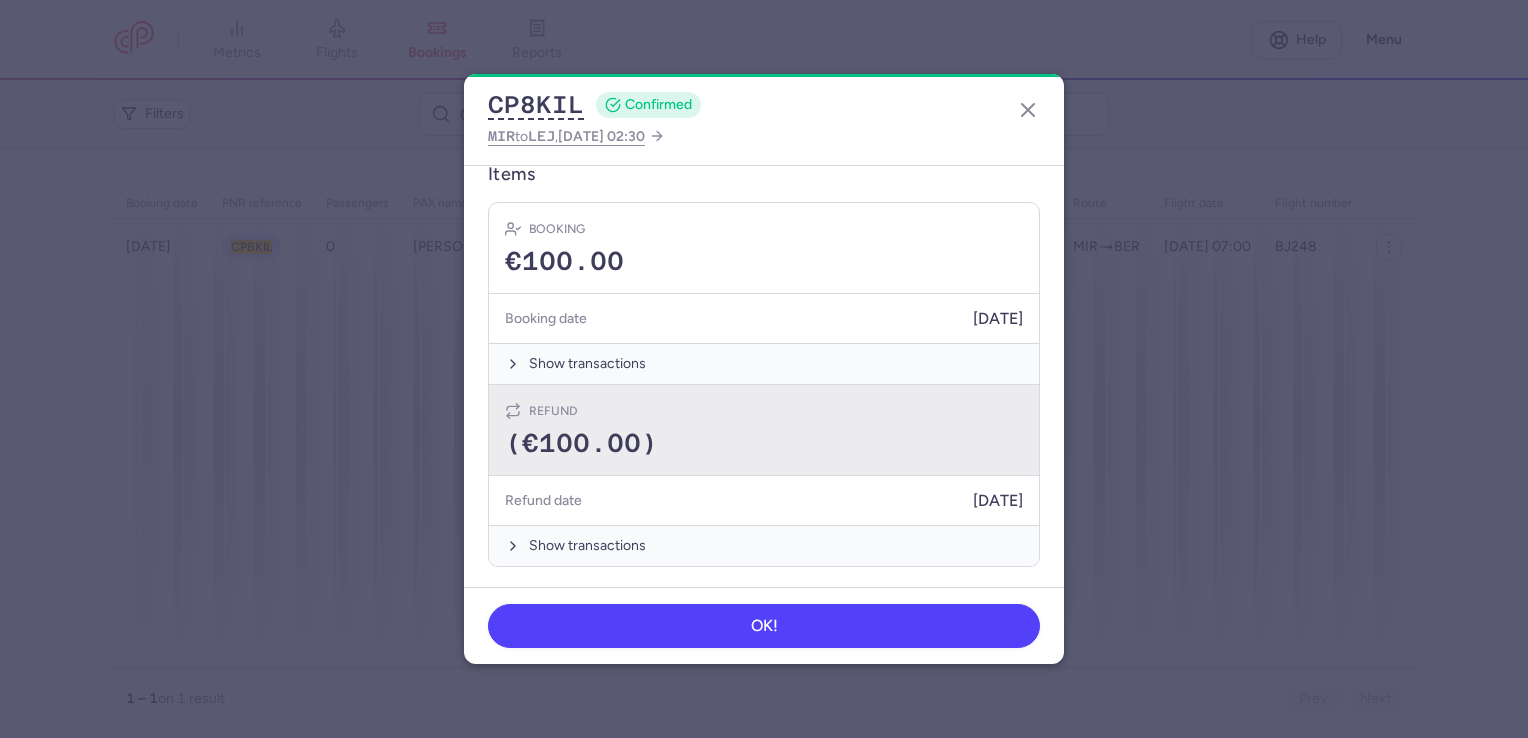 scroll, scrollTop: 600, scrollLeft: 0, axis: vertical 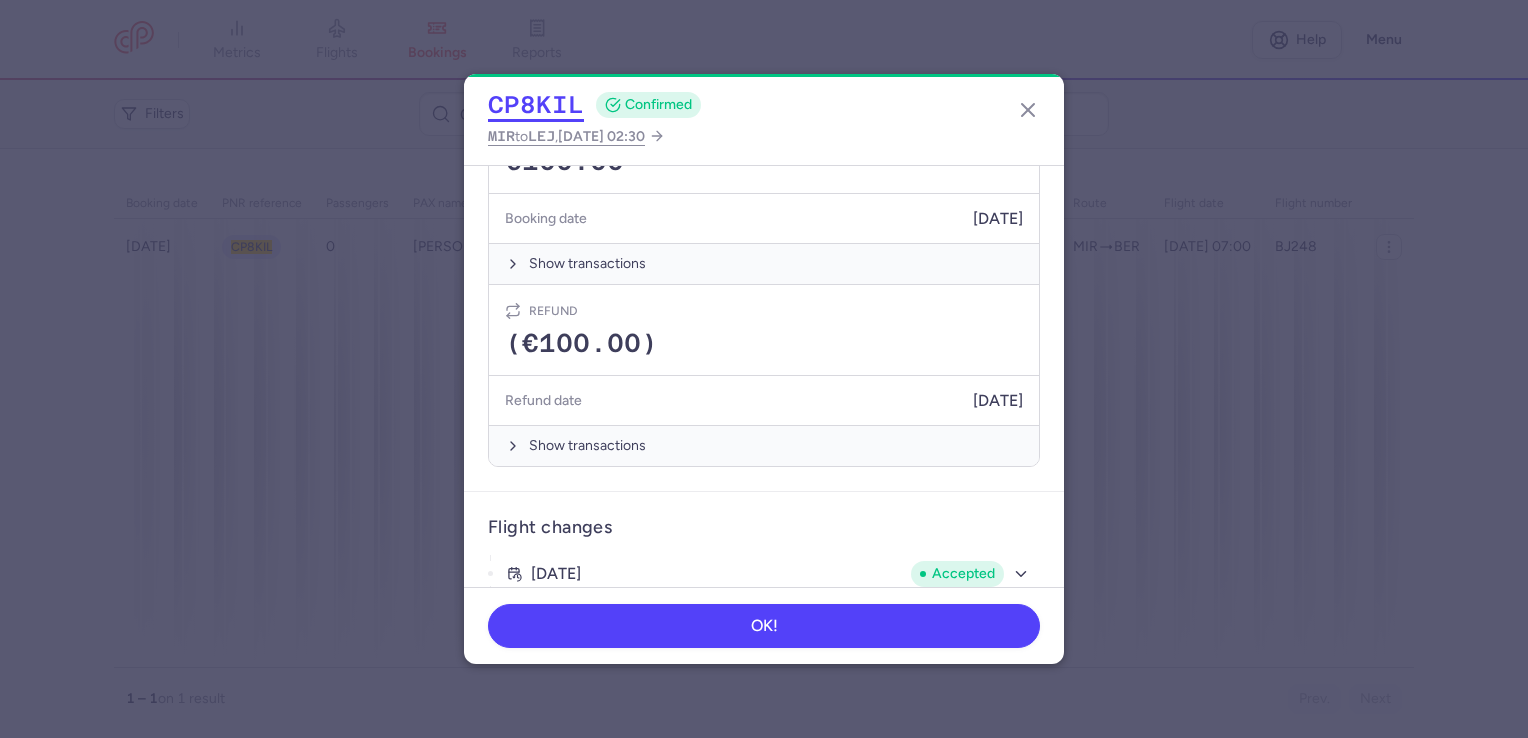 click on "CP8KIL" 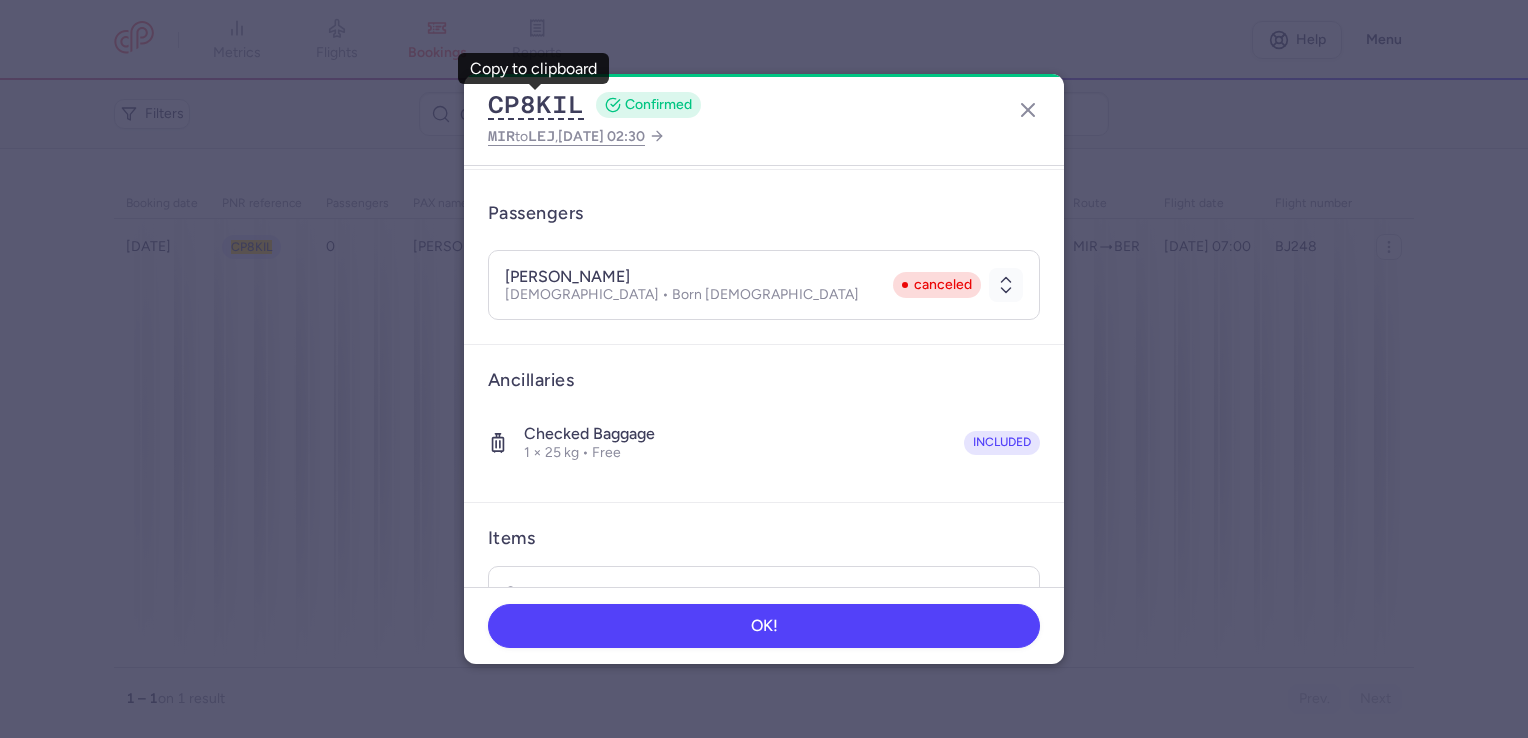 scroll, scrollTop: 0, scrollLeft: 0, axis: both 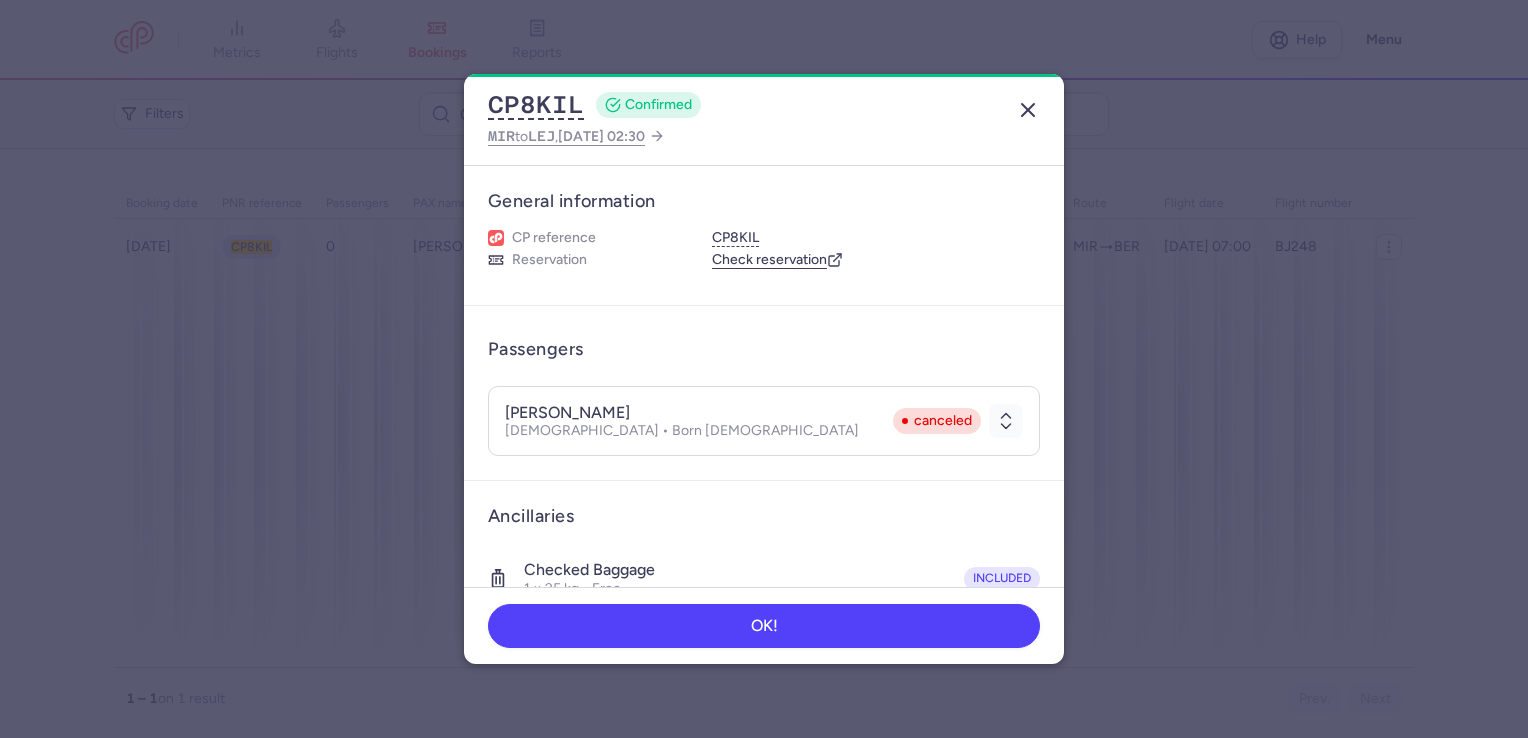 click 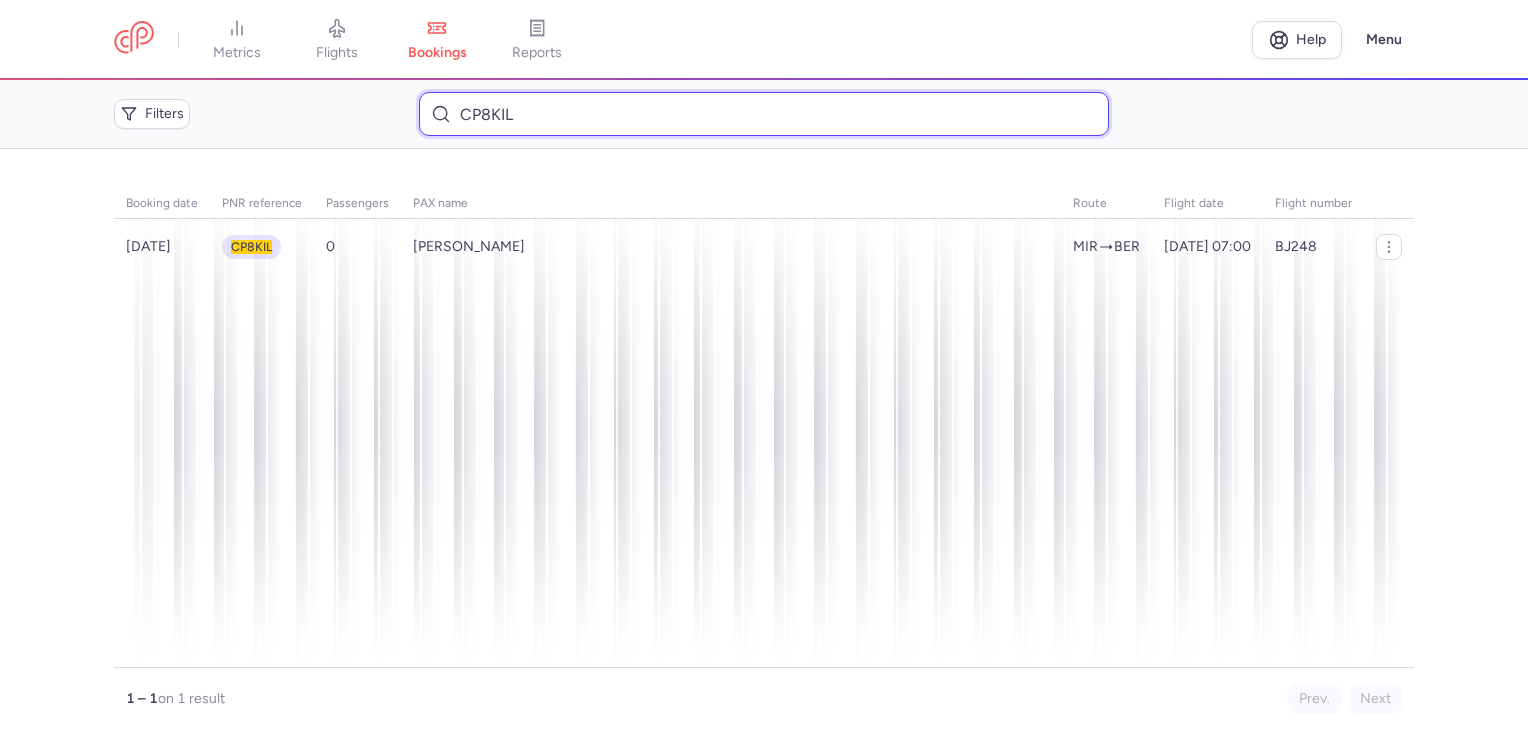 drag, startPoint x: 542, startPoint y: 117, endPoint x: 416, endPoint y: 118, distance: 126.00397 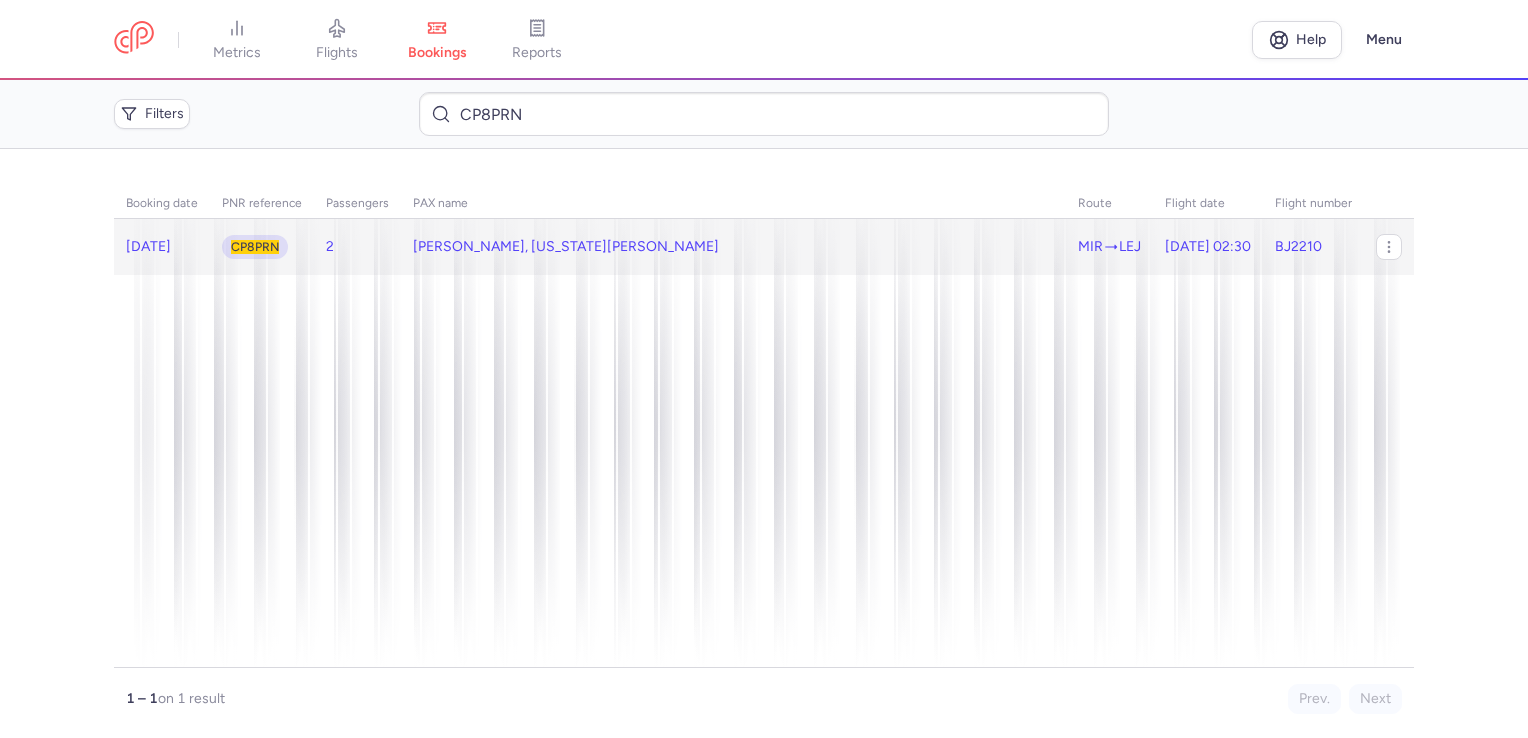 click on "[PERSON_NAME], [US_STATE][PERSON_NAME]" 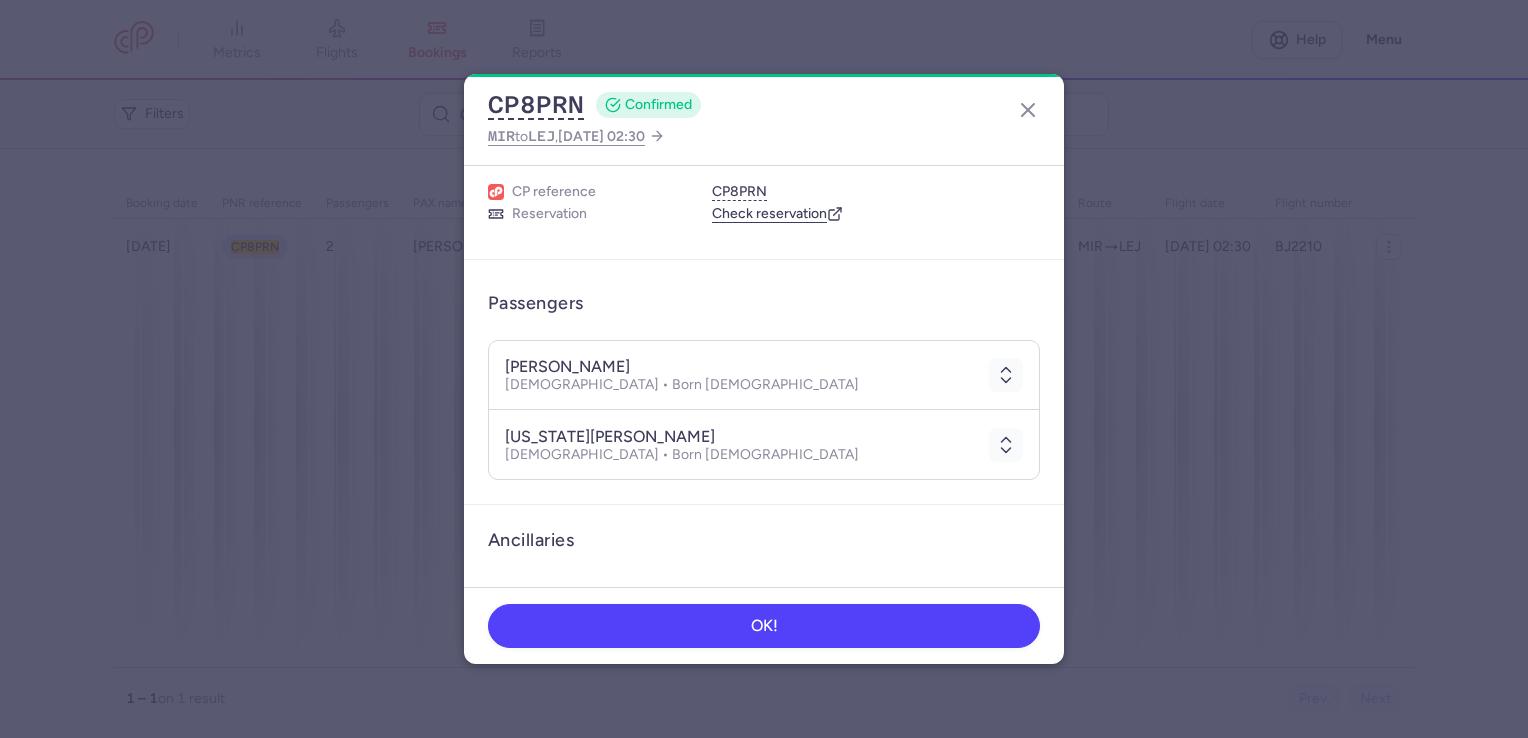 scroll, scrollTop: 0, scrollLeft: 0, axis: both 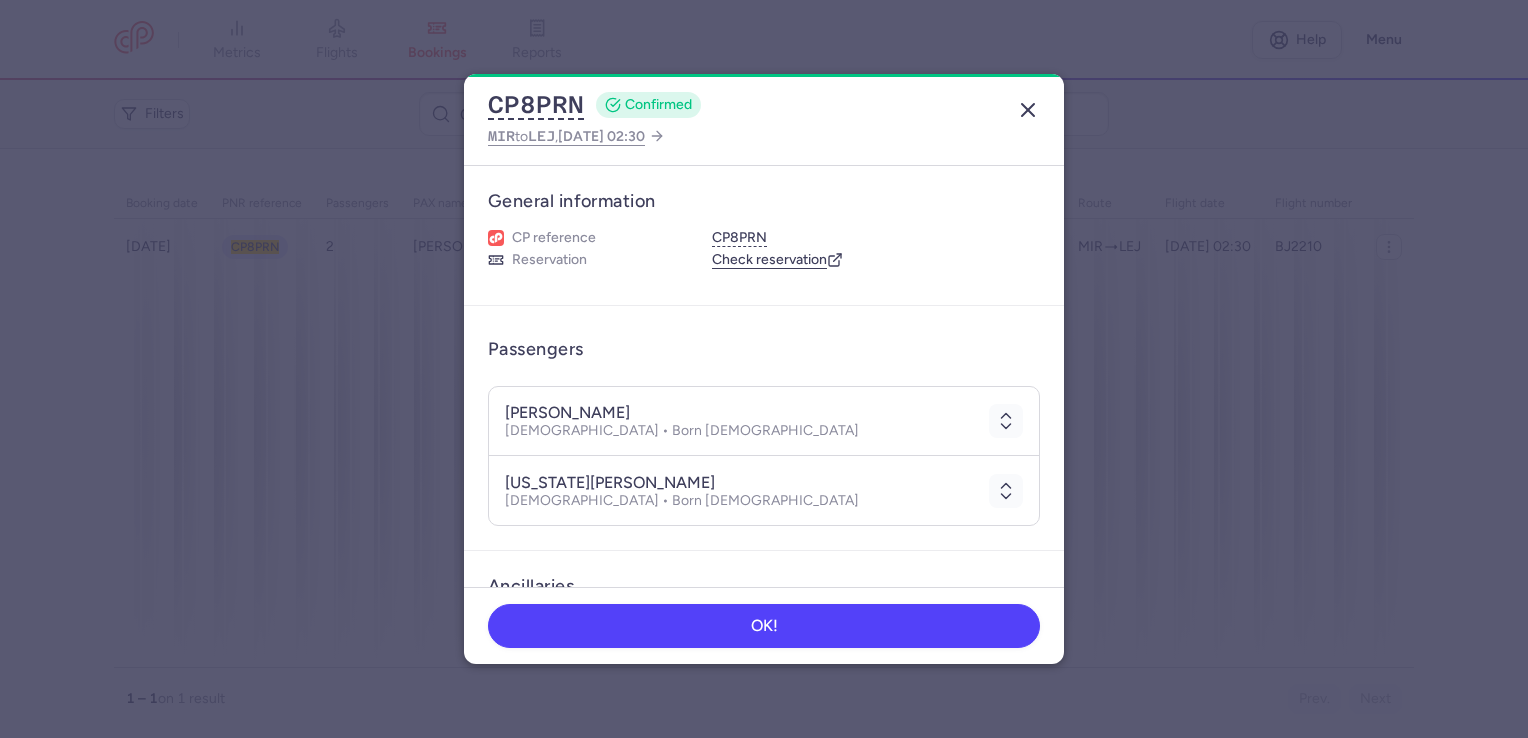 click 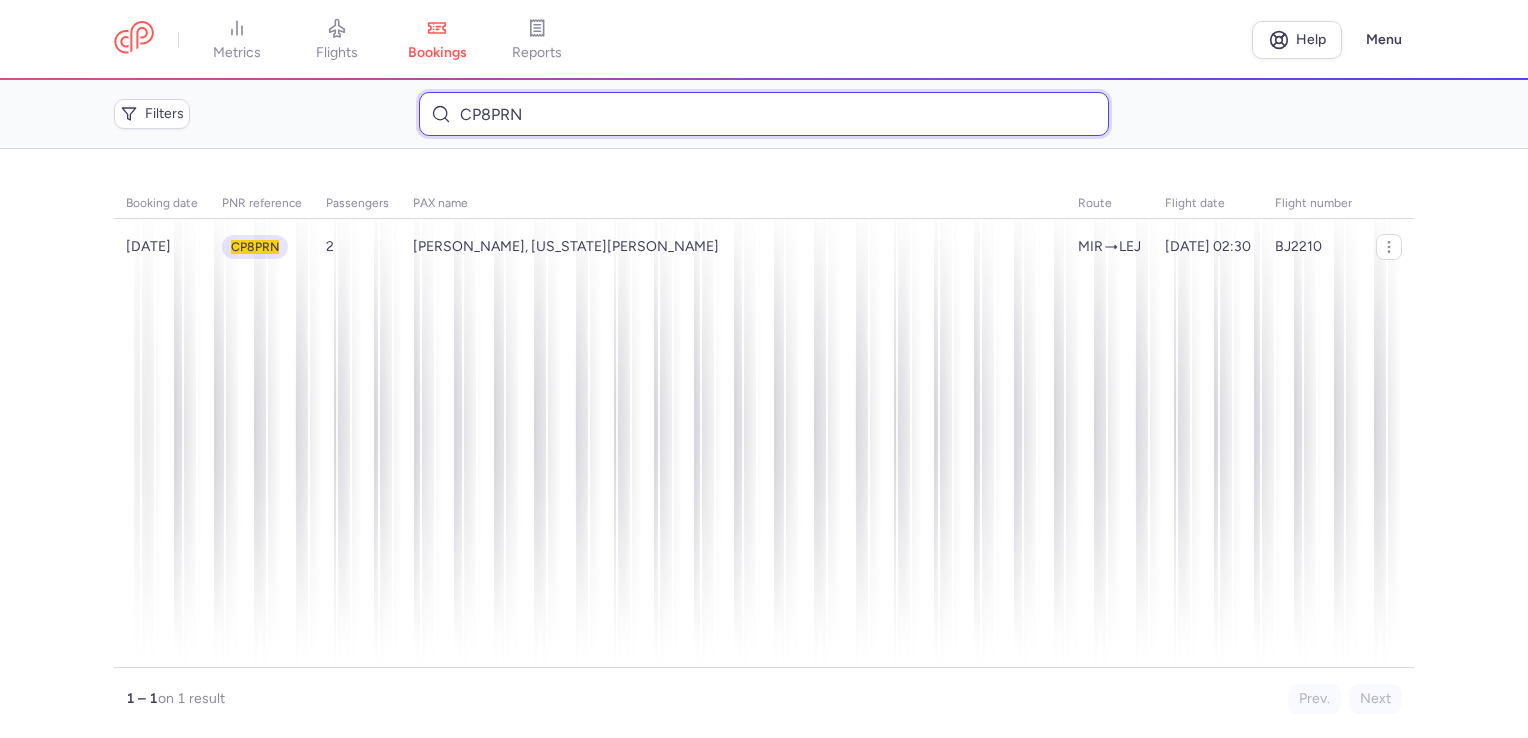 drag, startPoint x: 538, startPoint y: 110, endPoint x: 365, endPoint y: 115, distance: 173.07224 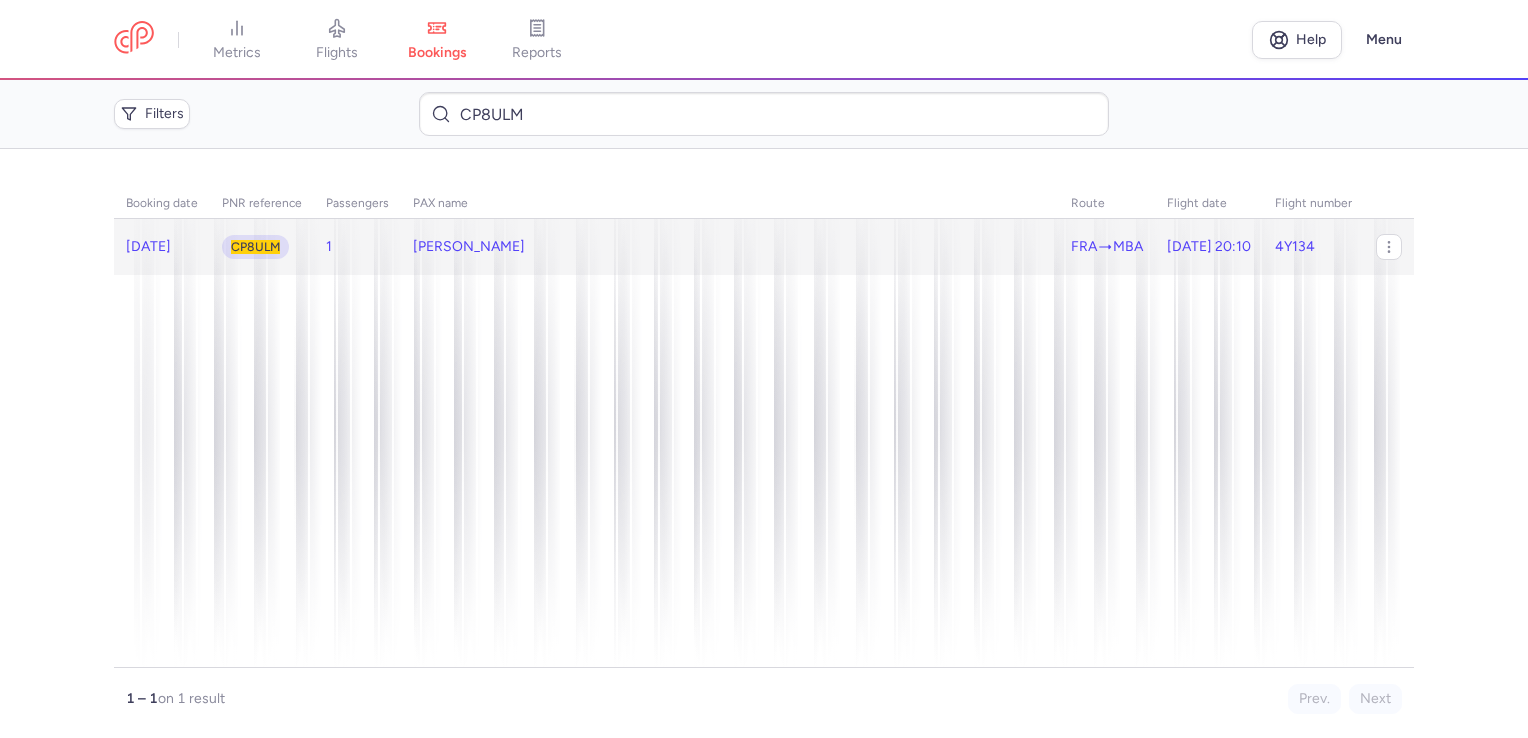 click on "[PERSON_NAME]" 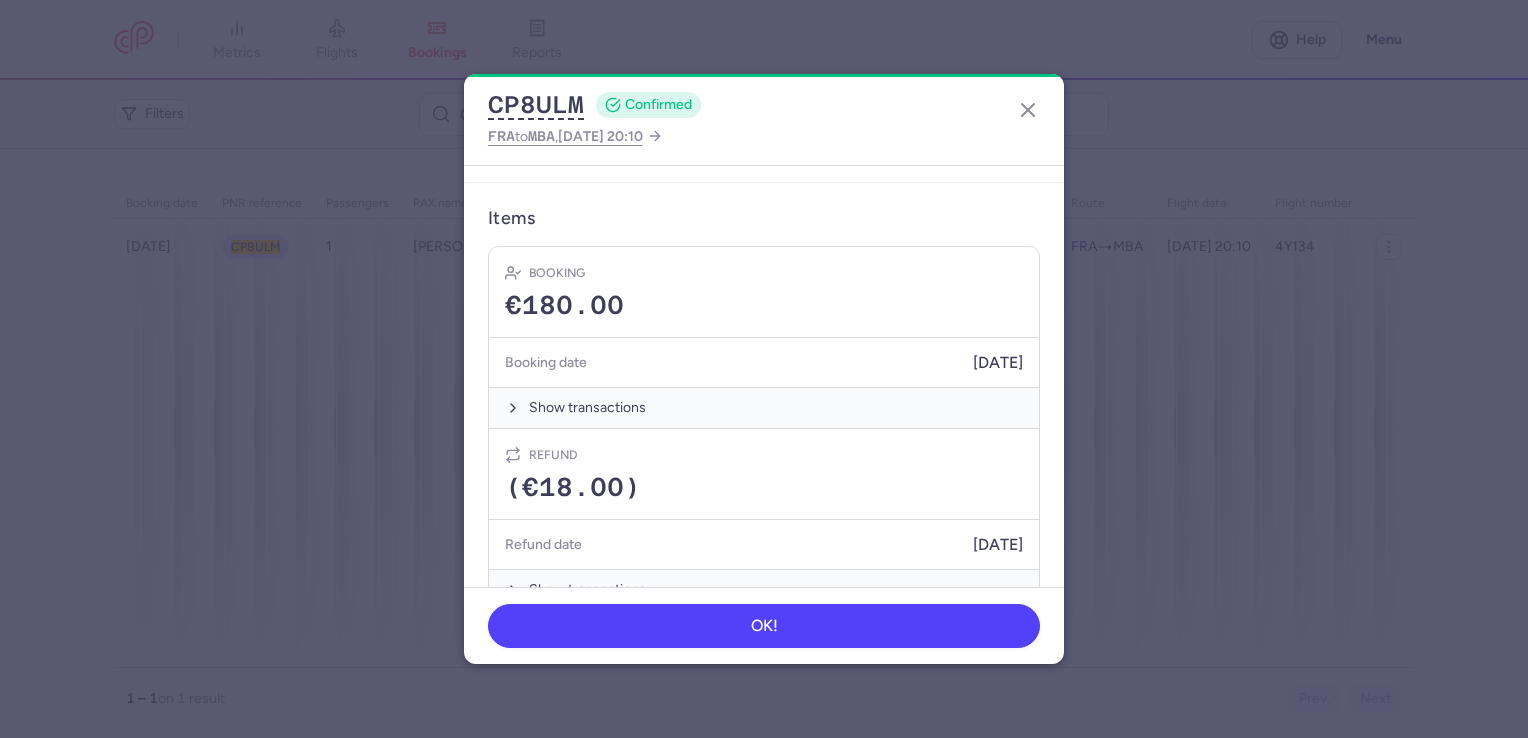 scroll, scrollTop: 499, scrollLeft: 0, axis: vertical 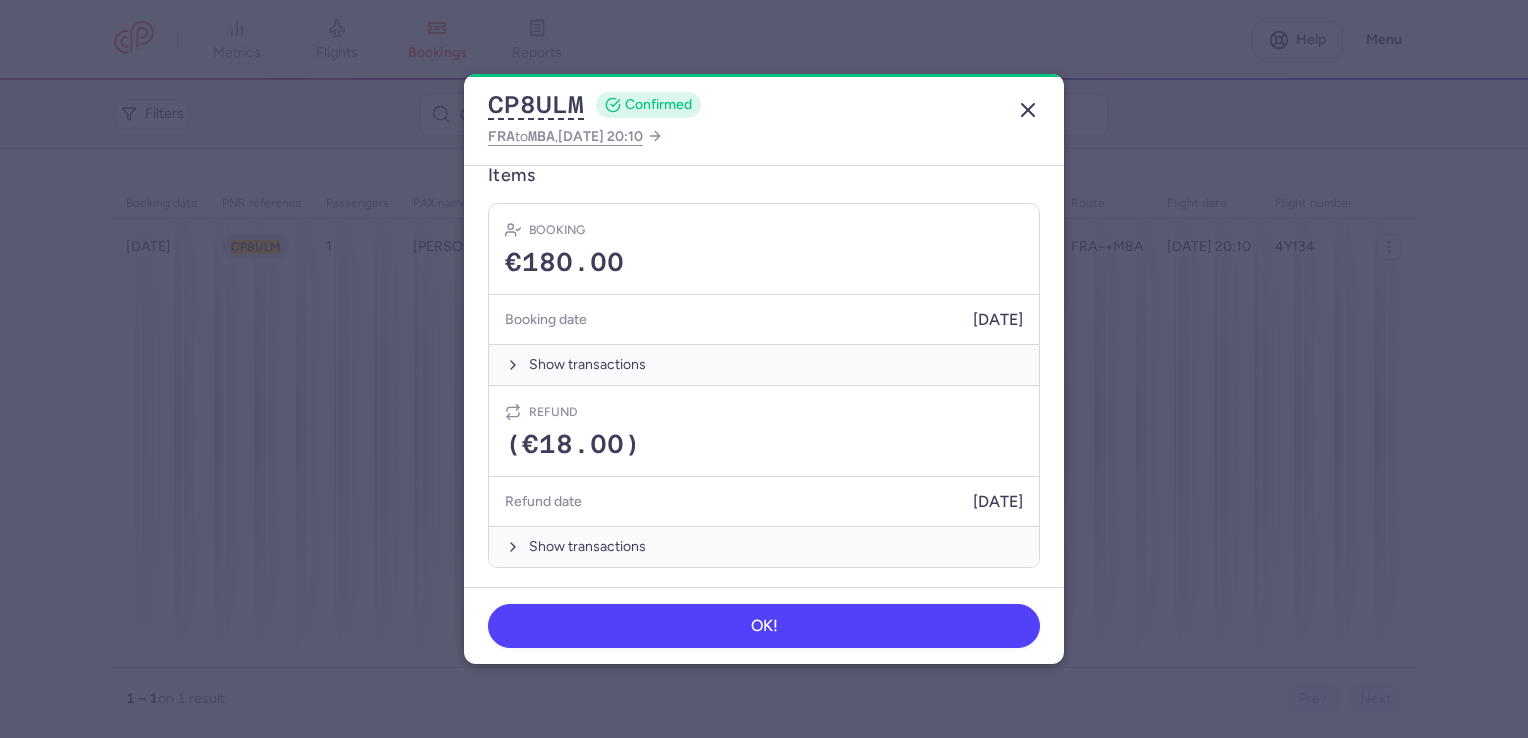 click 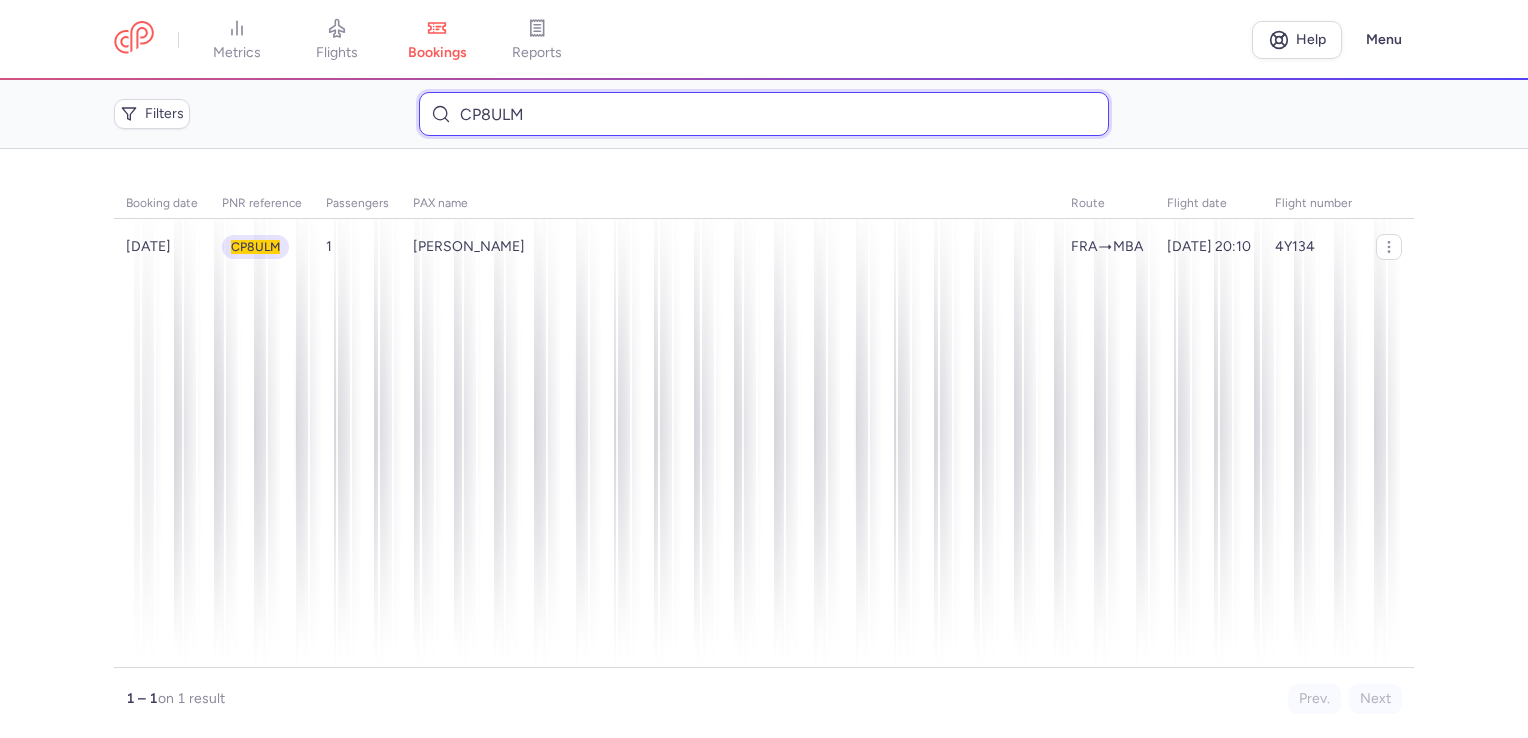drag, startPoint x: 552, startPoint y: 118, endPoint x: 352, endPoint y: 120, distance: 200.01 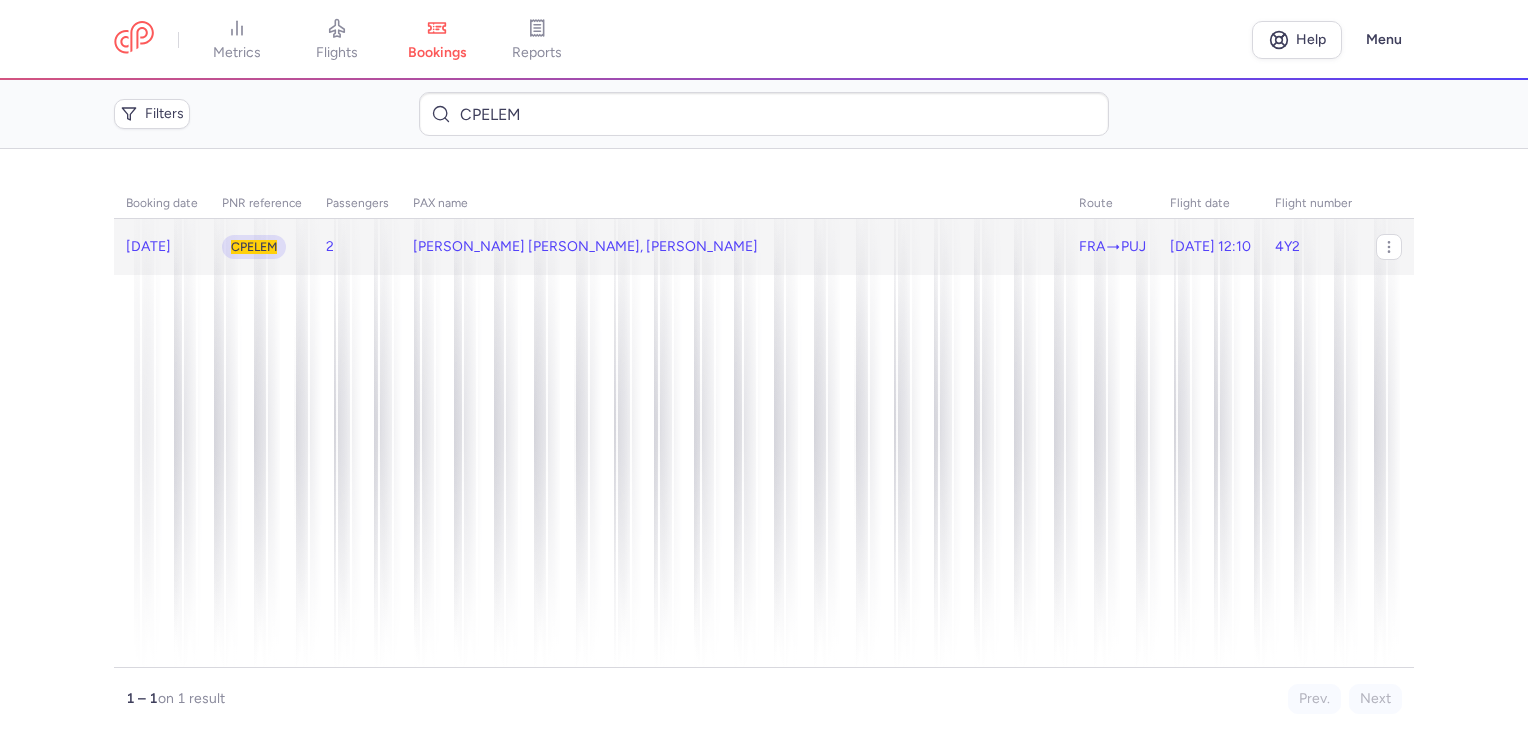 click on "[PERSON_NAME] [PERSON_NAME], [PERSON_NAME]" 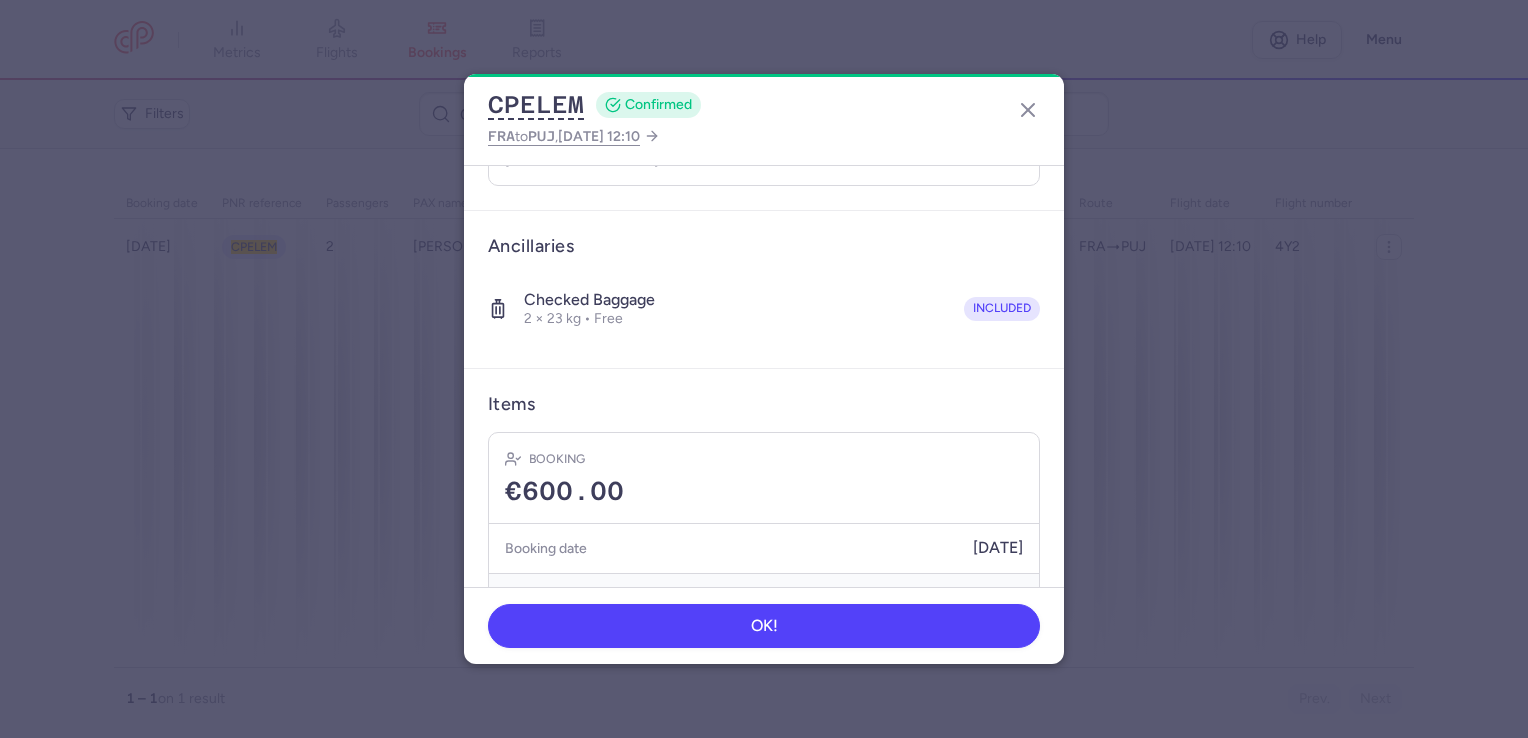 scroll, scrollTop: 387, scrollLeft: 0, axis: vertical 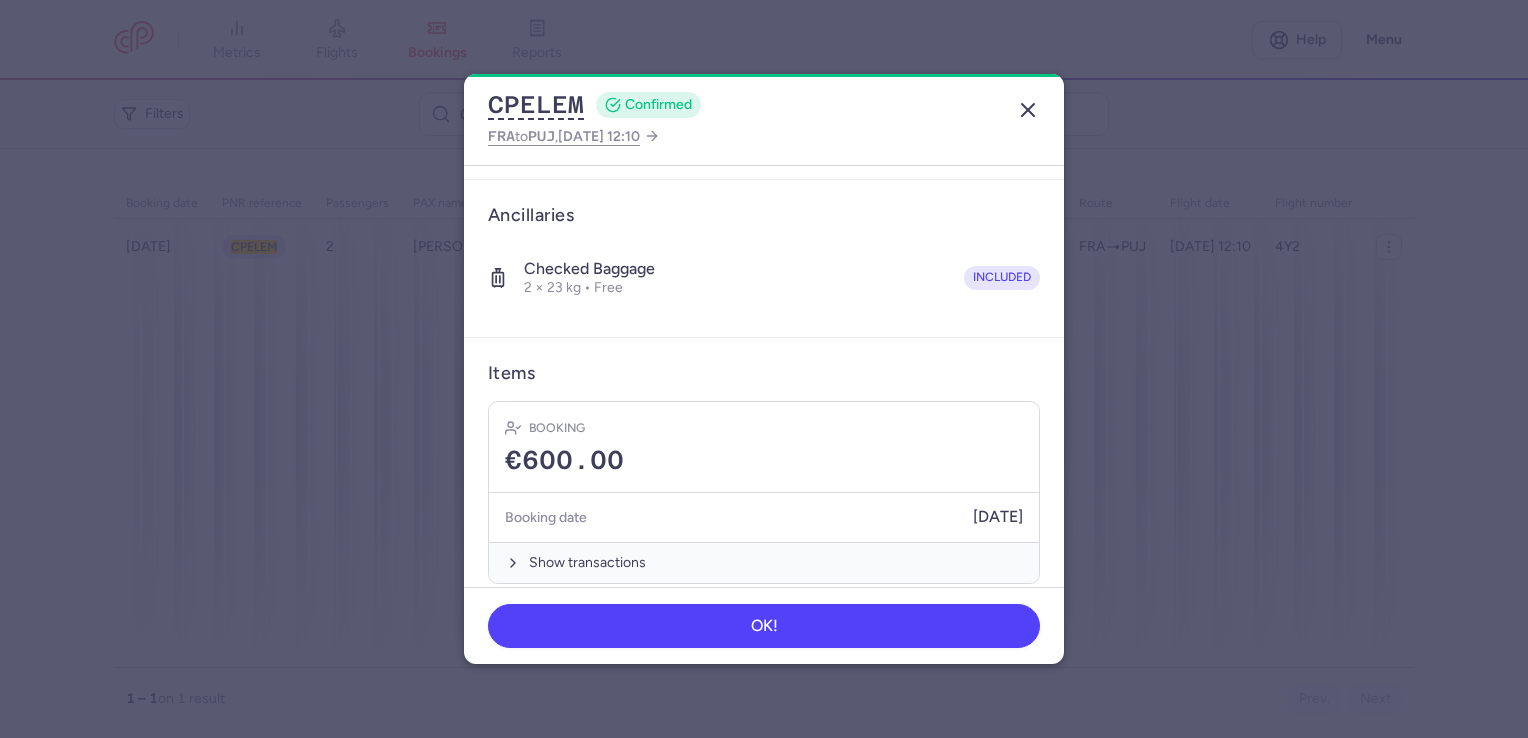 click 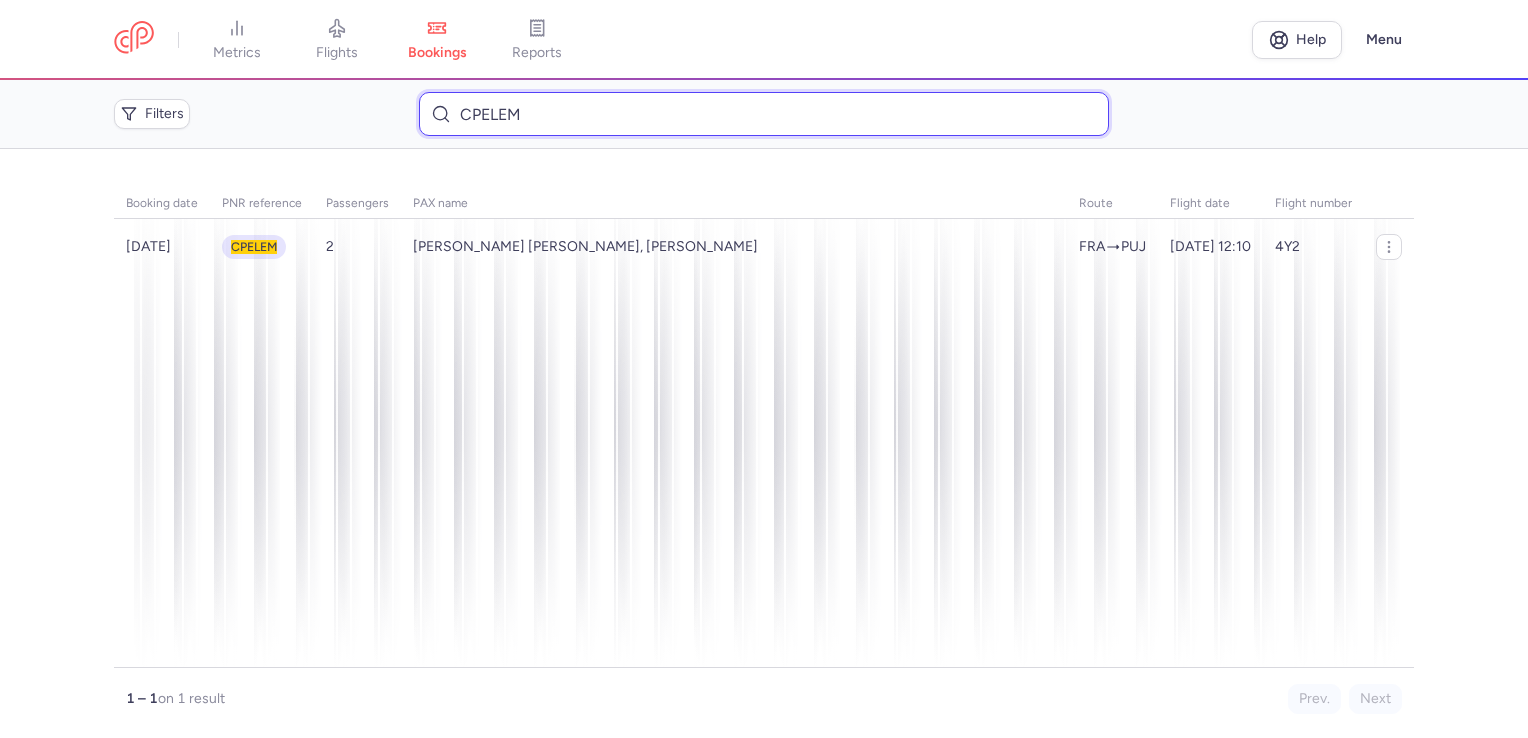 drag, startPoint x: 532, startPoint y: 115, endPoint x: 275, endPoint y: 123, distance: 257.12448 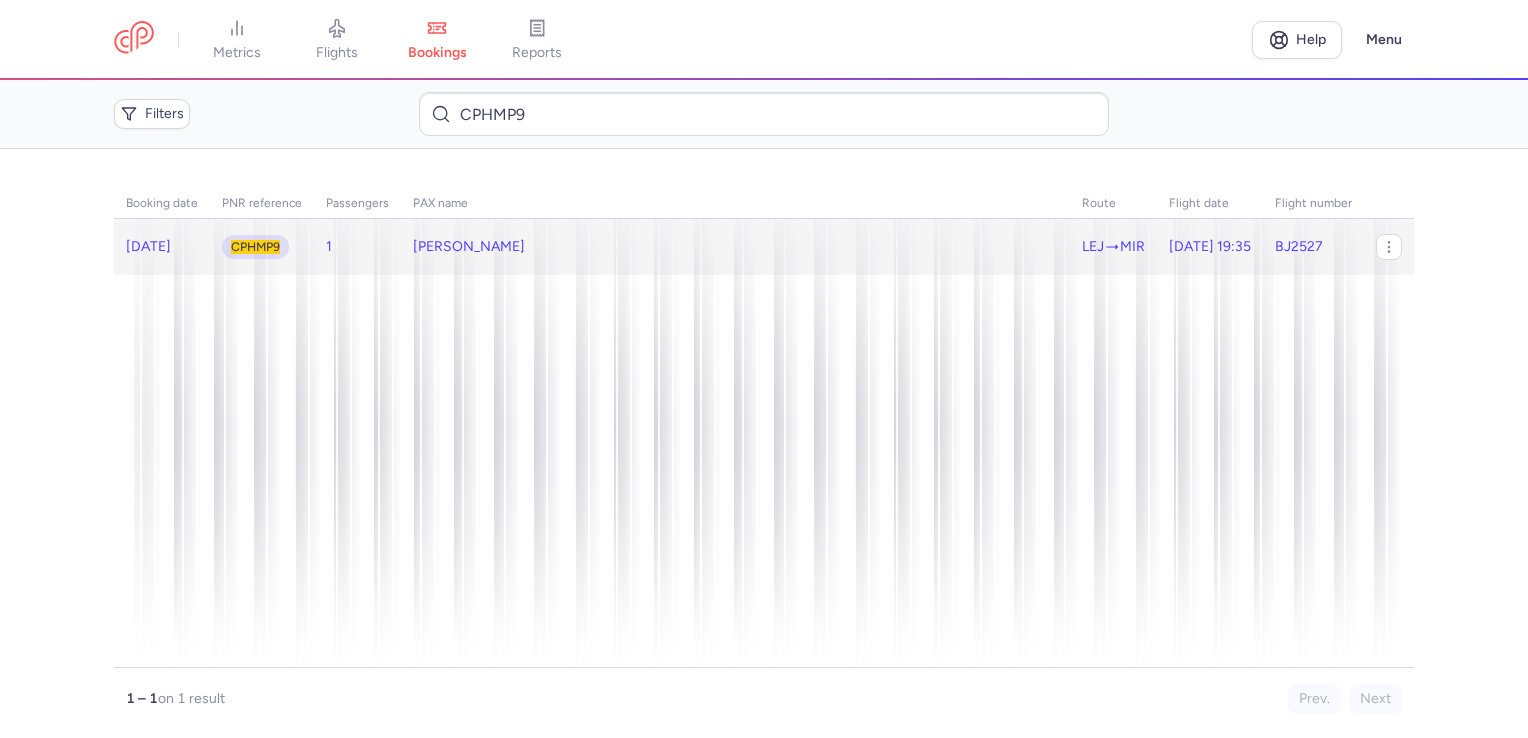 click on "[PERSON_NAME]" 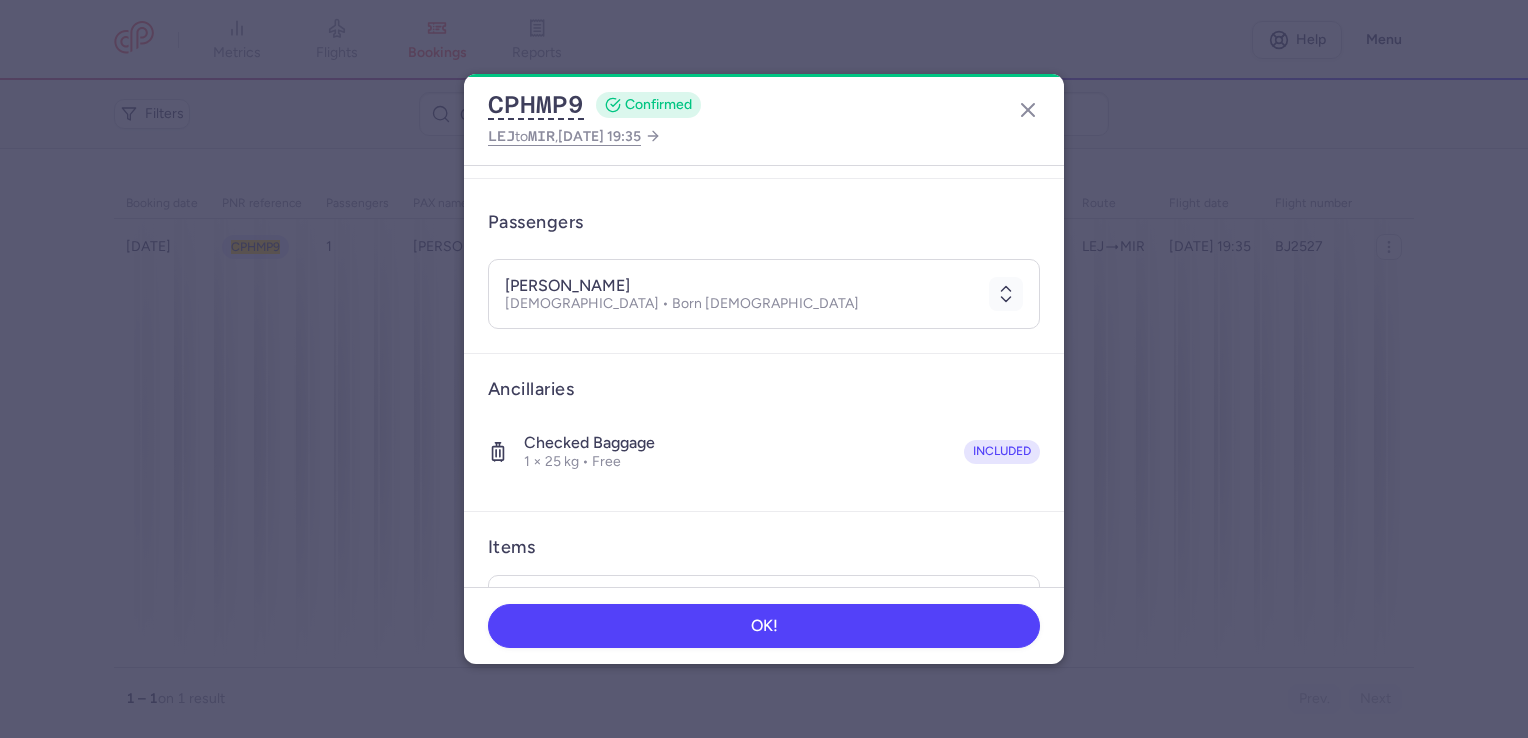 scroll, scrollTop: 318, scrollLeft: 0, axis: vertical 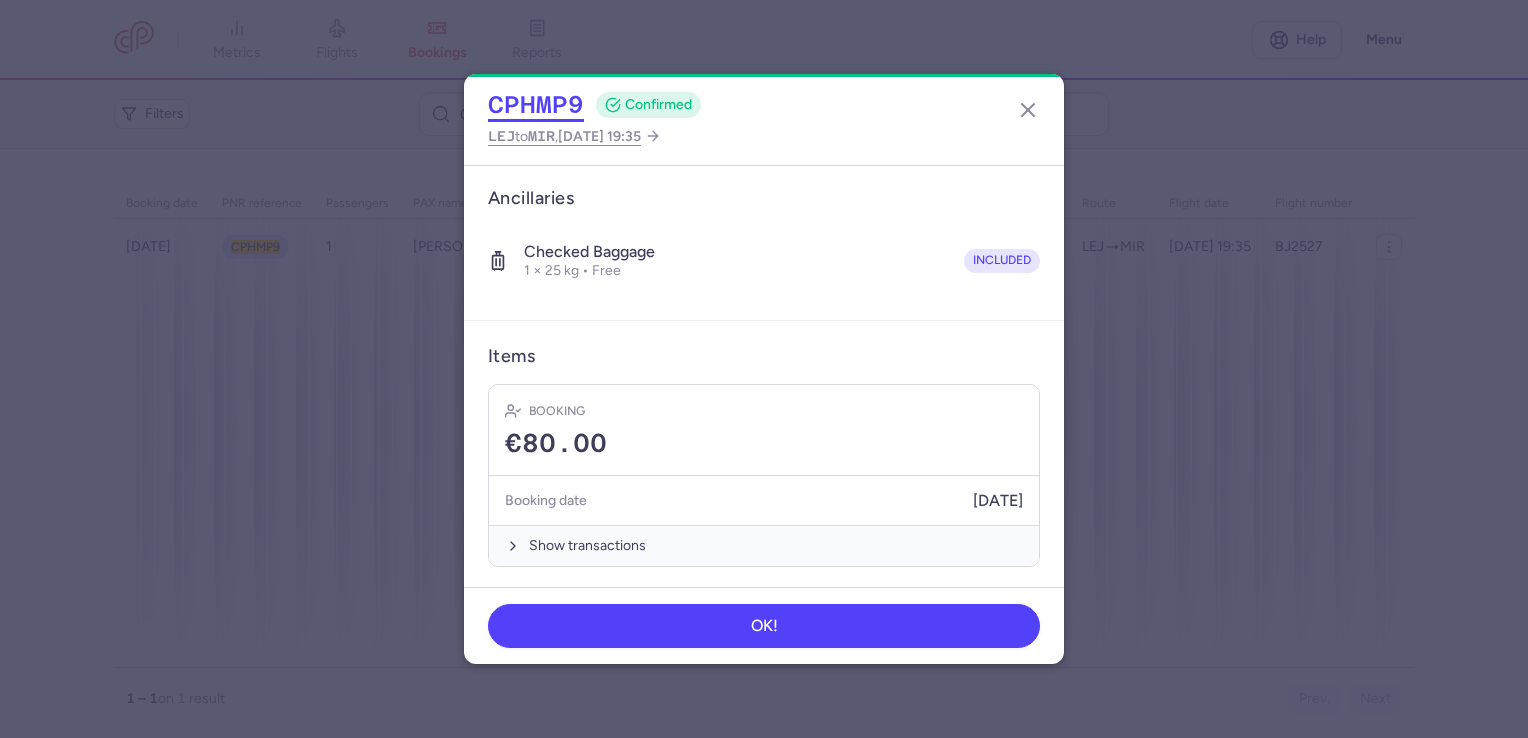click on "CPHMP9" 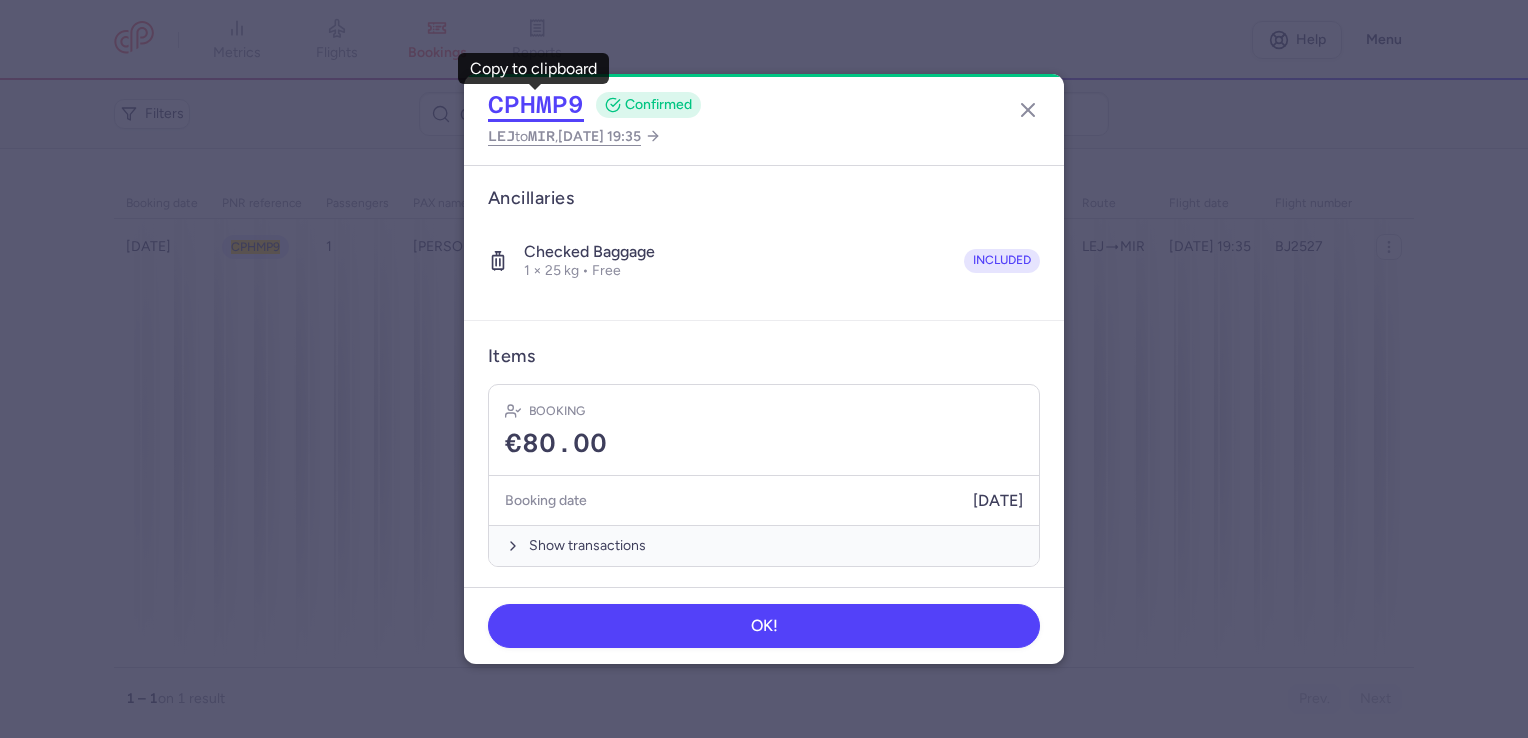 click on "CPHMP9" 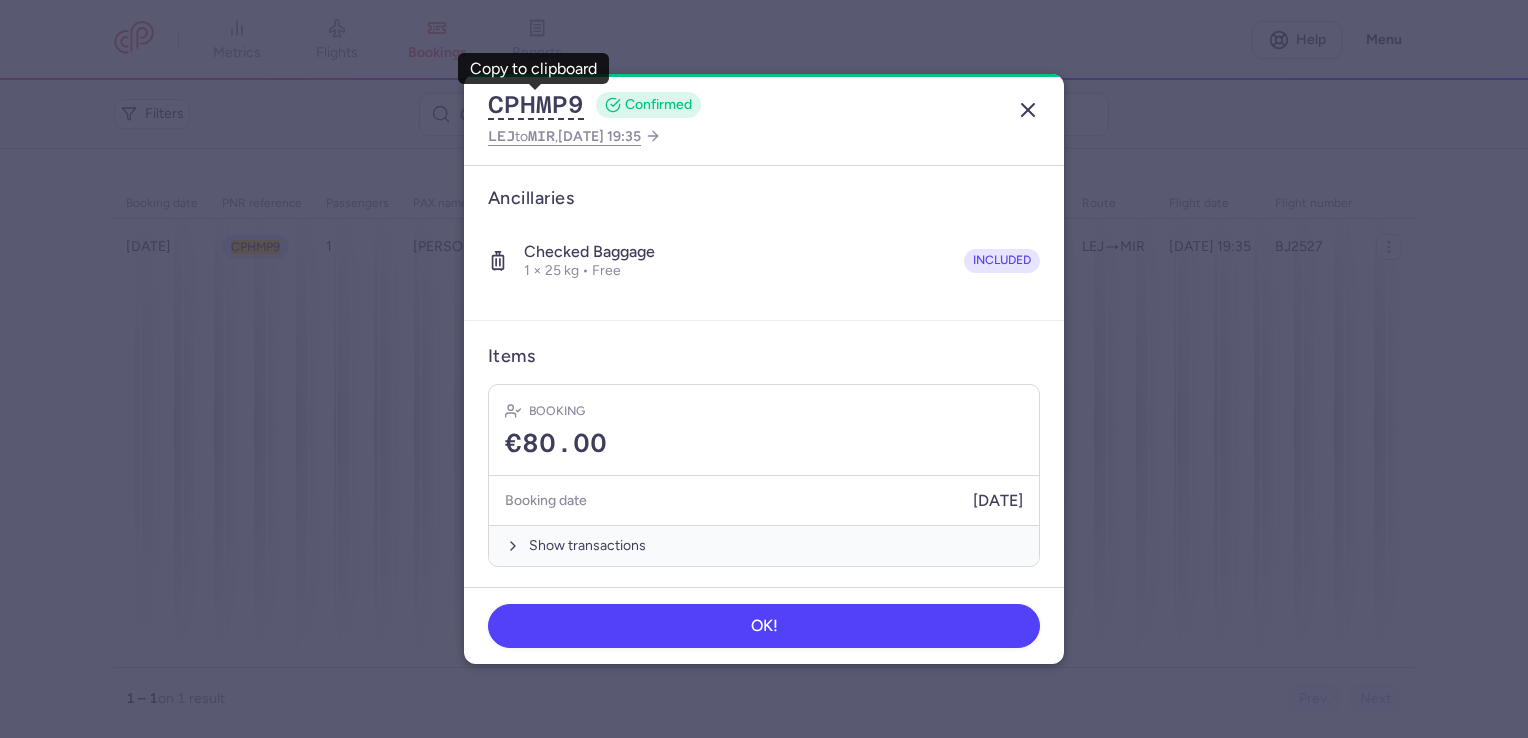 click 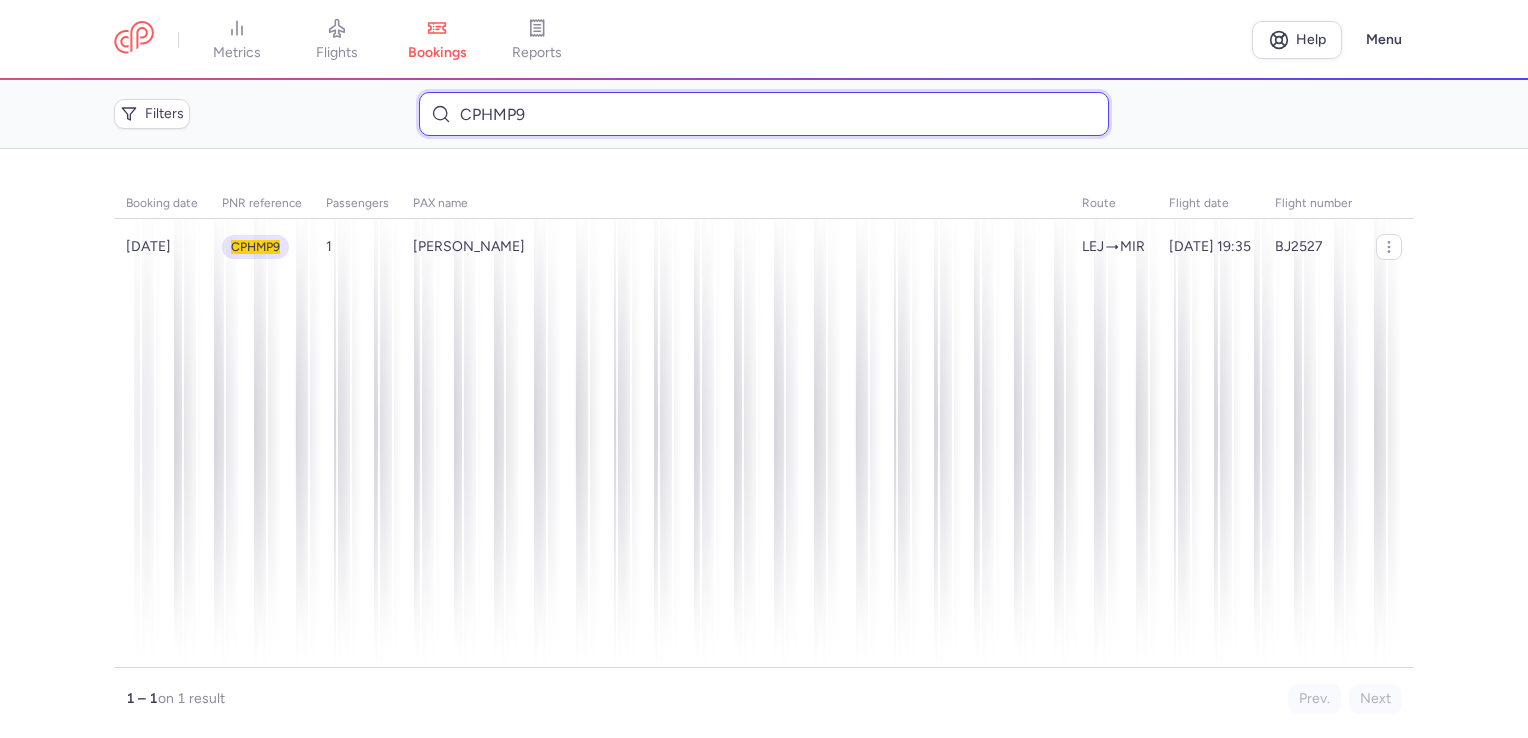 drag, startPoint x: 544, startPoint y: 110, endPoint x: 373, endPoint y: 110, distance: 171 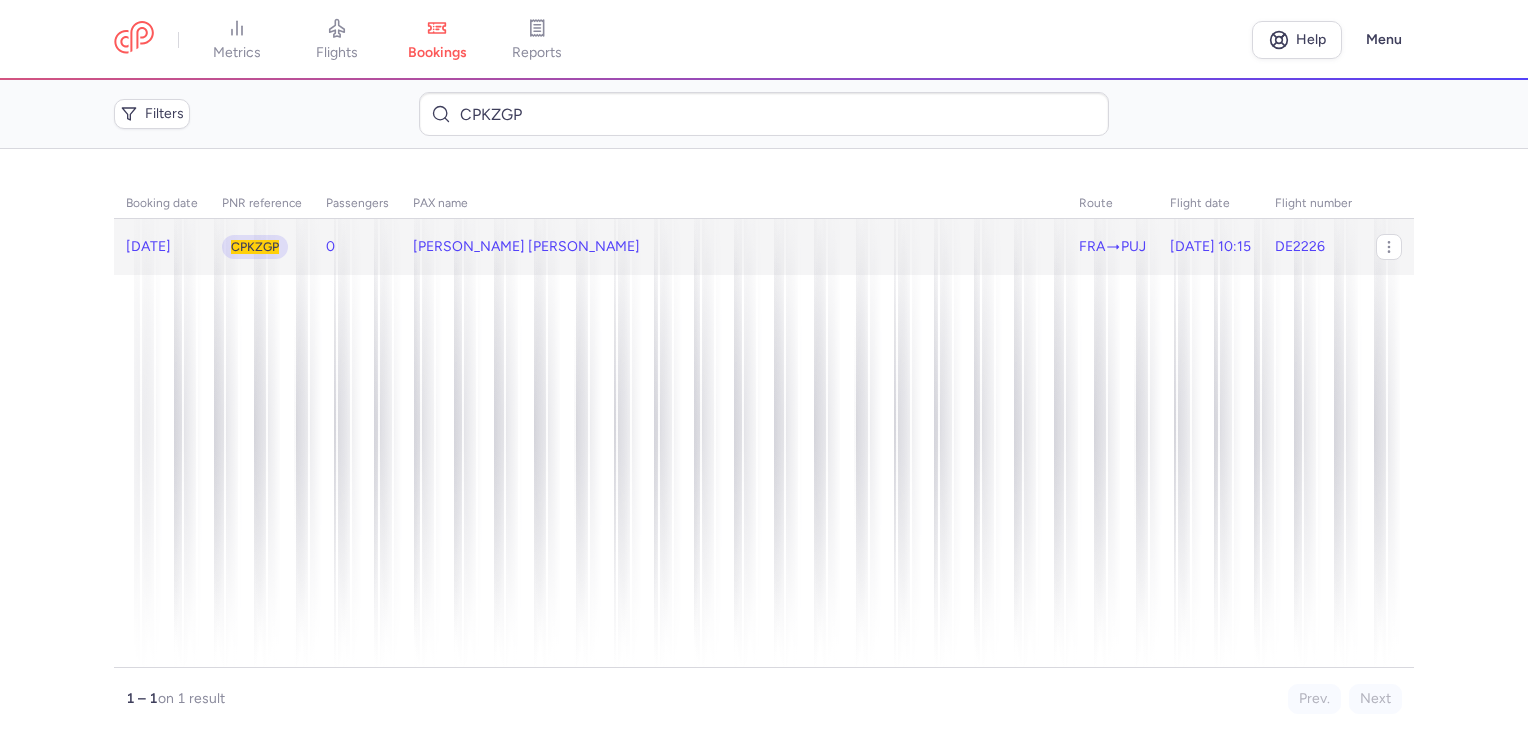click on "[PERSON_NAME] [PERSON_NAME]" 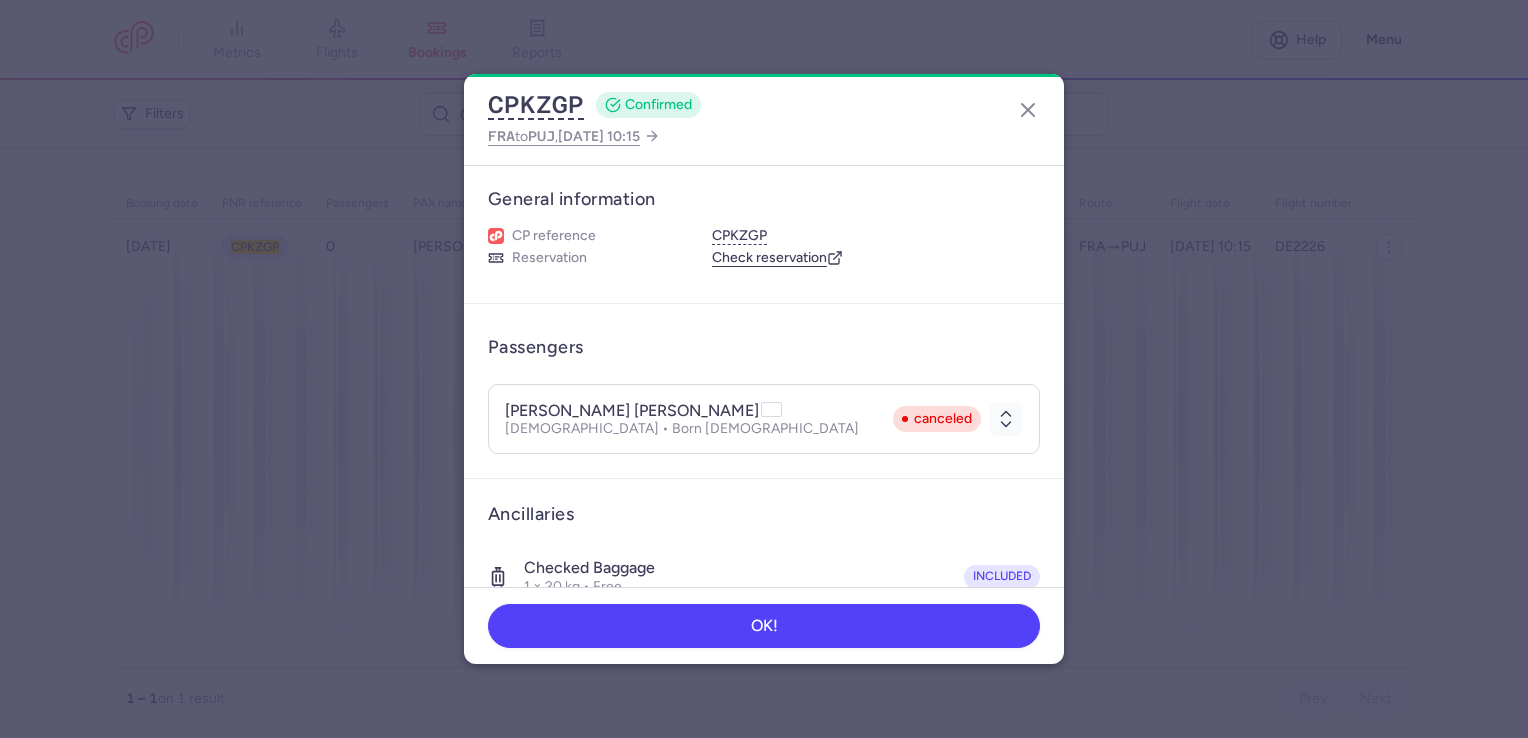 scroll, scrollTop: 0, scrollLeft: 0, axis: both 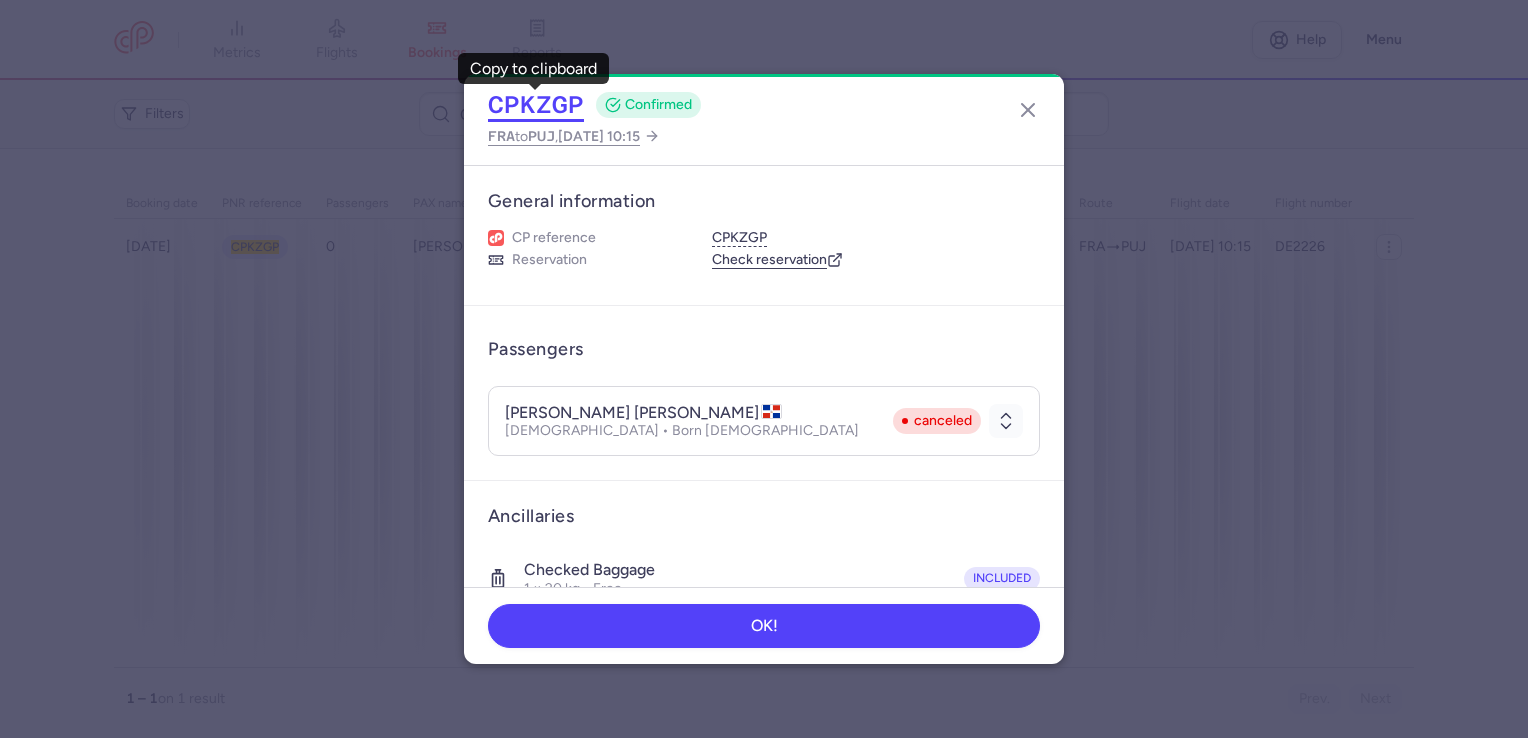 click on "CPKZGP" 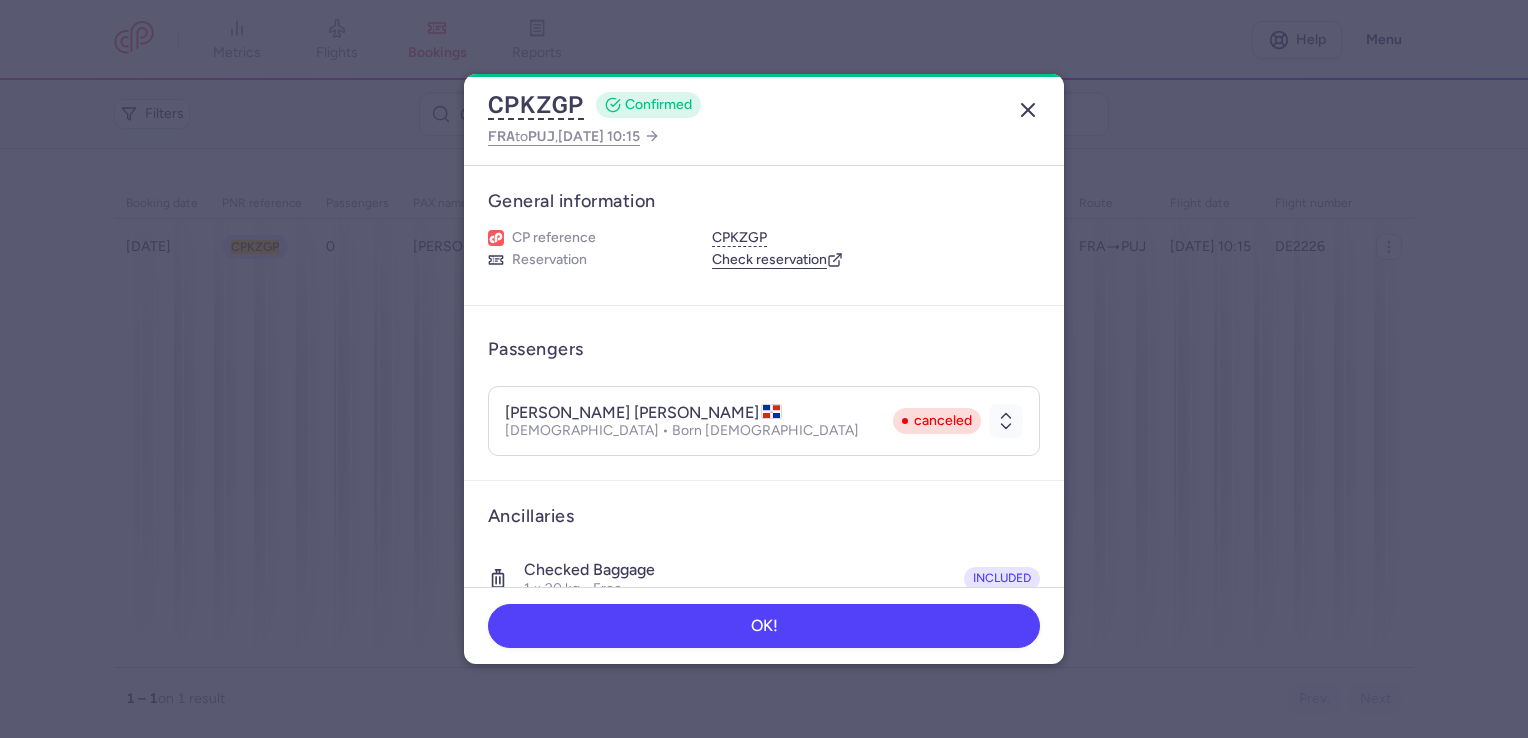 click 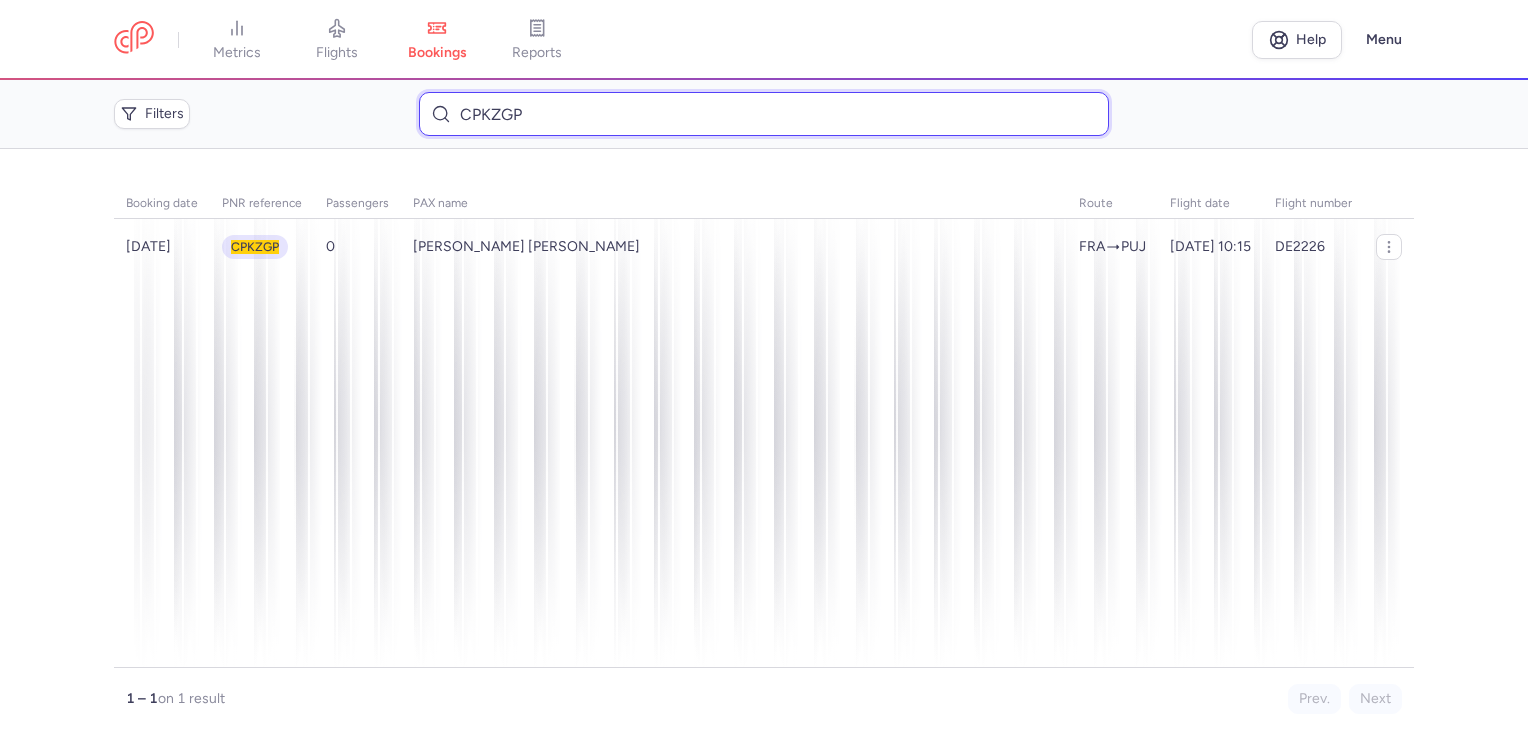 drag, startPoint x: 561, startPoint y: 108, endPoint x: 396, endPoint y: 114, distance: 165.10905 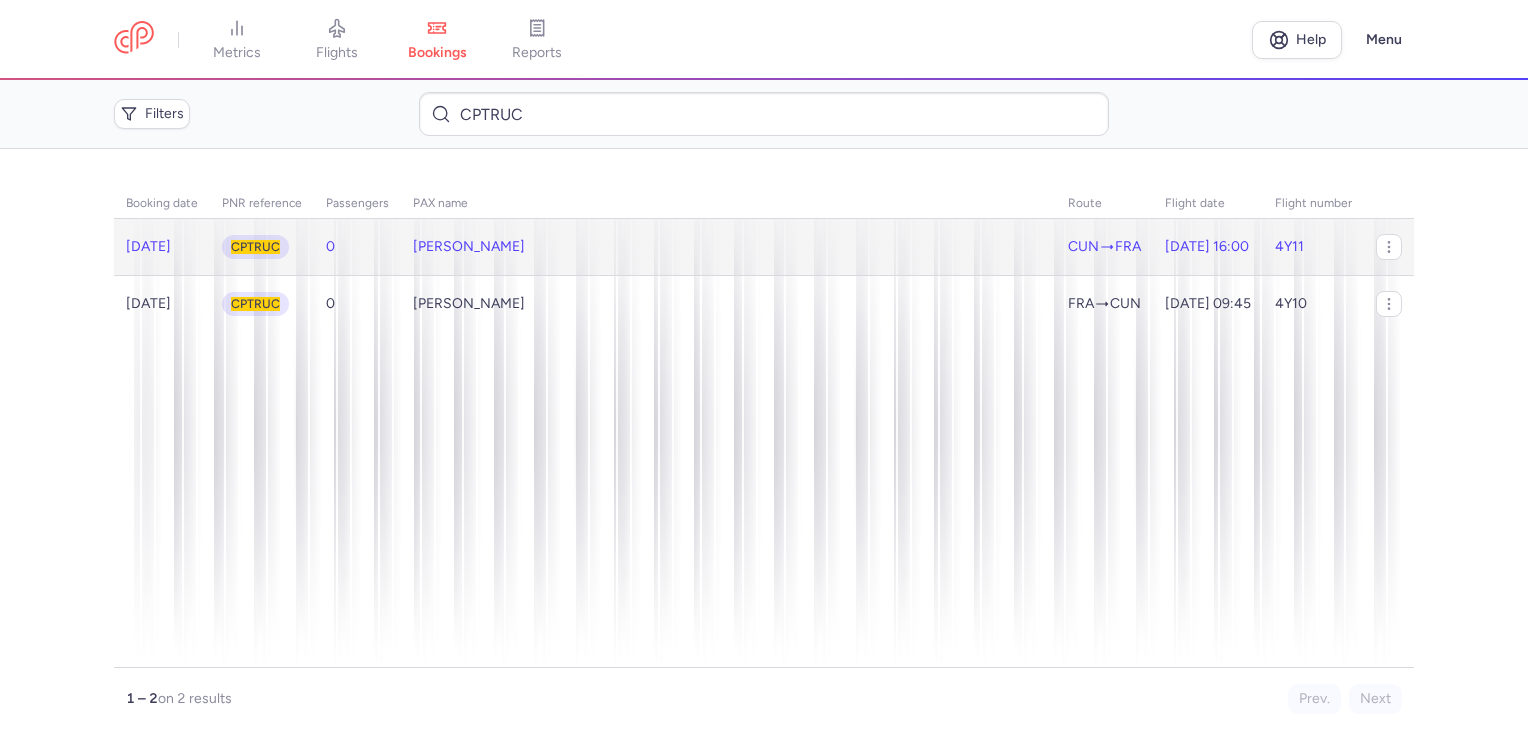 click on "[PERSON_NAME]" 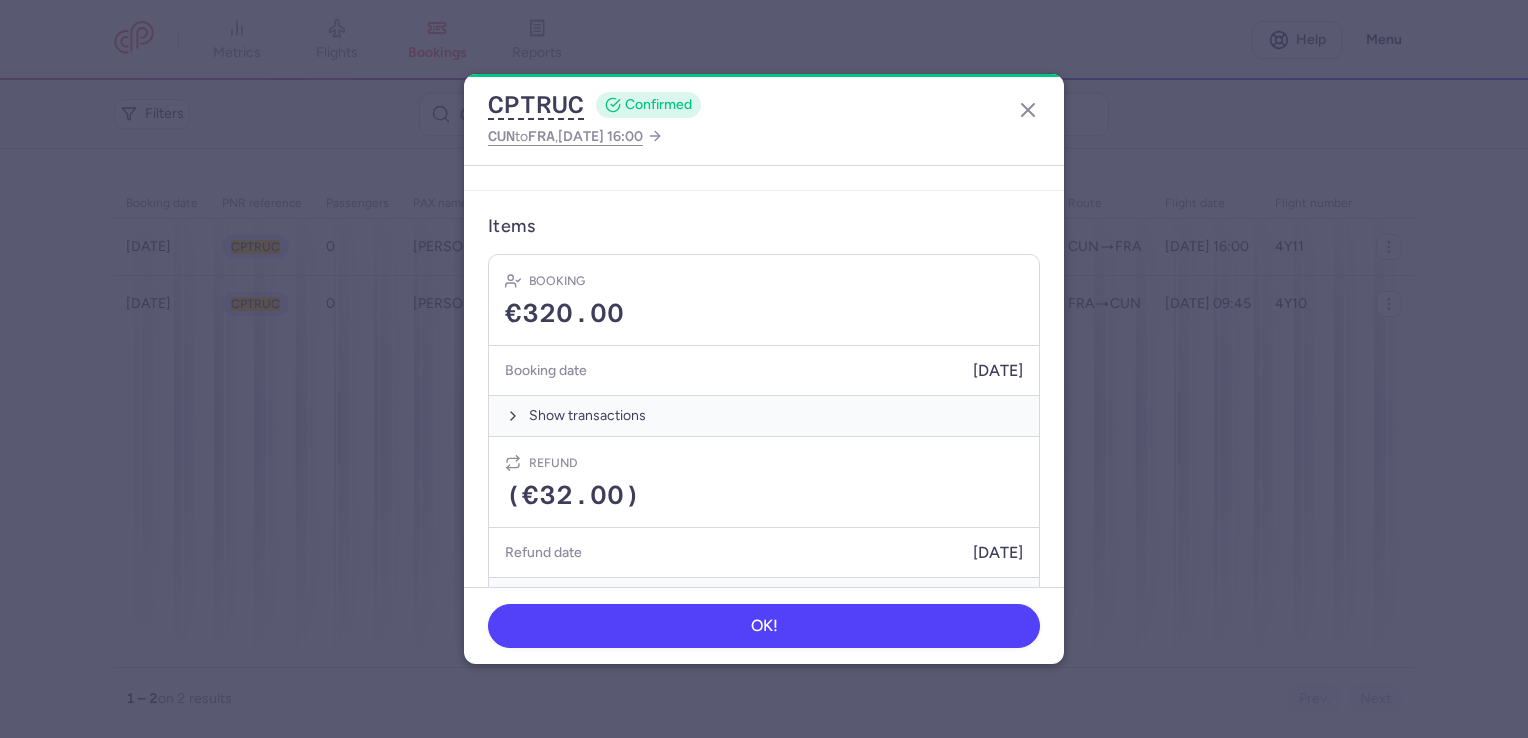 scroll, scrollTop: 499, scrollLeft: 0, axis: vertical 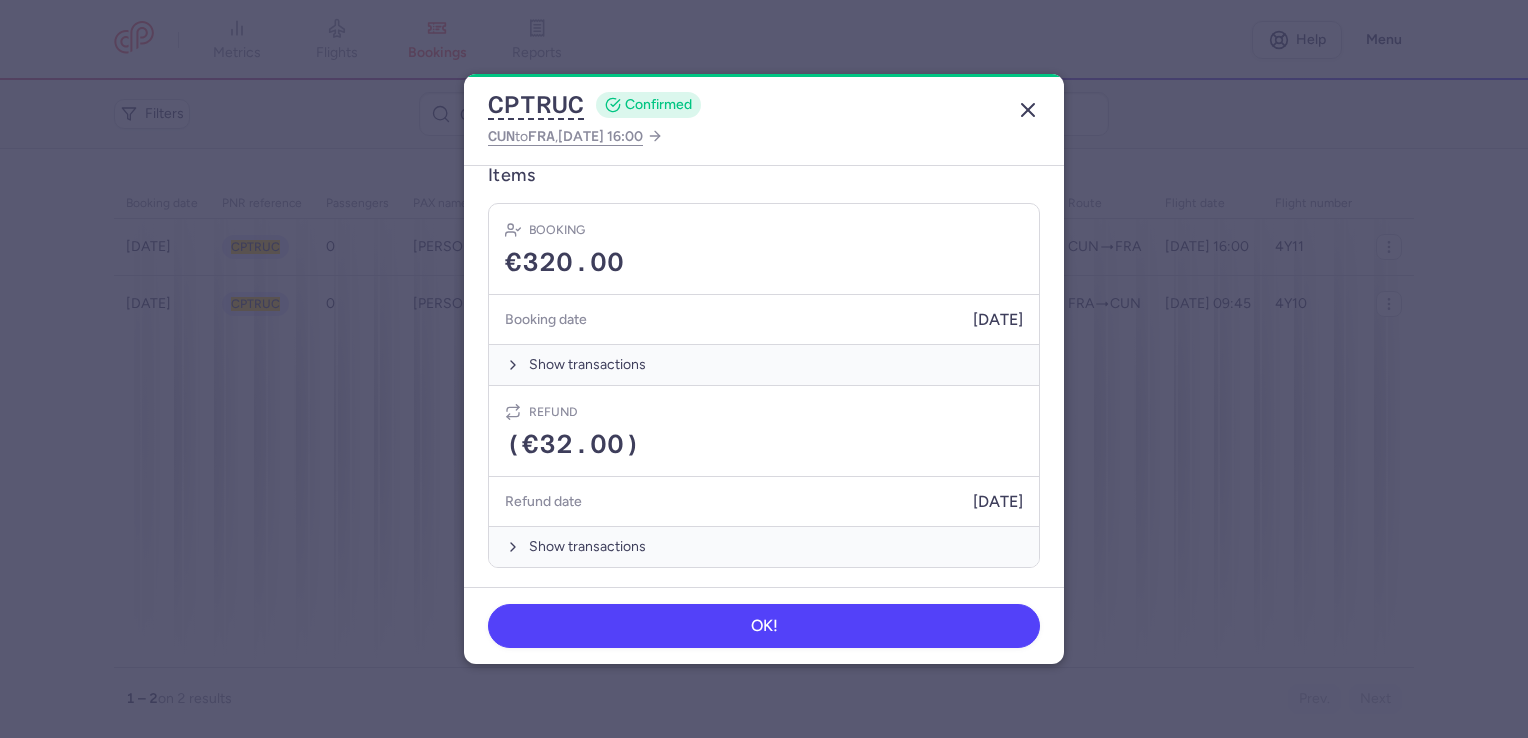 click 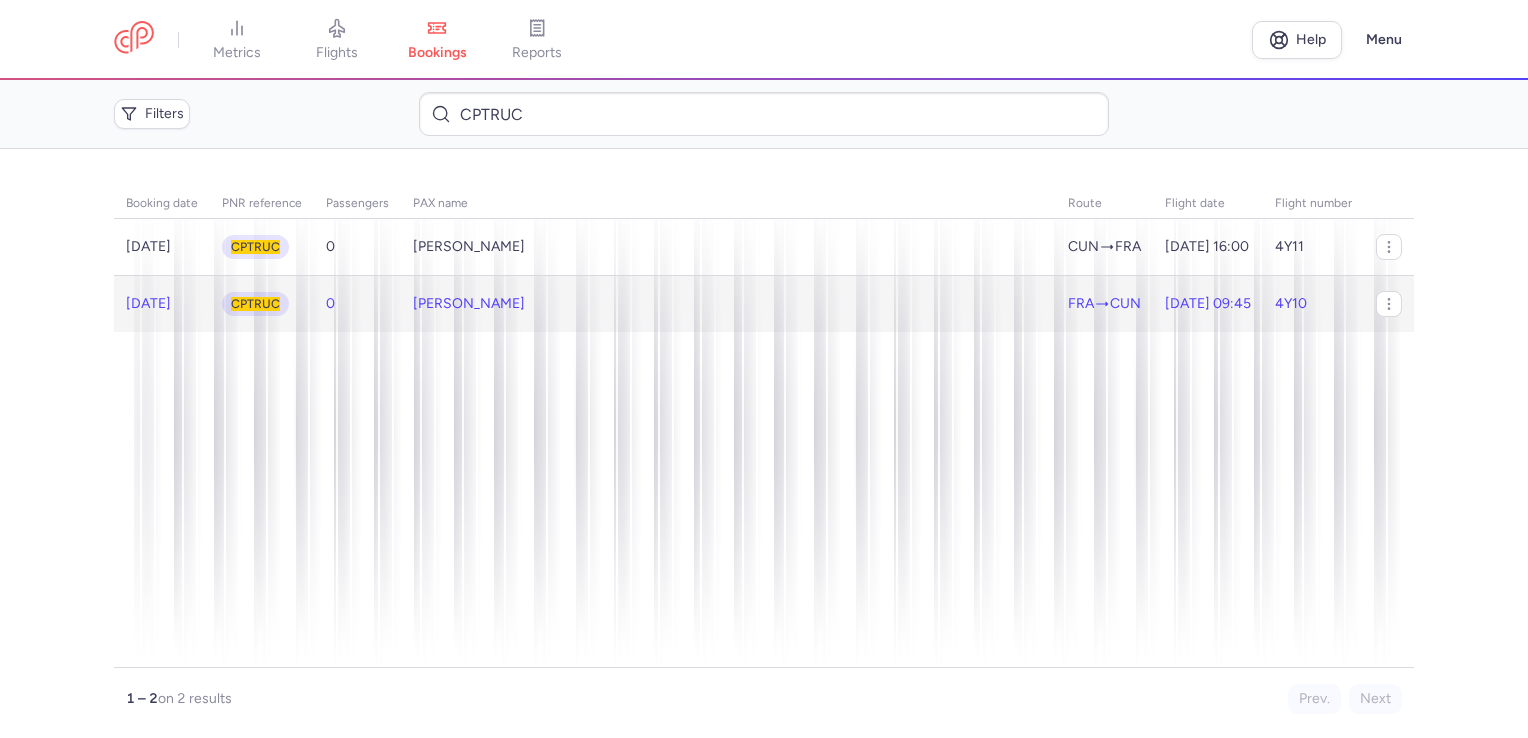 click on "[PERSON_NAME]" 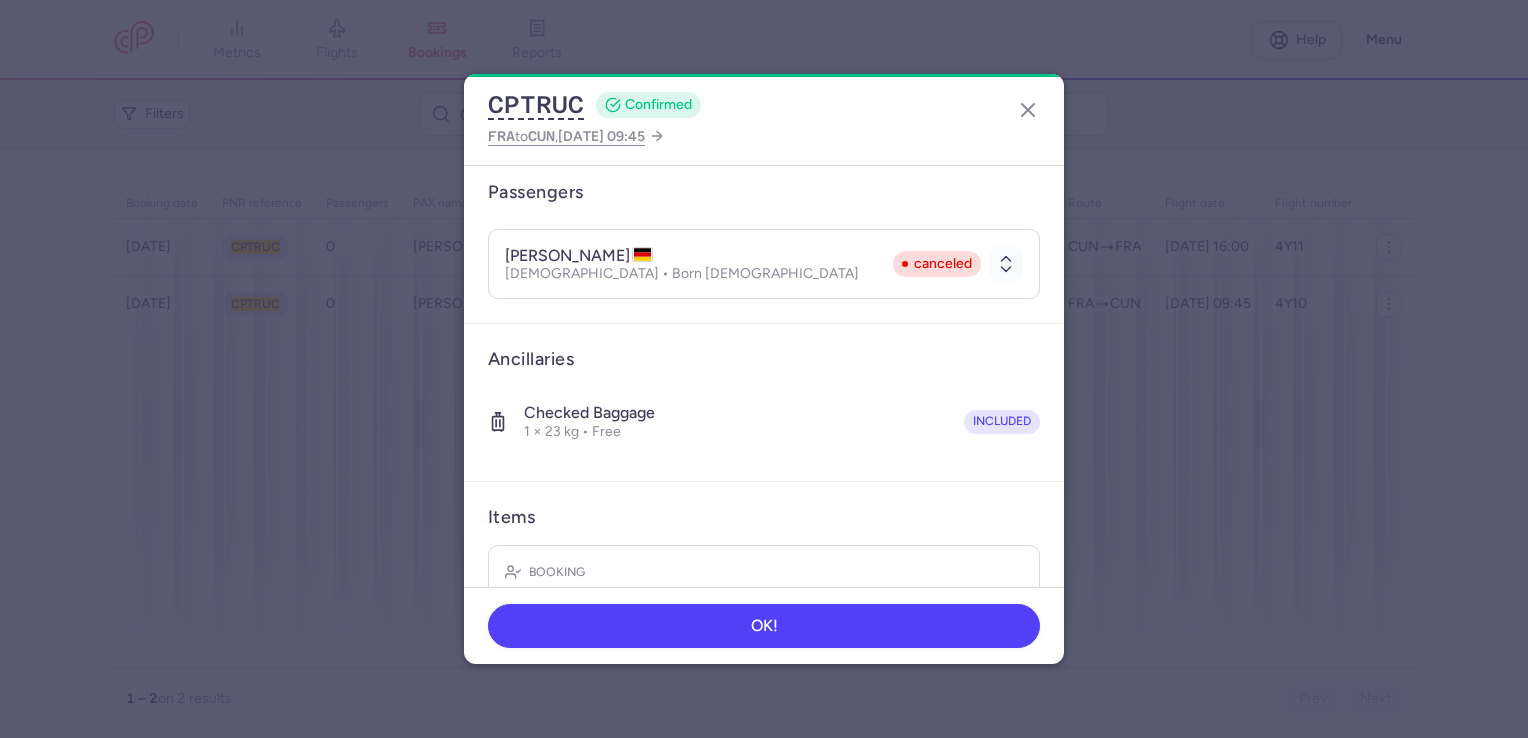scroll, scrollTop: 499, scrollLeft: 0, axis: vertical 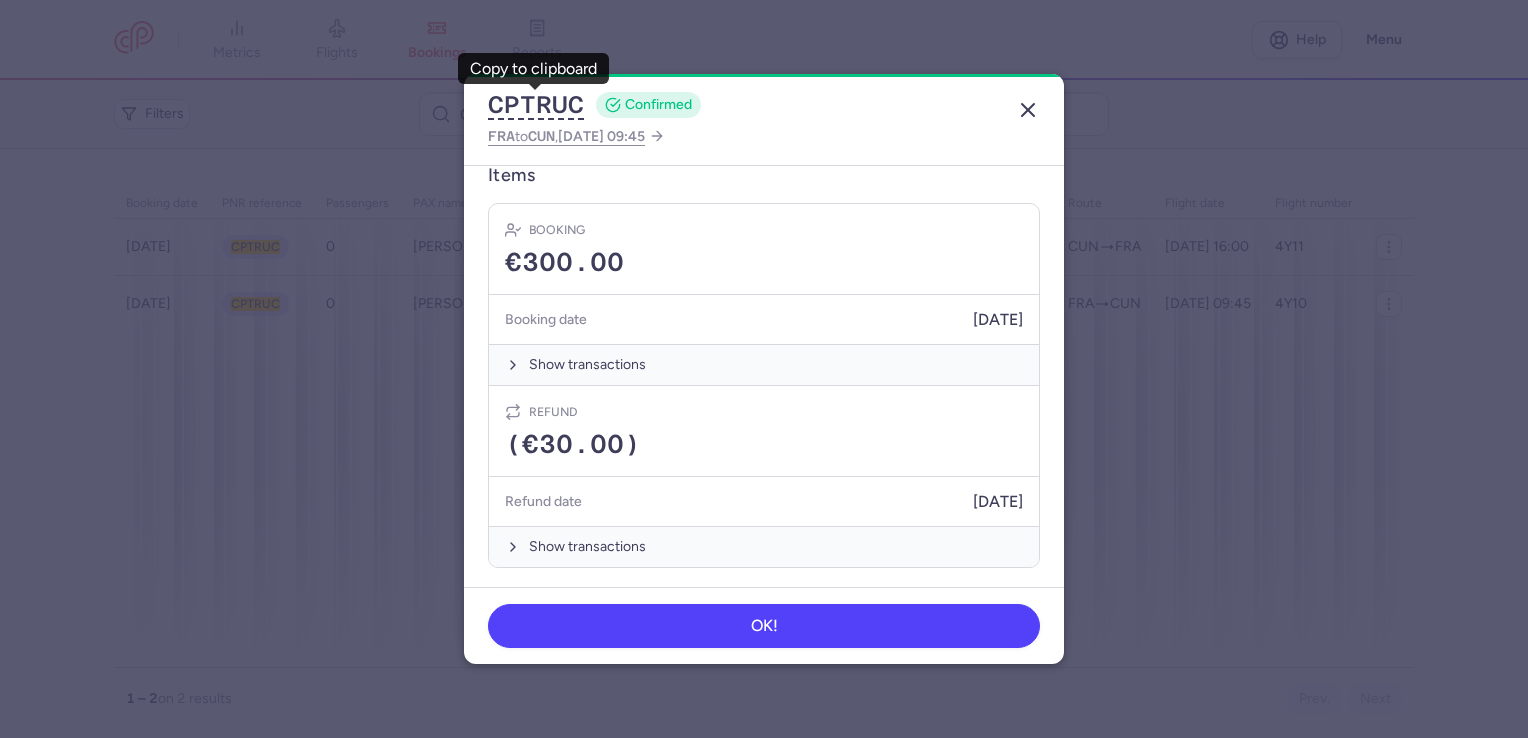 click 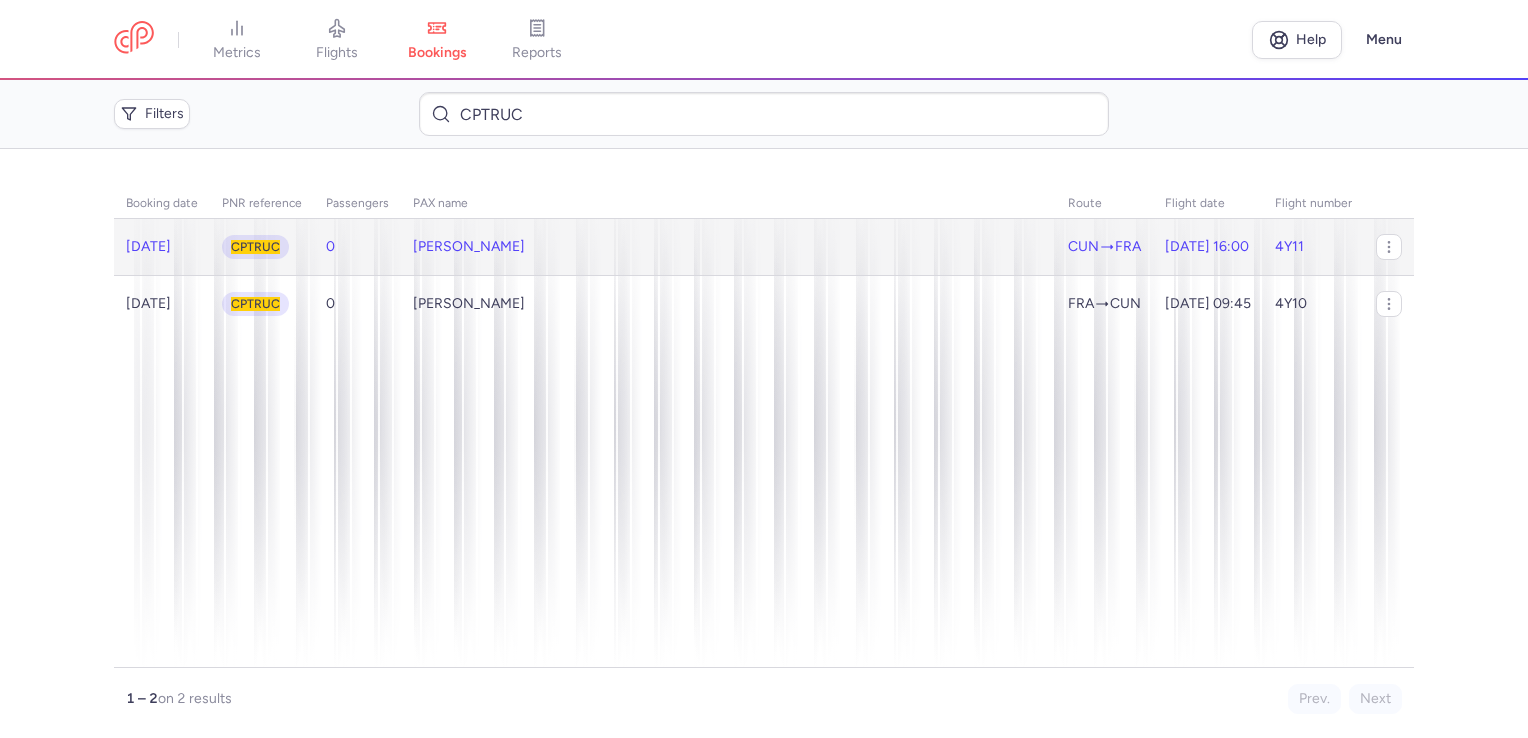 click on "[PERSON_NAME]" 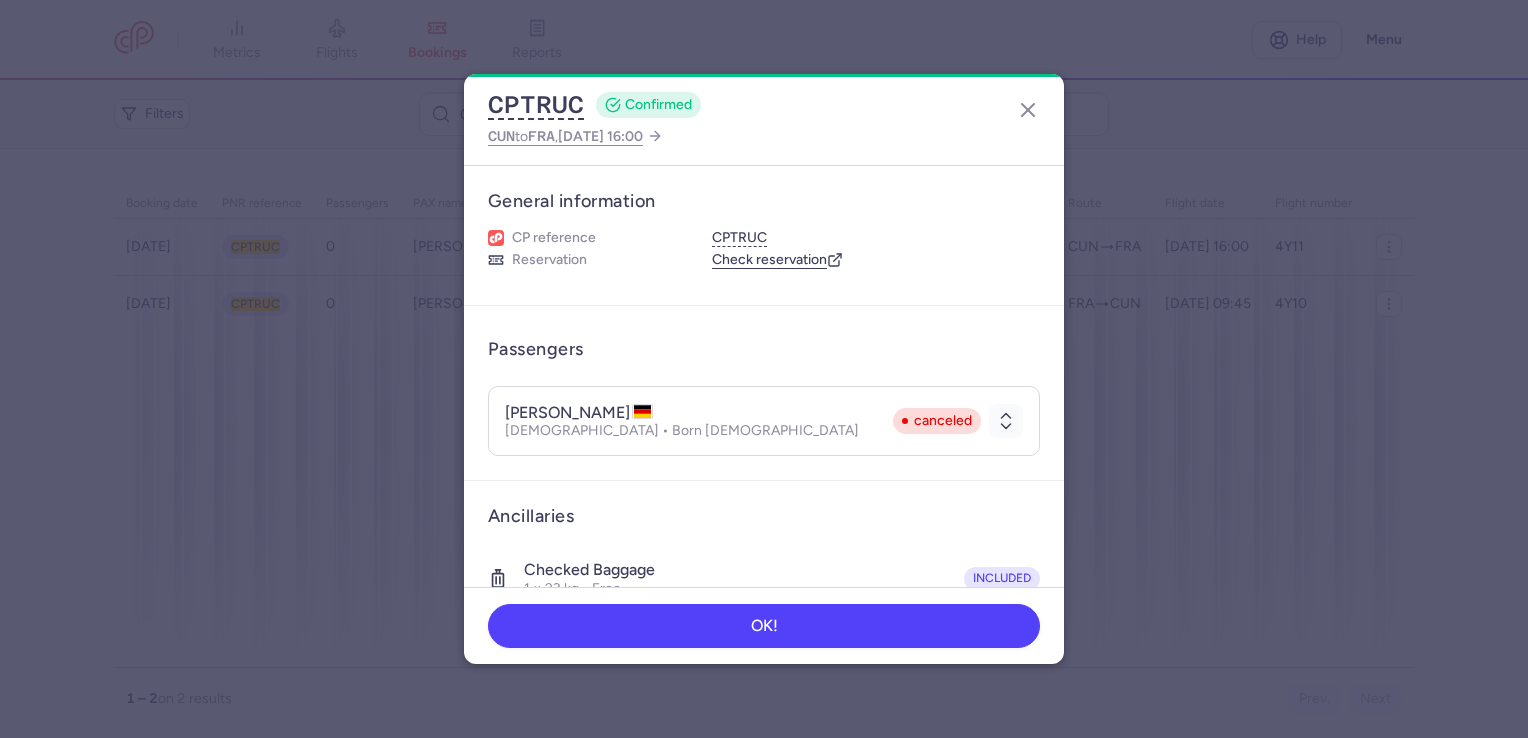 scroll, scrollTop: 499, scrollLeft: 0, axis: vertical 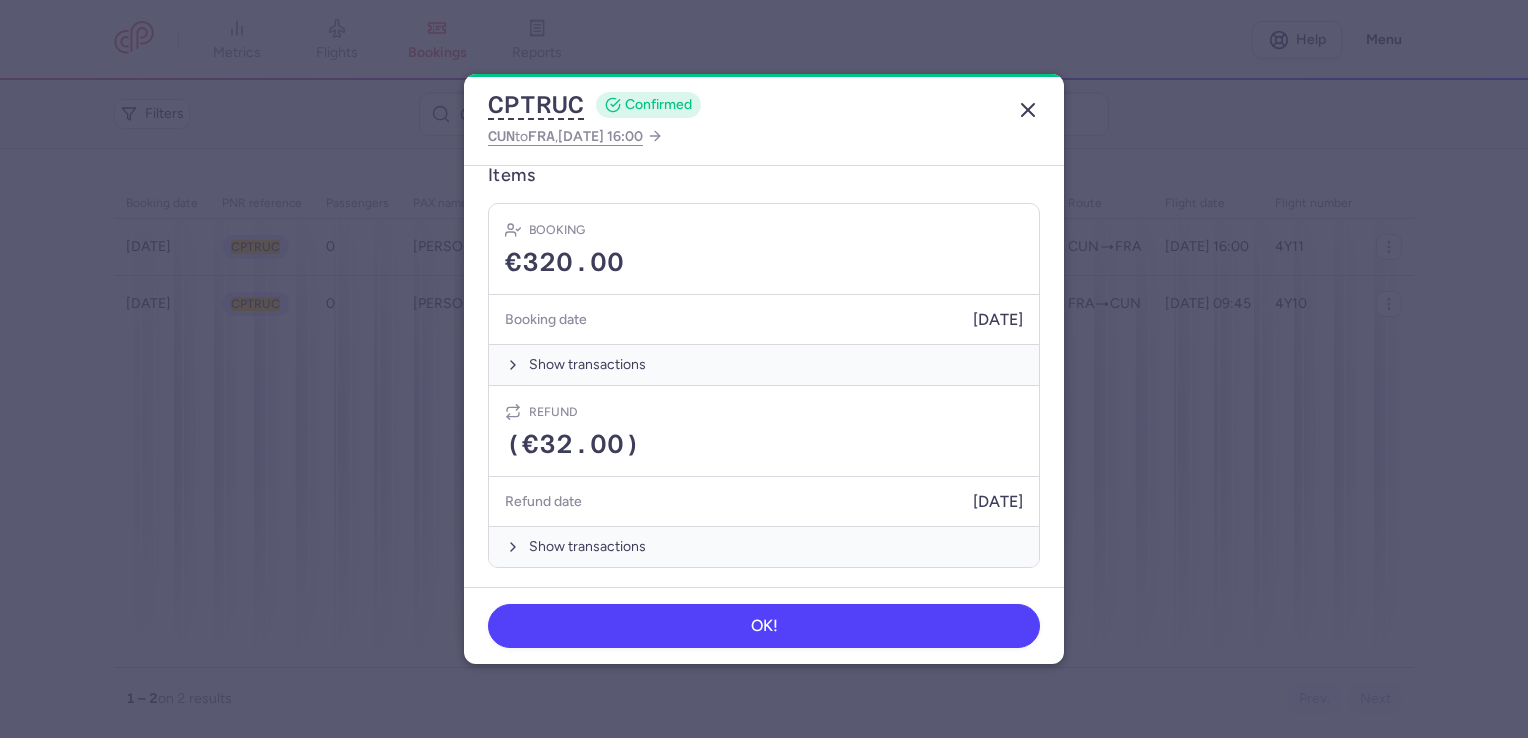 click 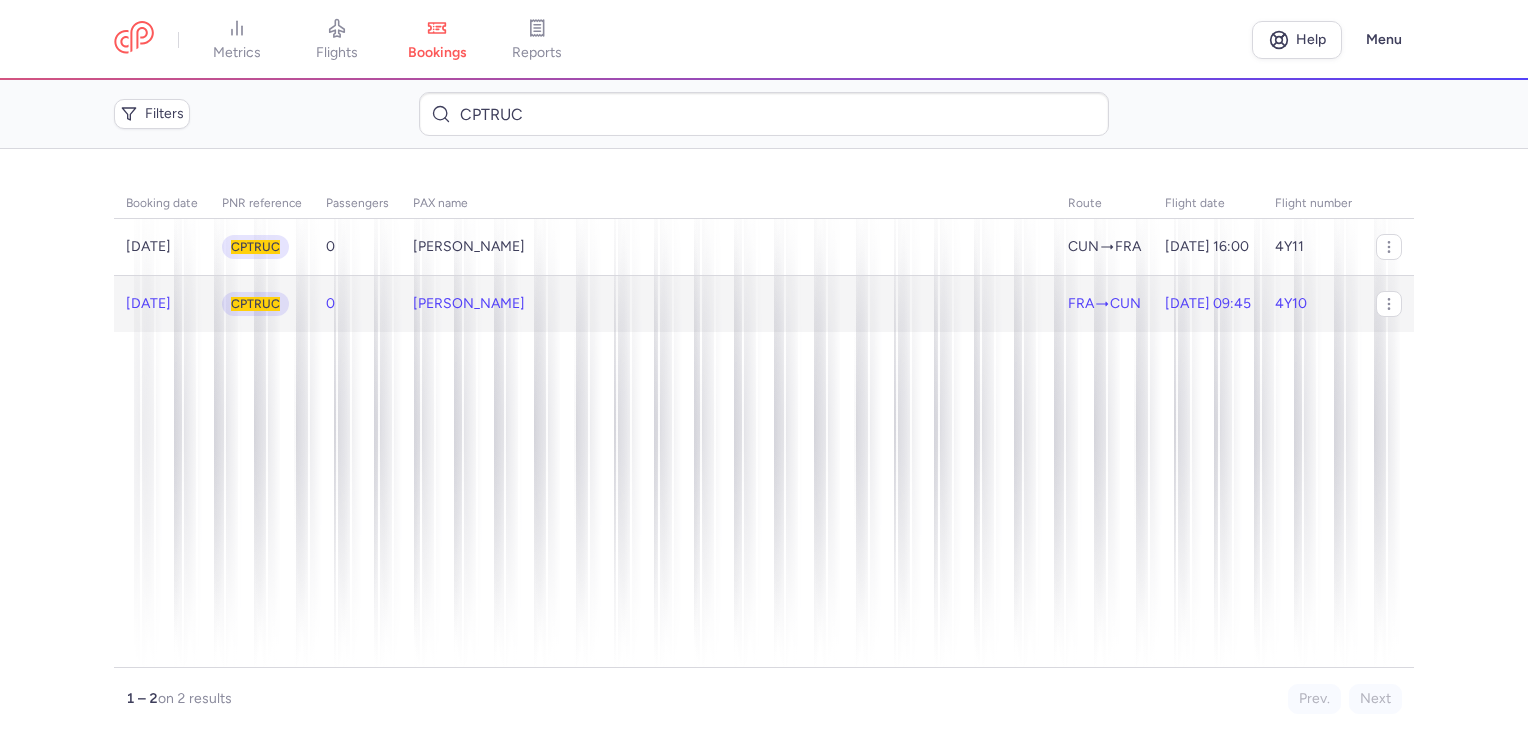 click on "[PERSON_NAME]" 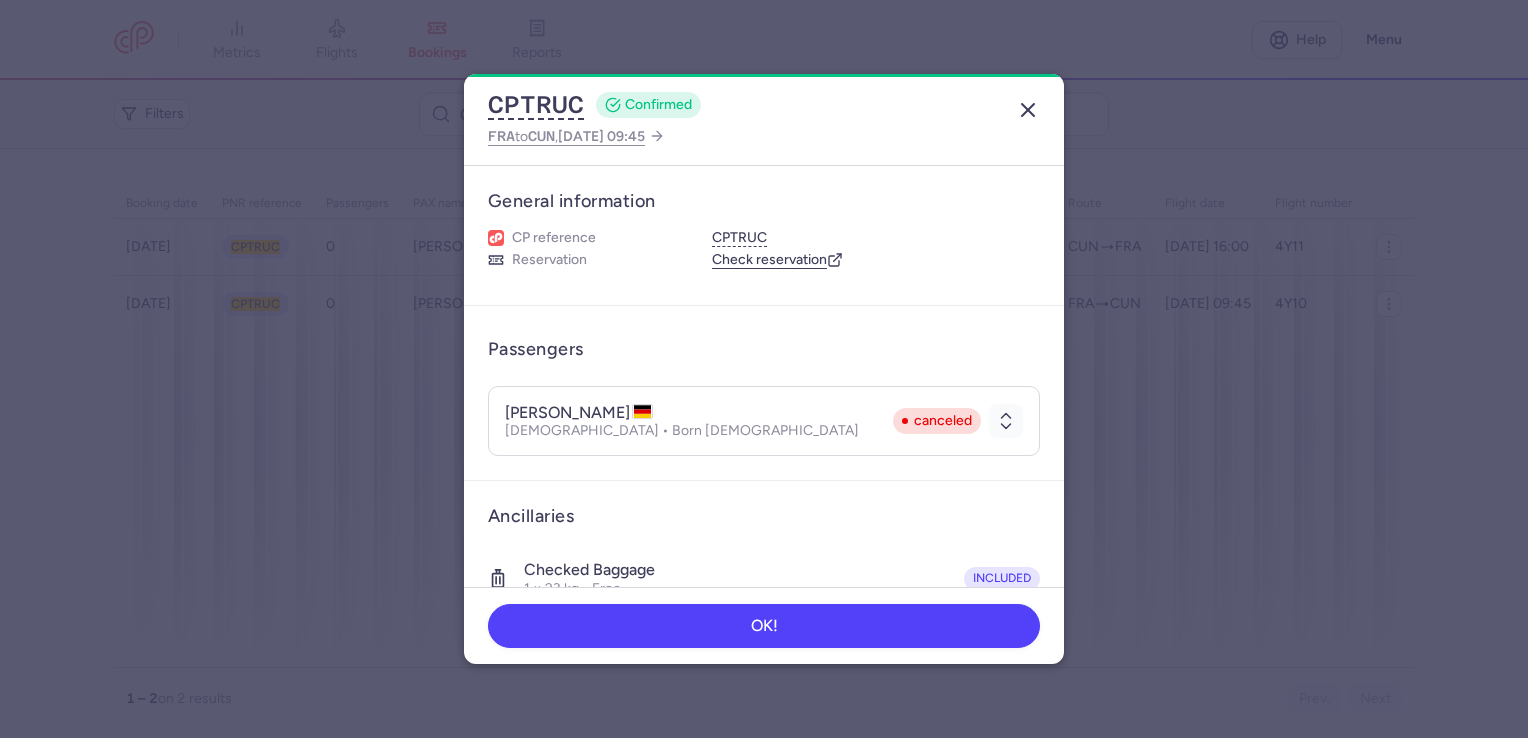 click 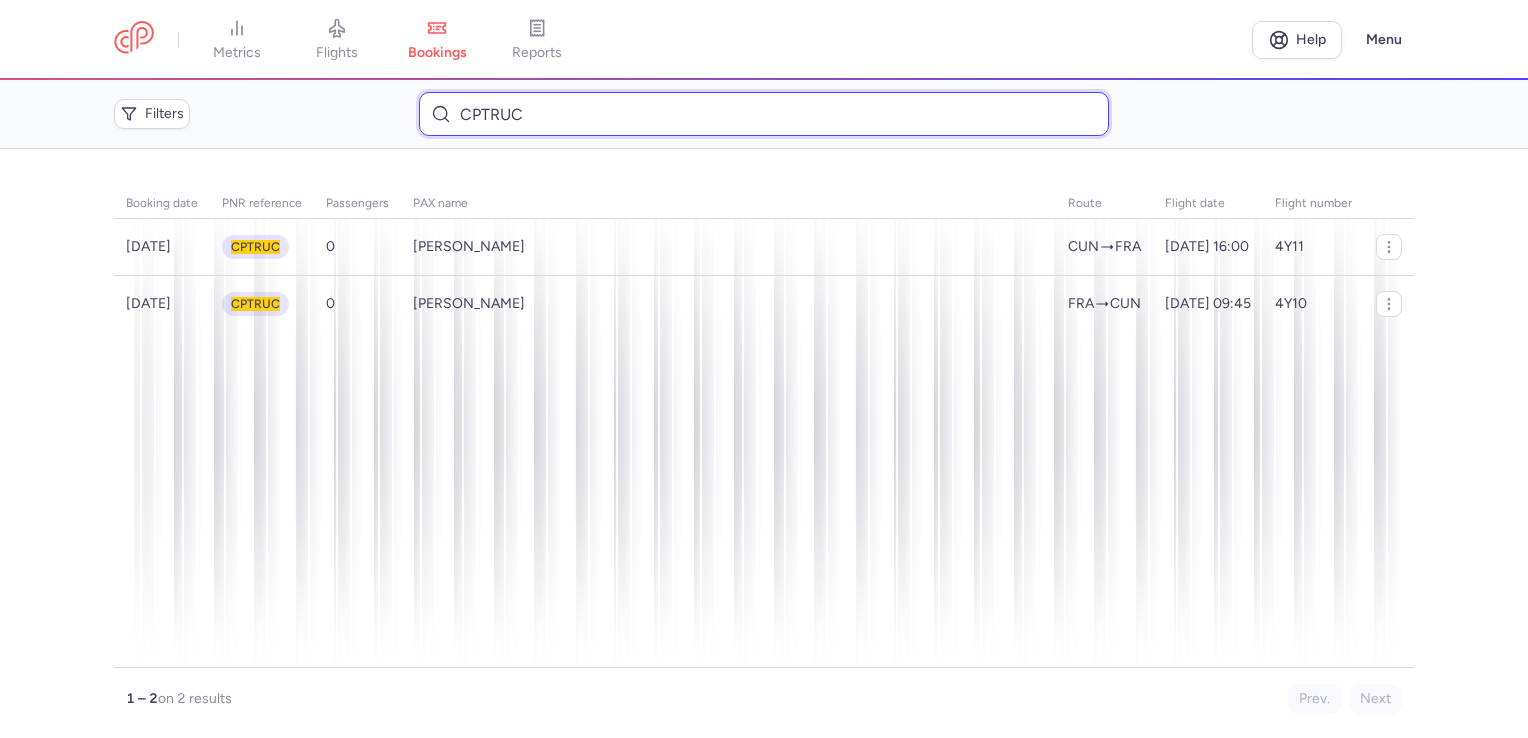 drag, startPoint x: 551, startPoint y: 121, endPoint x: 434, endPoint y: 118, distance: 117.03845 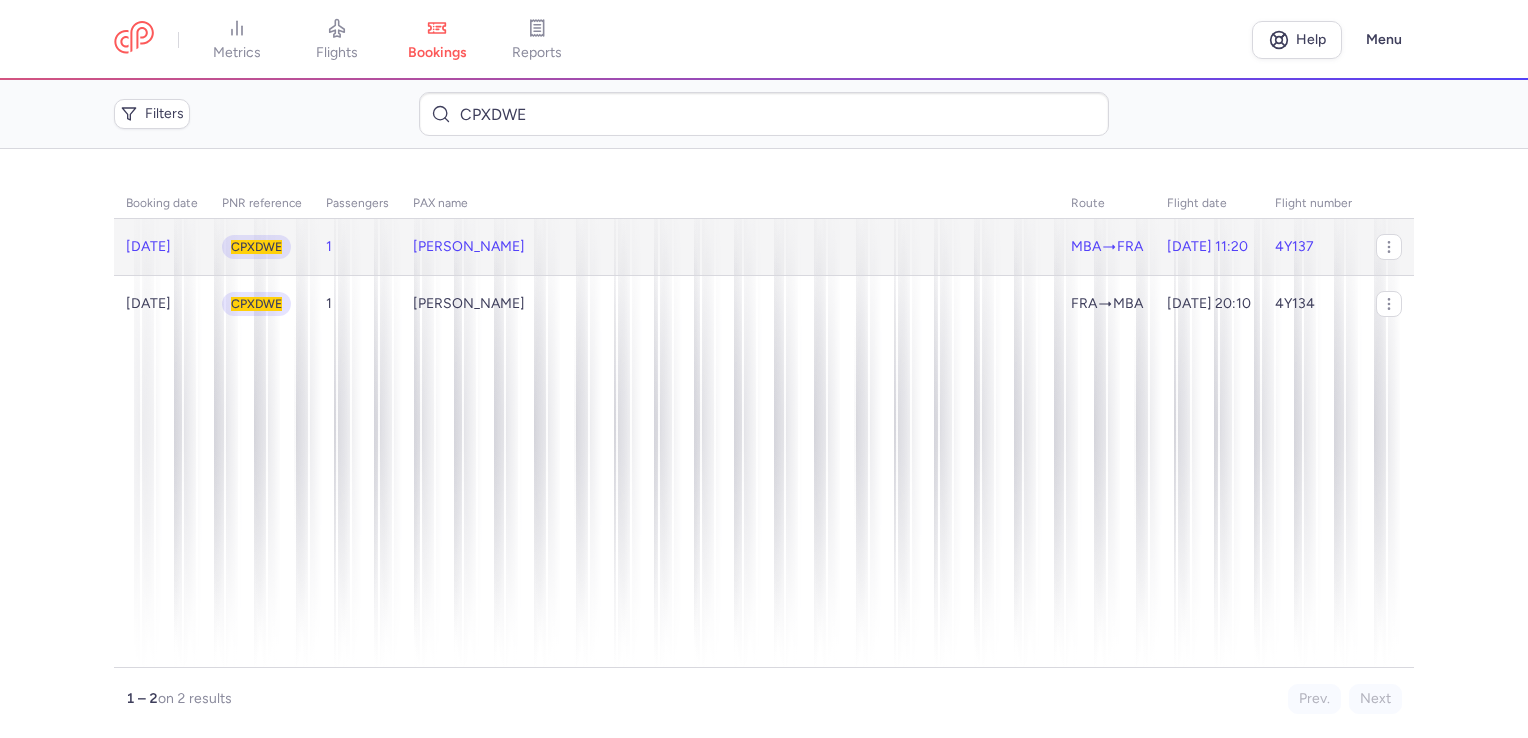click on "[PERSON_NAME]" 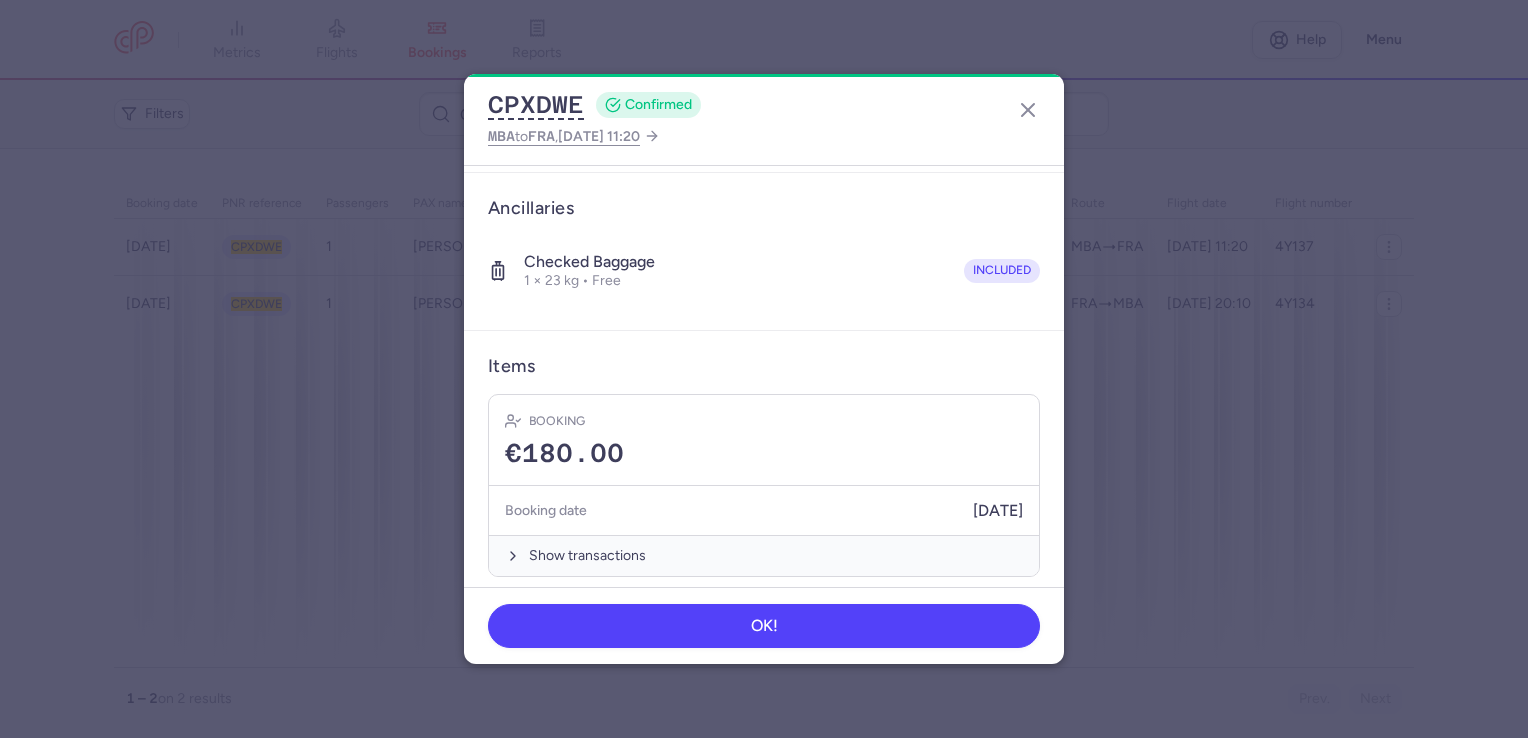 scroll, scrollTop: 318, scrollLeft: 0, axis: vertical 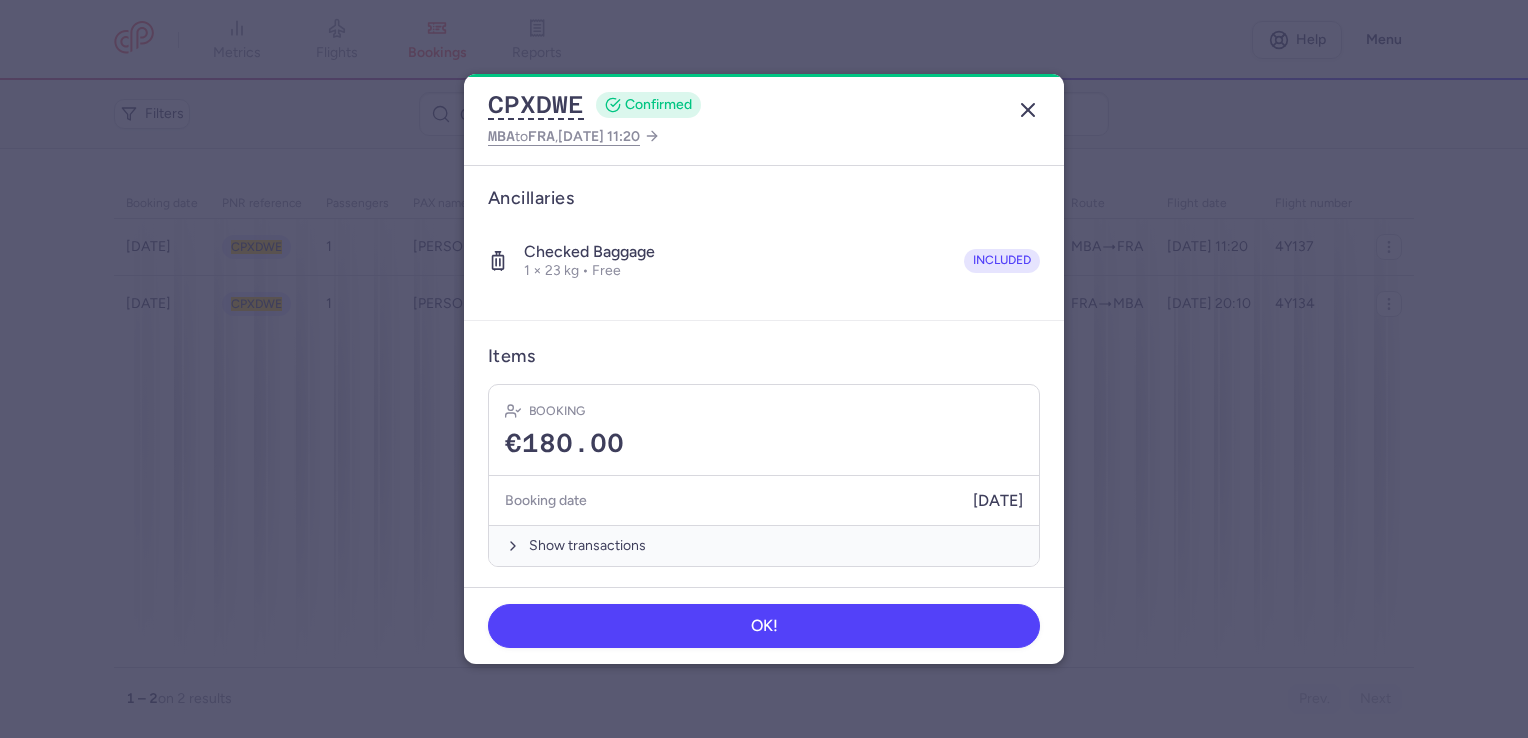 click 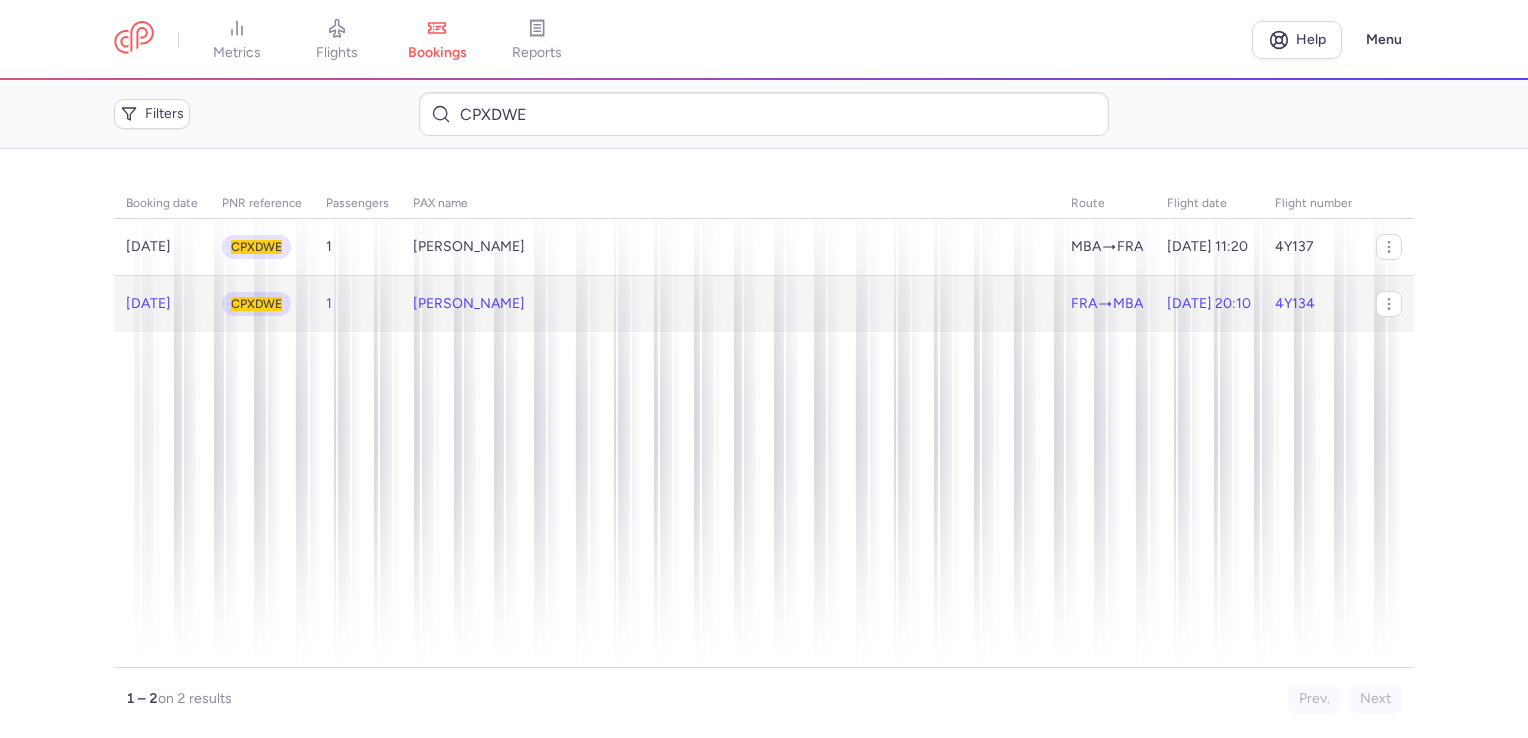 click on "[PERSON_NAME]" 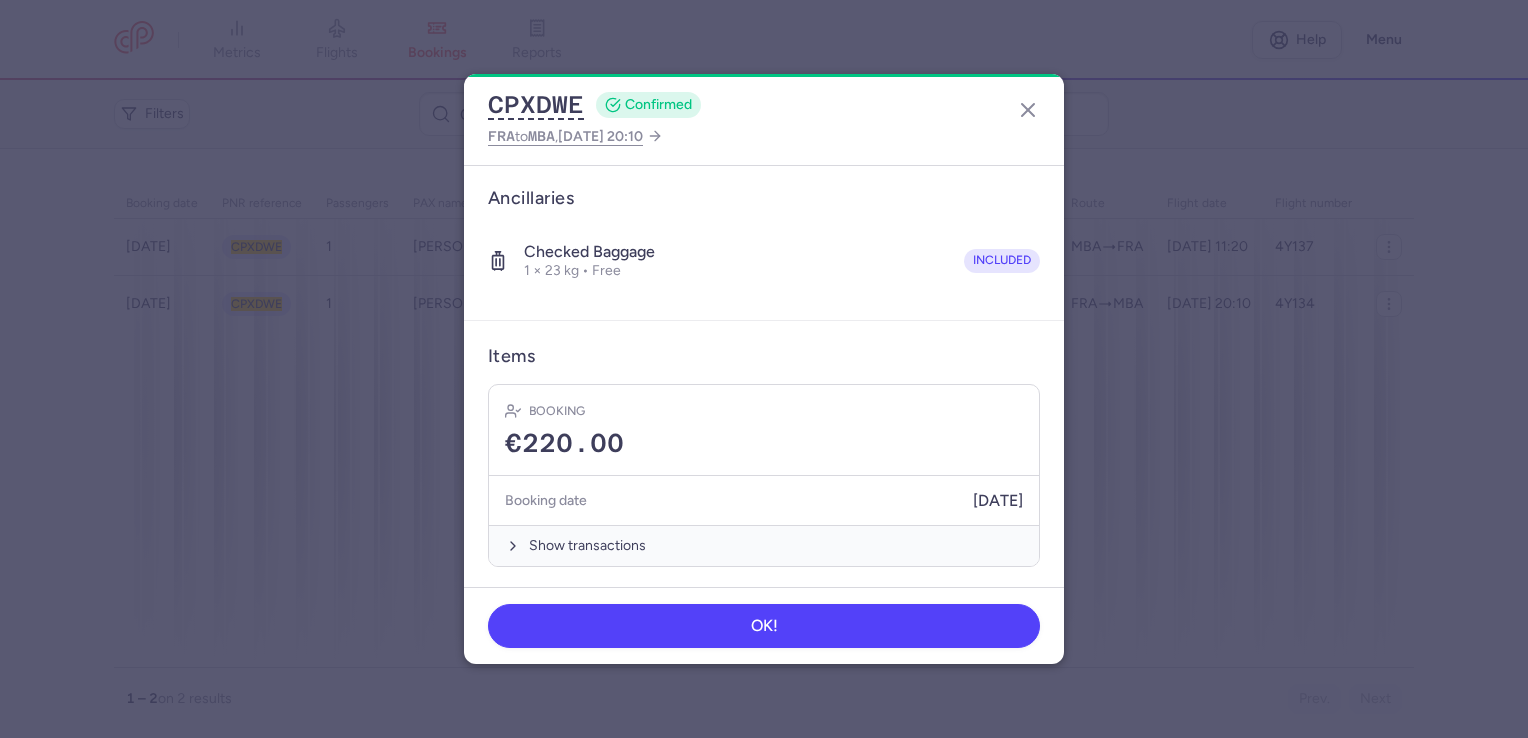 scroll, scrollTop: 0, scrollLeft: 0, axis: both 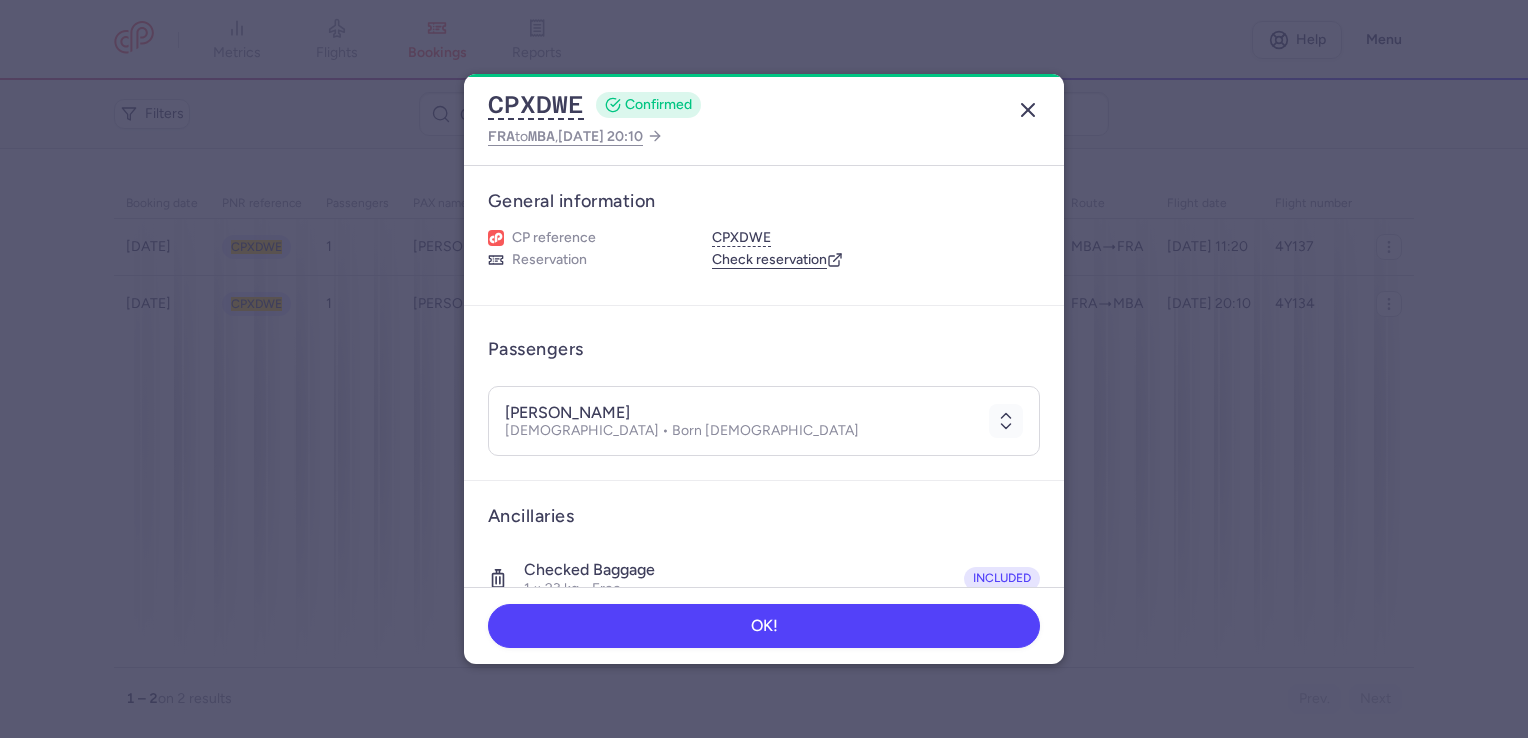 click 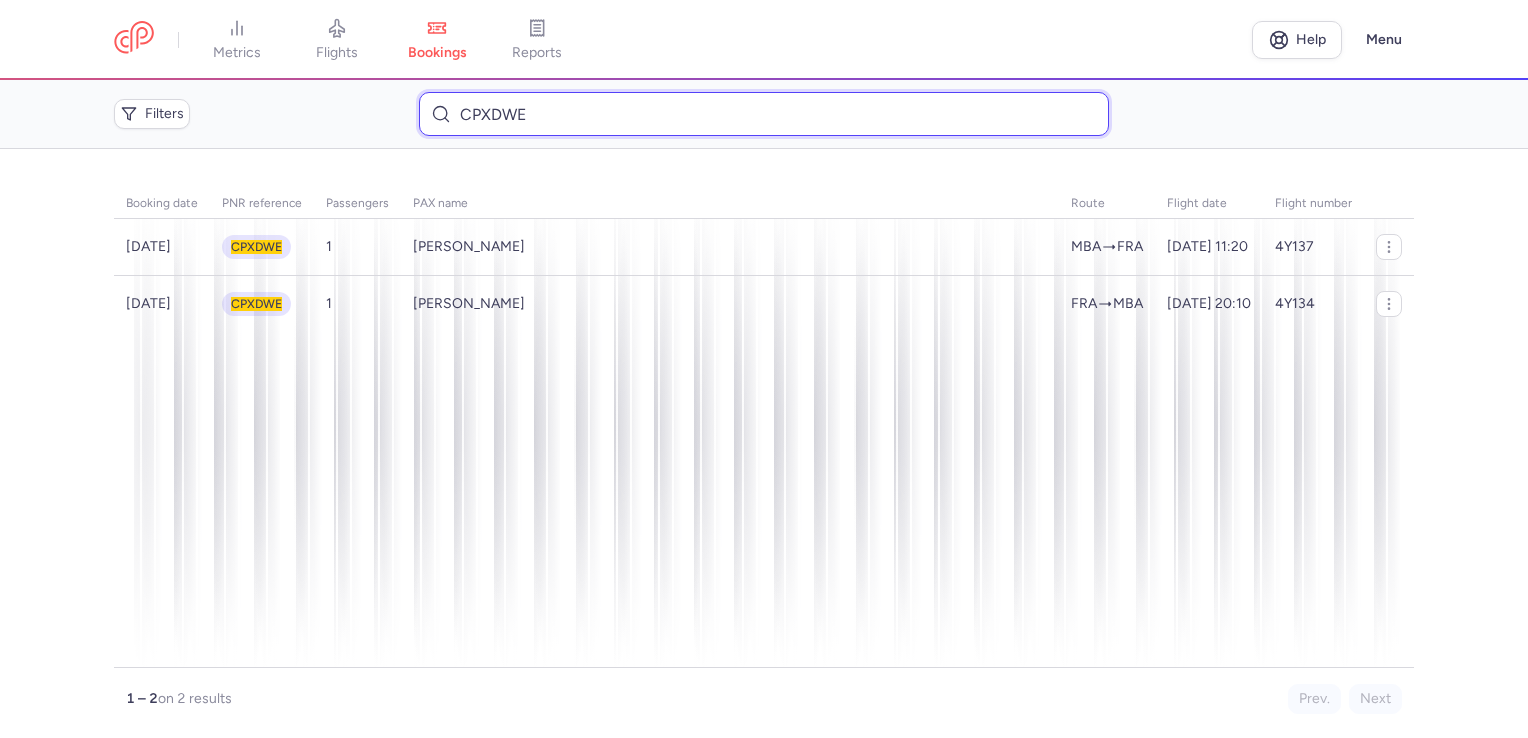 drag, startPoint x: 580, startPoint y: 109, endPoint x: 414, endPoint y: 109, distance: 166 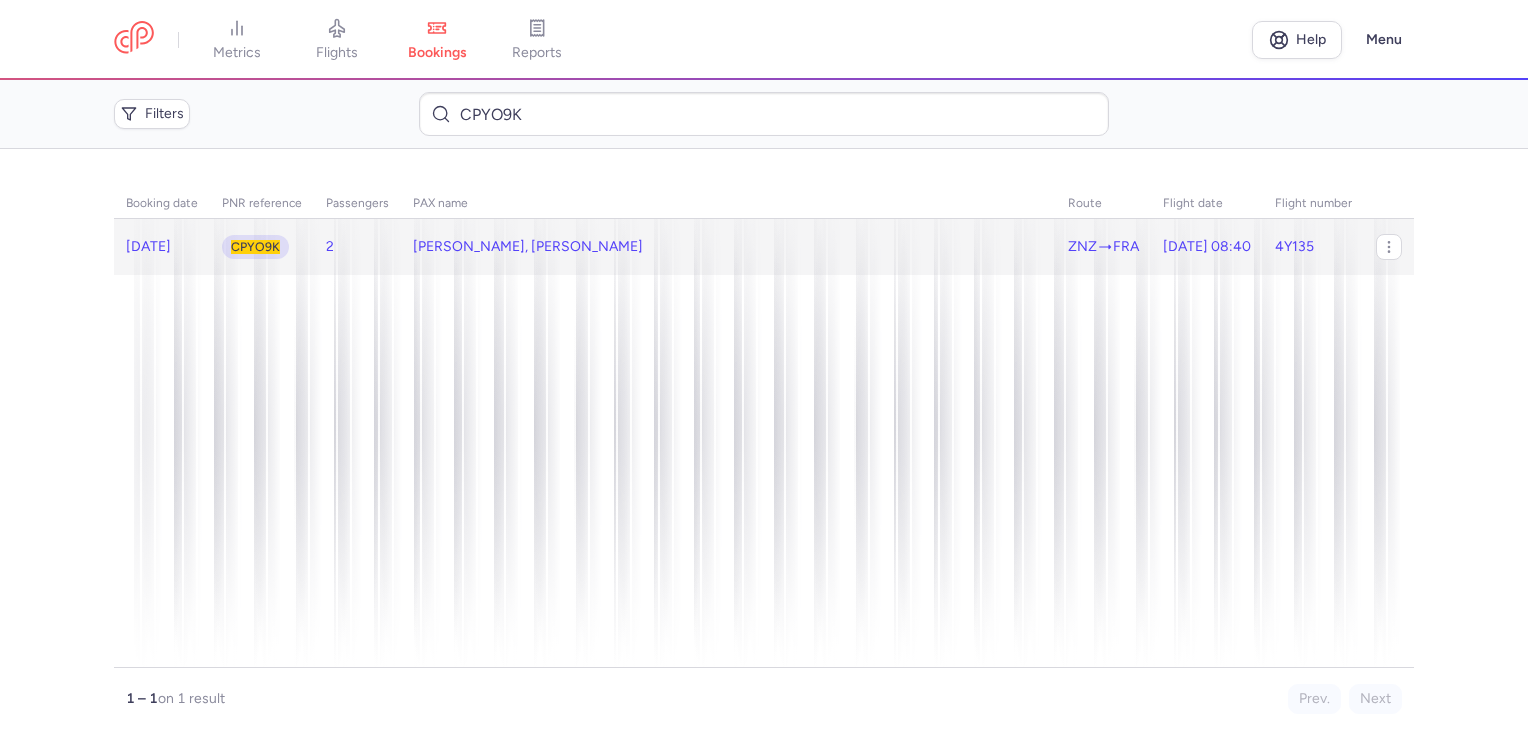 click on "[PERSON_NAME], [PERSON_NAME]" 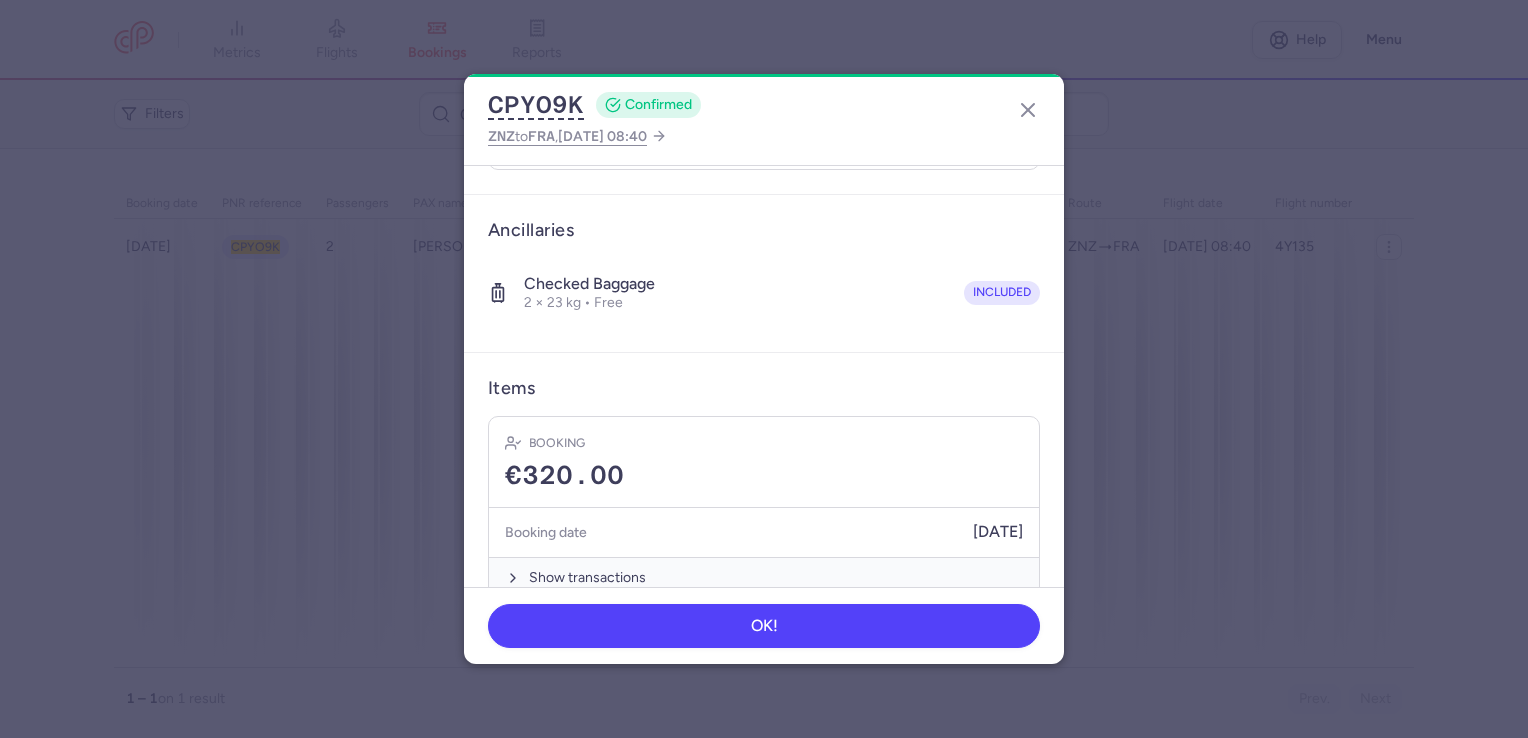 scroll, scrollTop: 387, scrollLeft: 0, axis: vertical 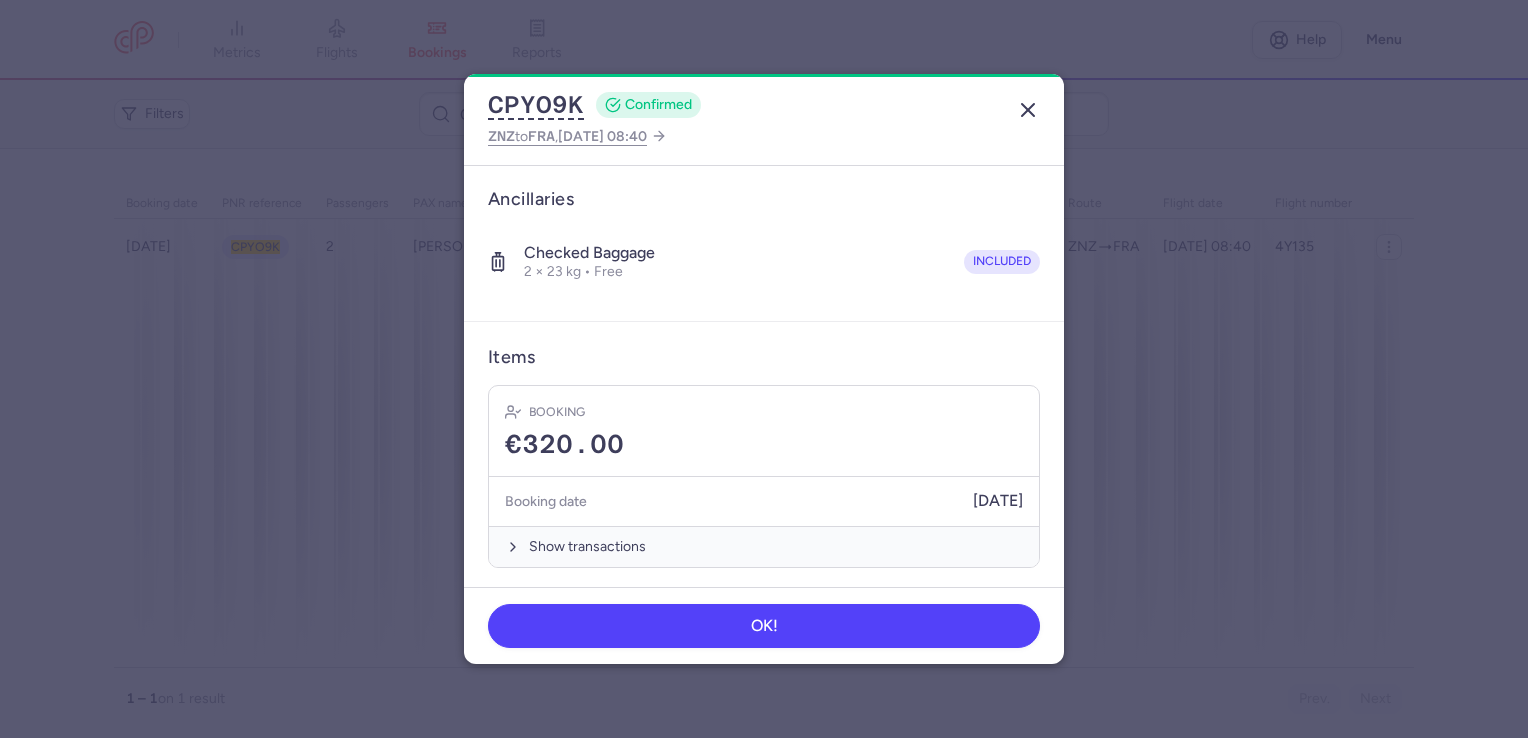 click 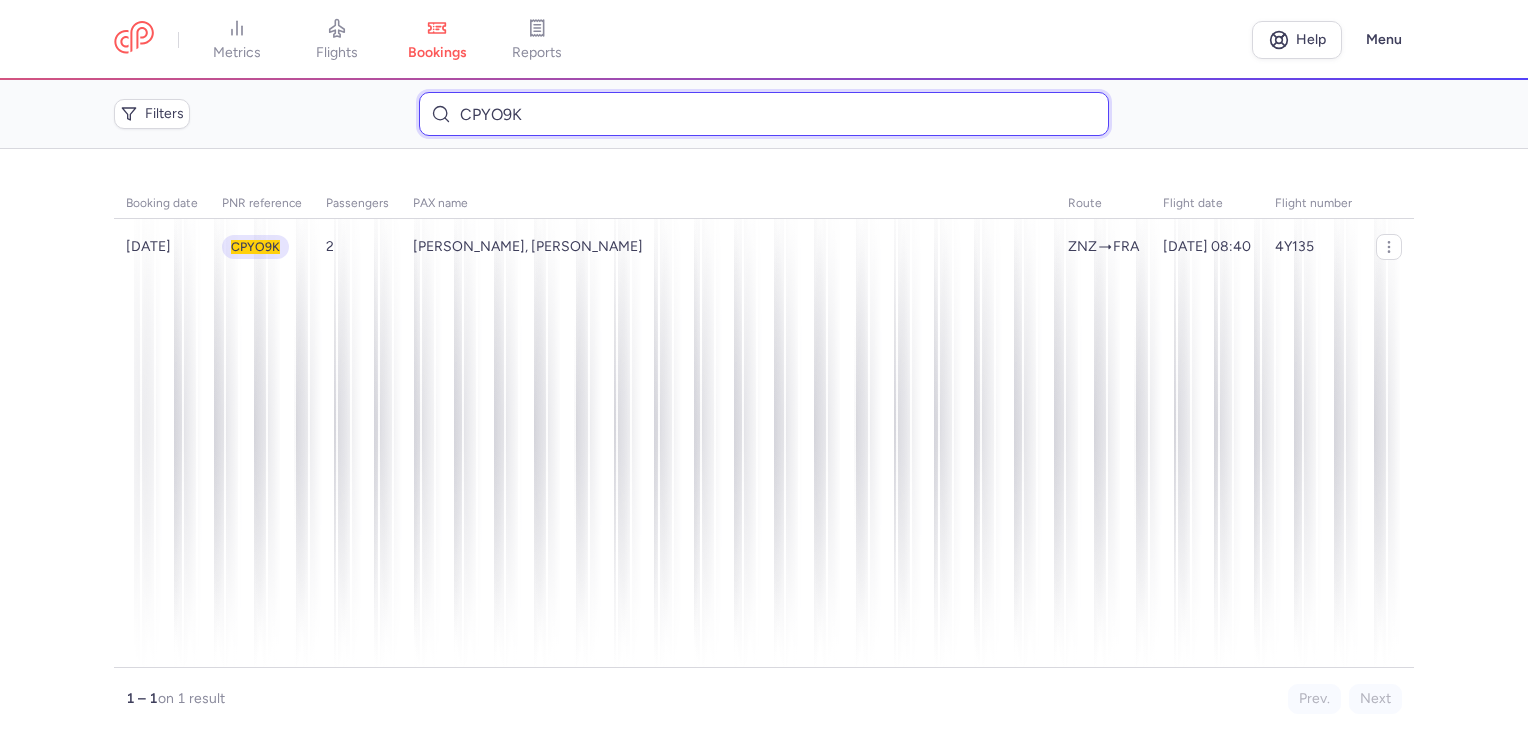 drag, startPoint x: 526, startPoint y: 120, endPoint x: 372, endPoint y: 110, distance: 154.32434 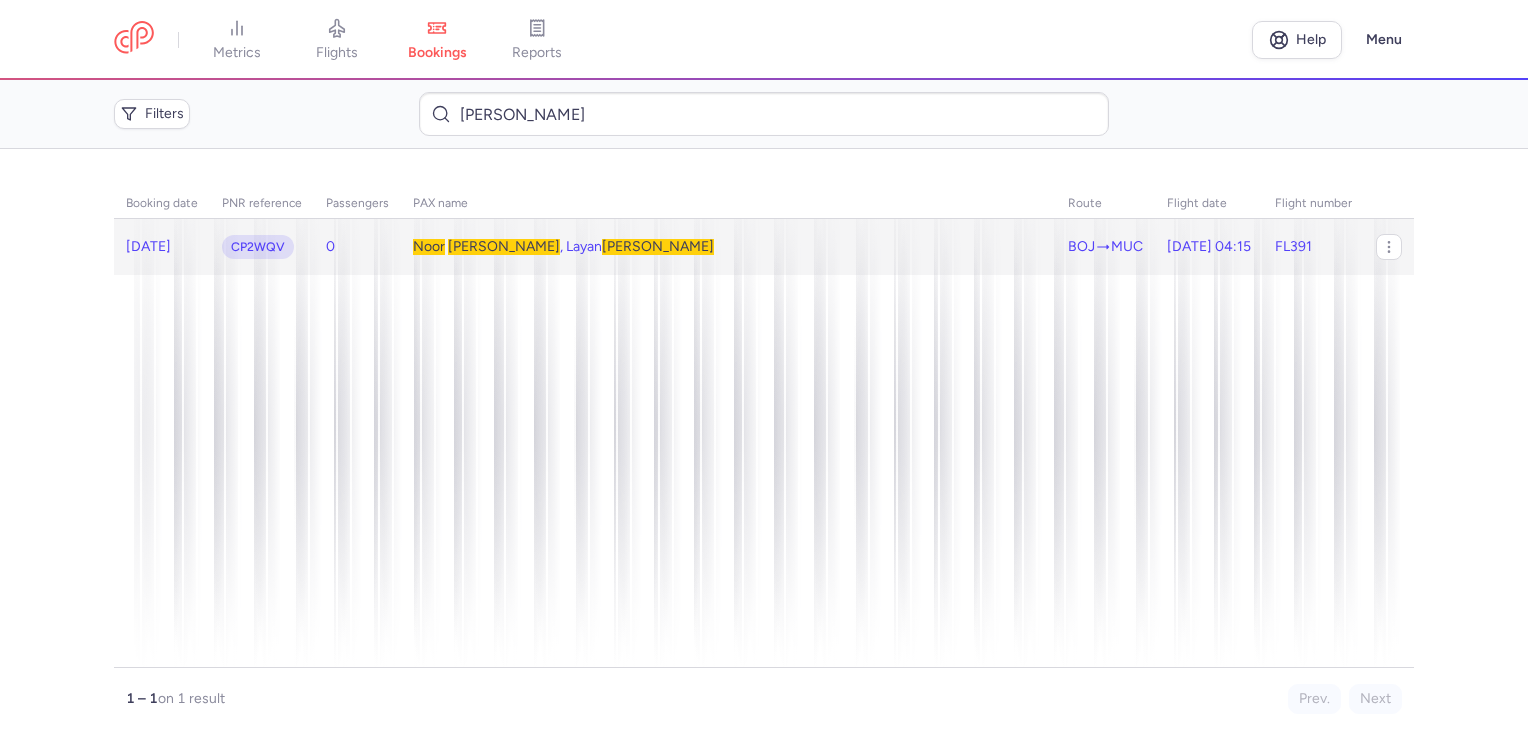 click on "[PERSON_NAME] , [PERSON_NAME]" 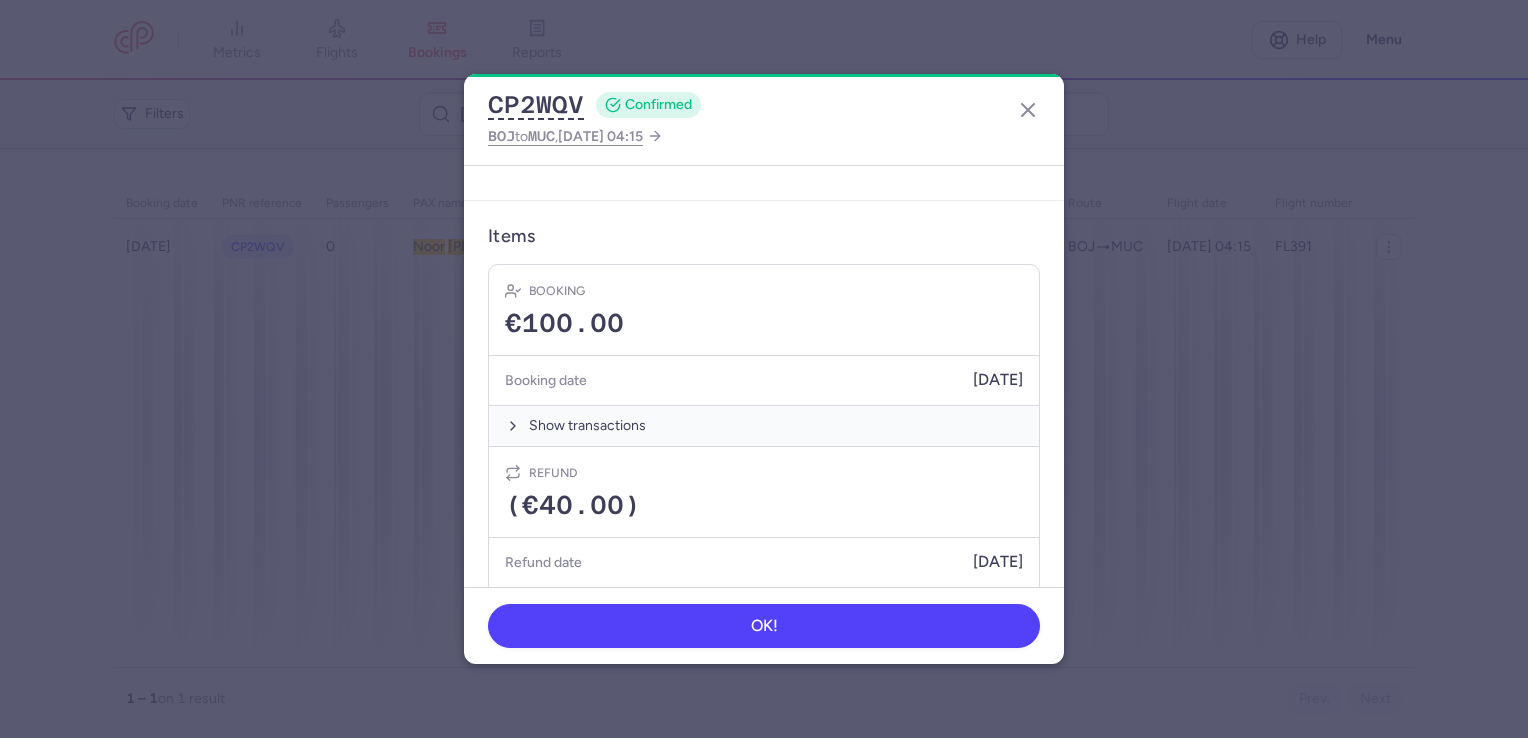 scroll, scrollTop: 600, scrollLeft: 0, axis: vertical 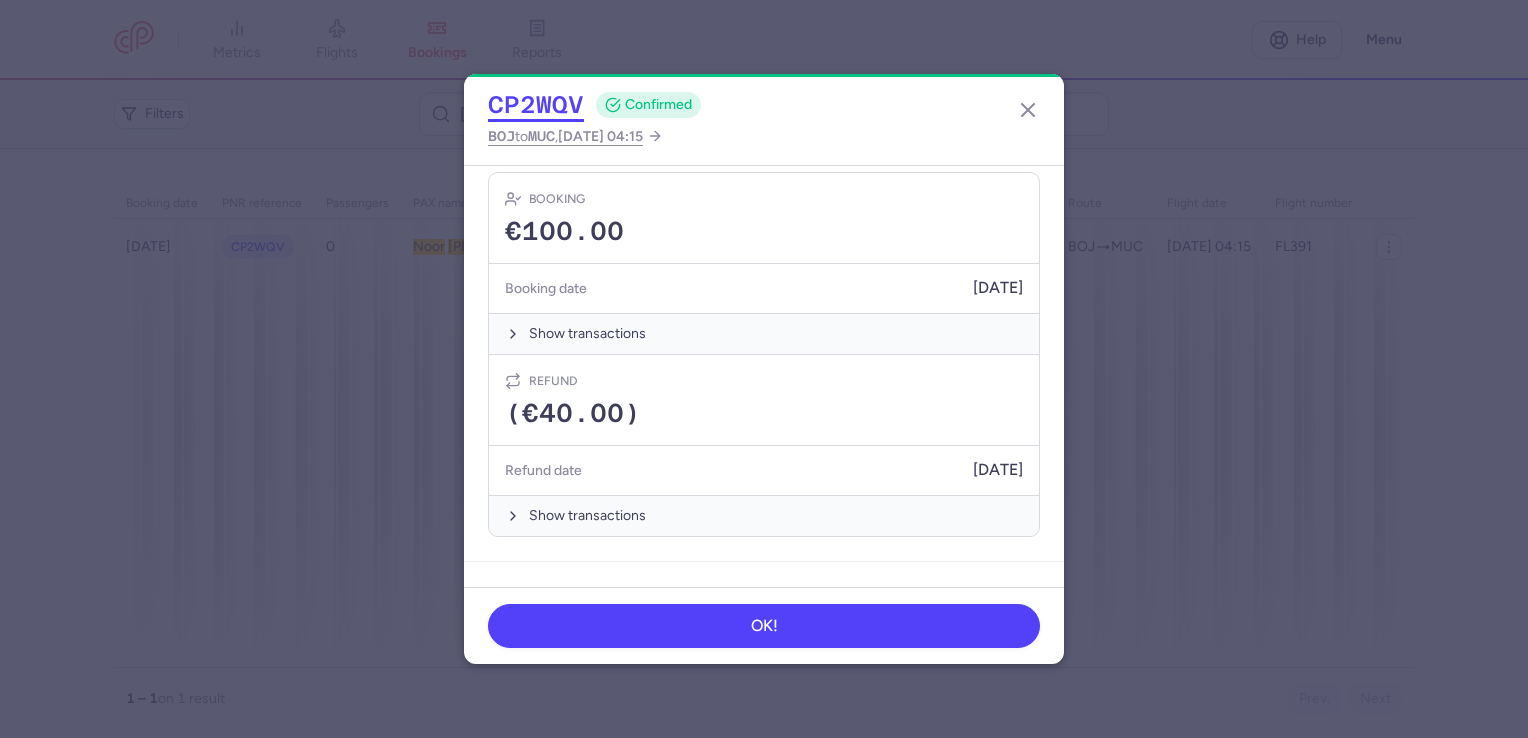 click on "CP2WQV" 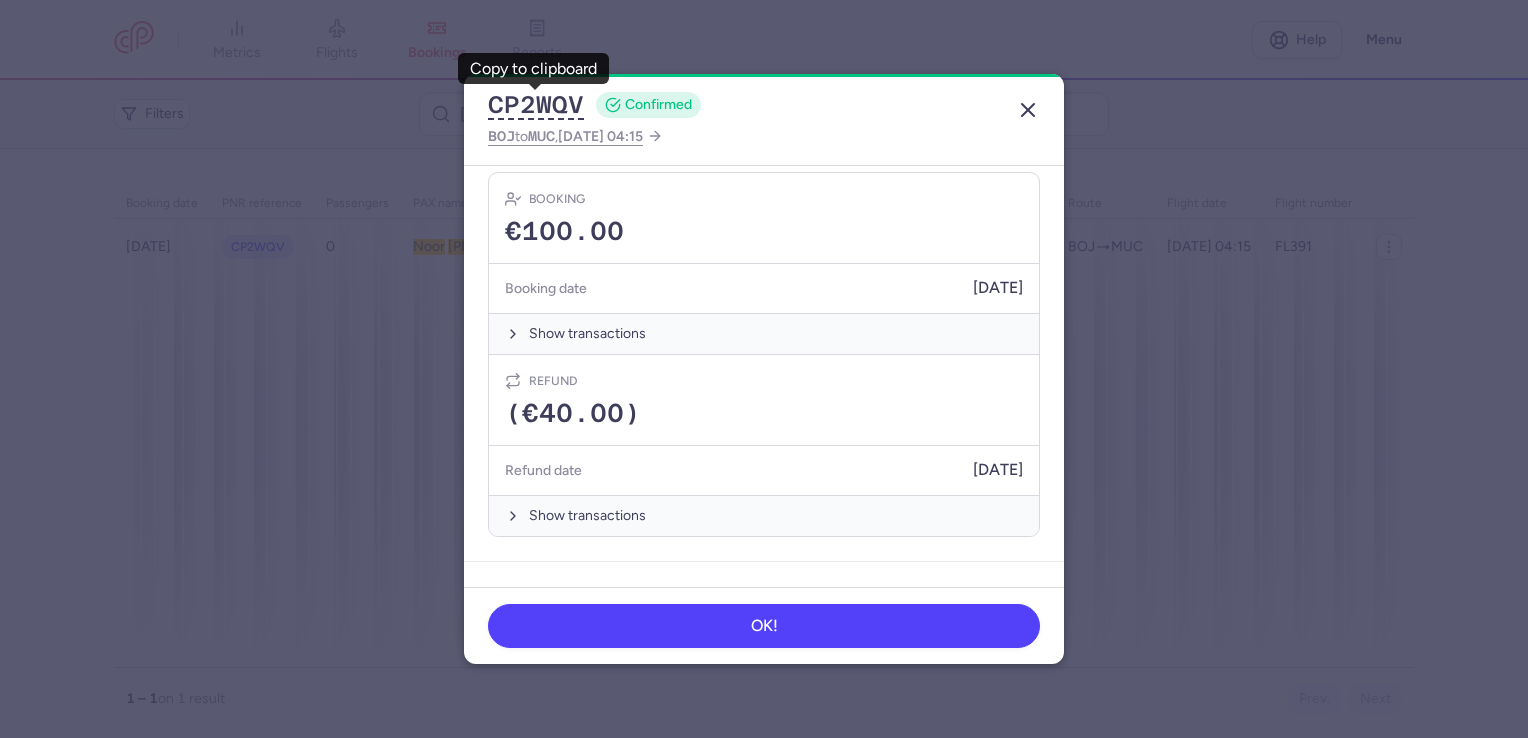 click 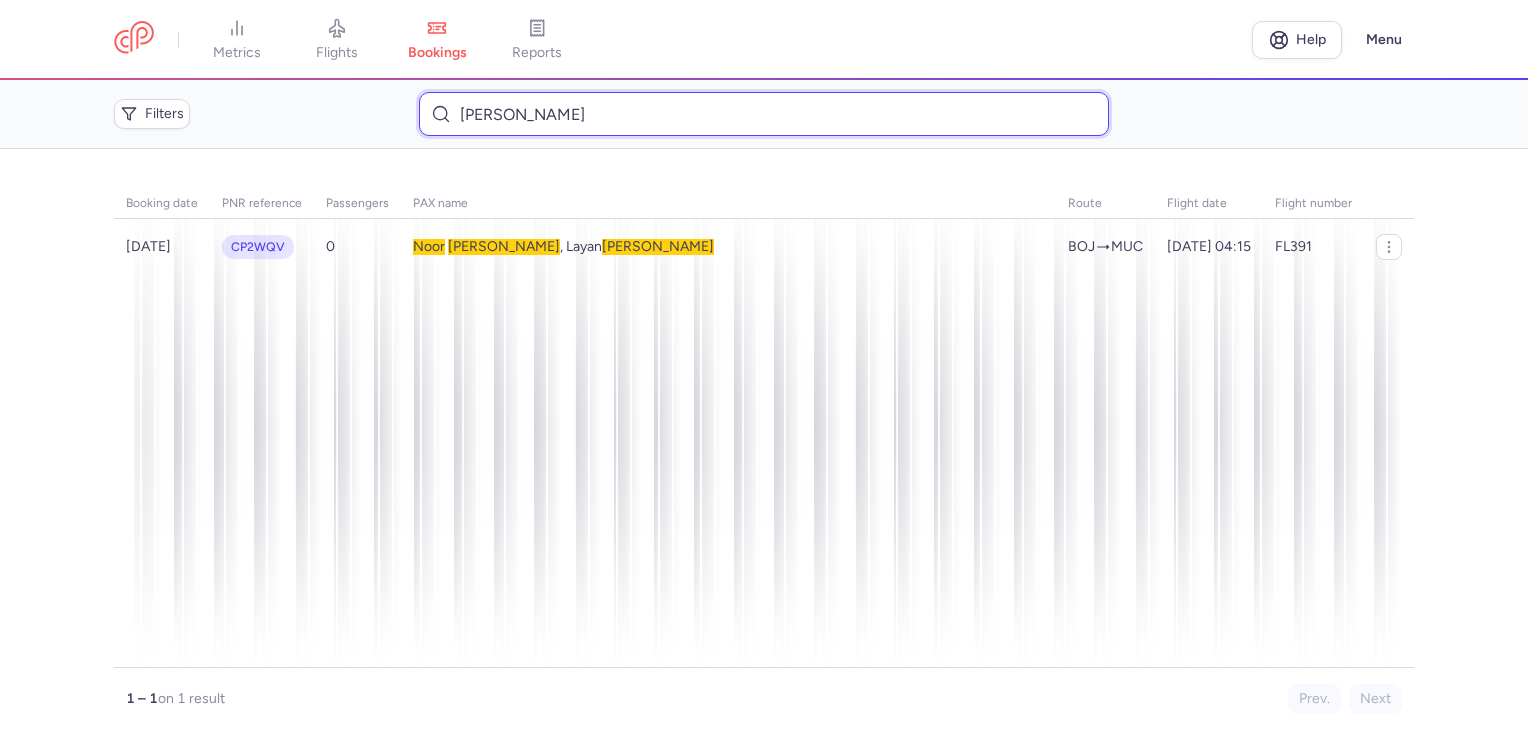 drag, startPoint x: 561, startPoint y: 110, endPoint x: 401, endPoint y: 110, distance: 160 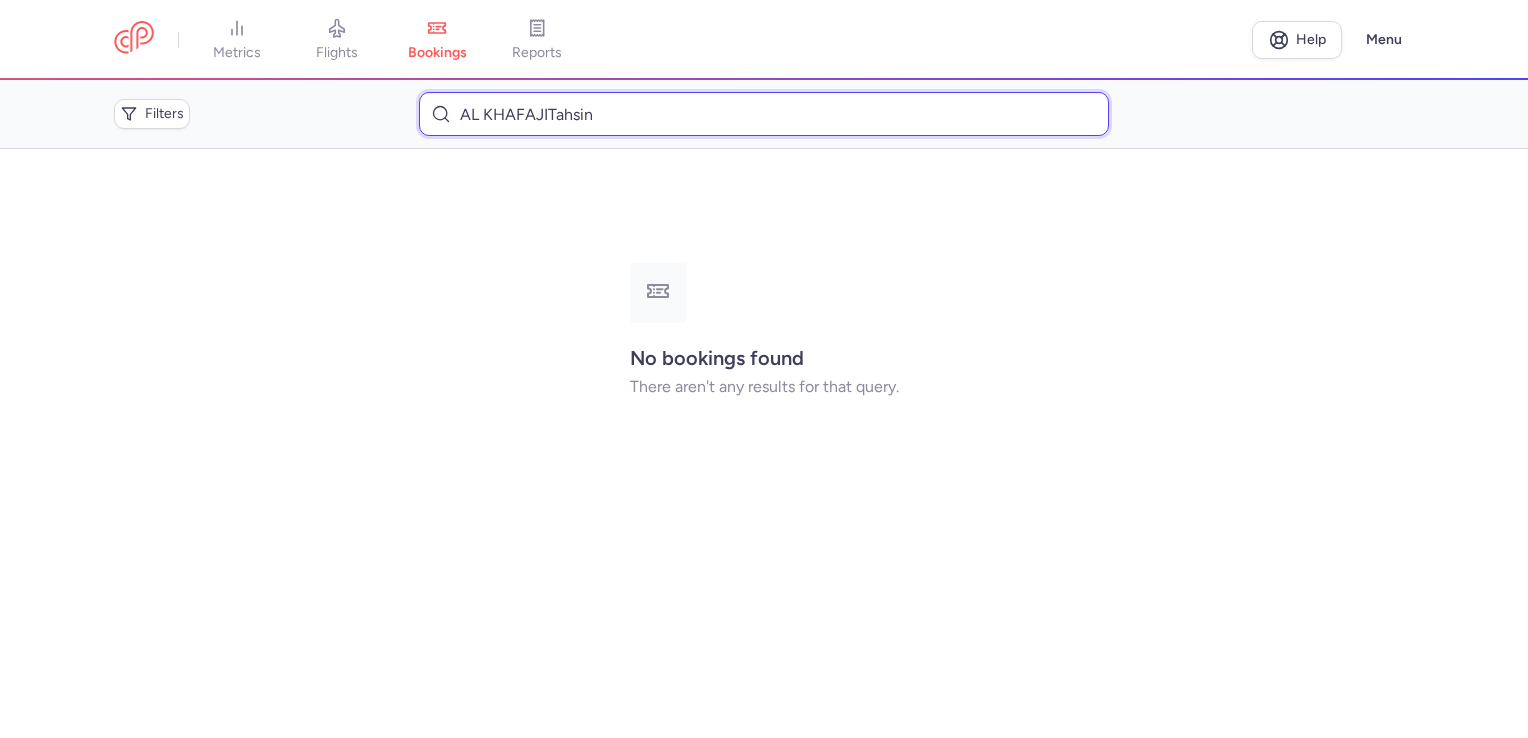 click on "AL KHAFAJITahsin" at bounding box center [763, 114] 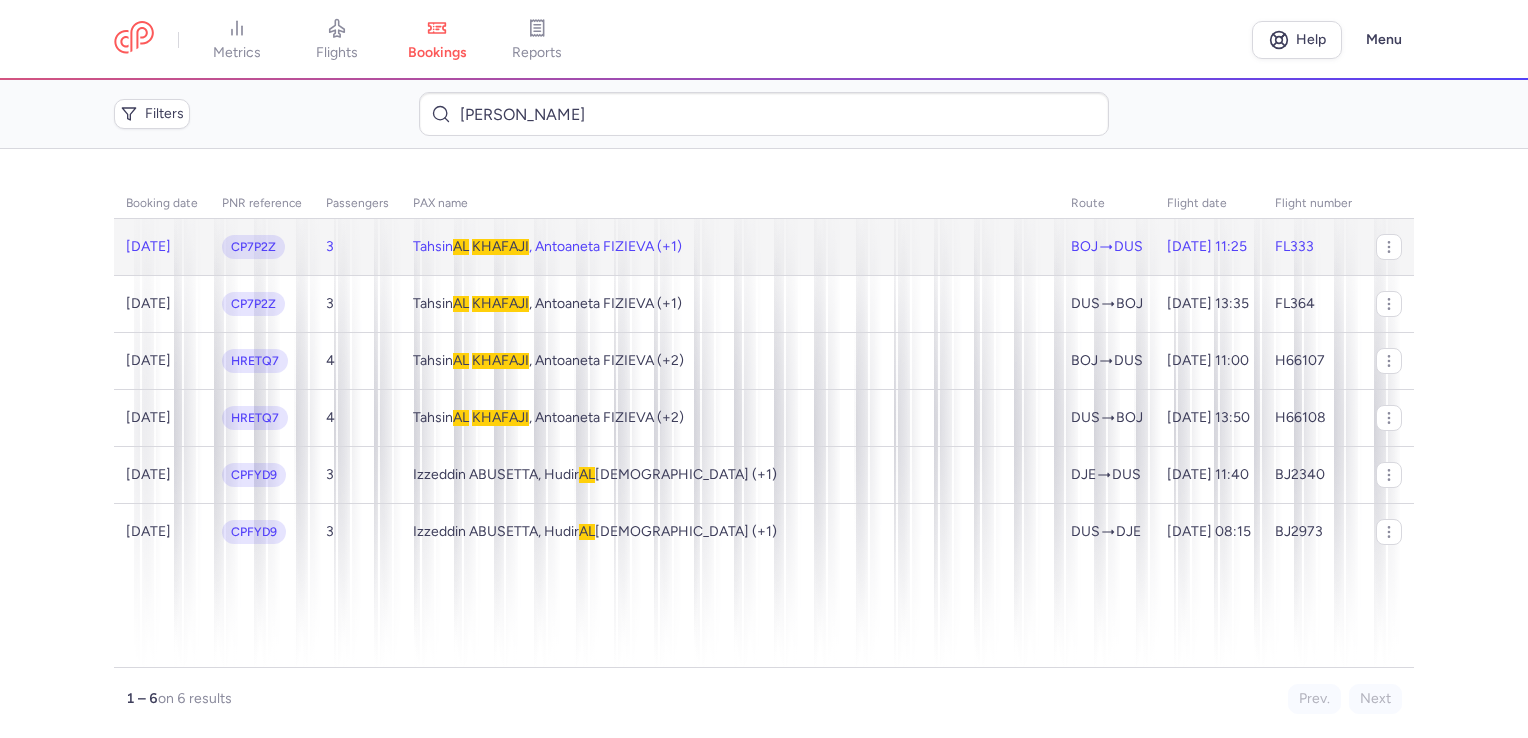 click on "[PERSON_NAME] , [PERSON_NAME] FIZIEVA (+1)" 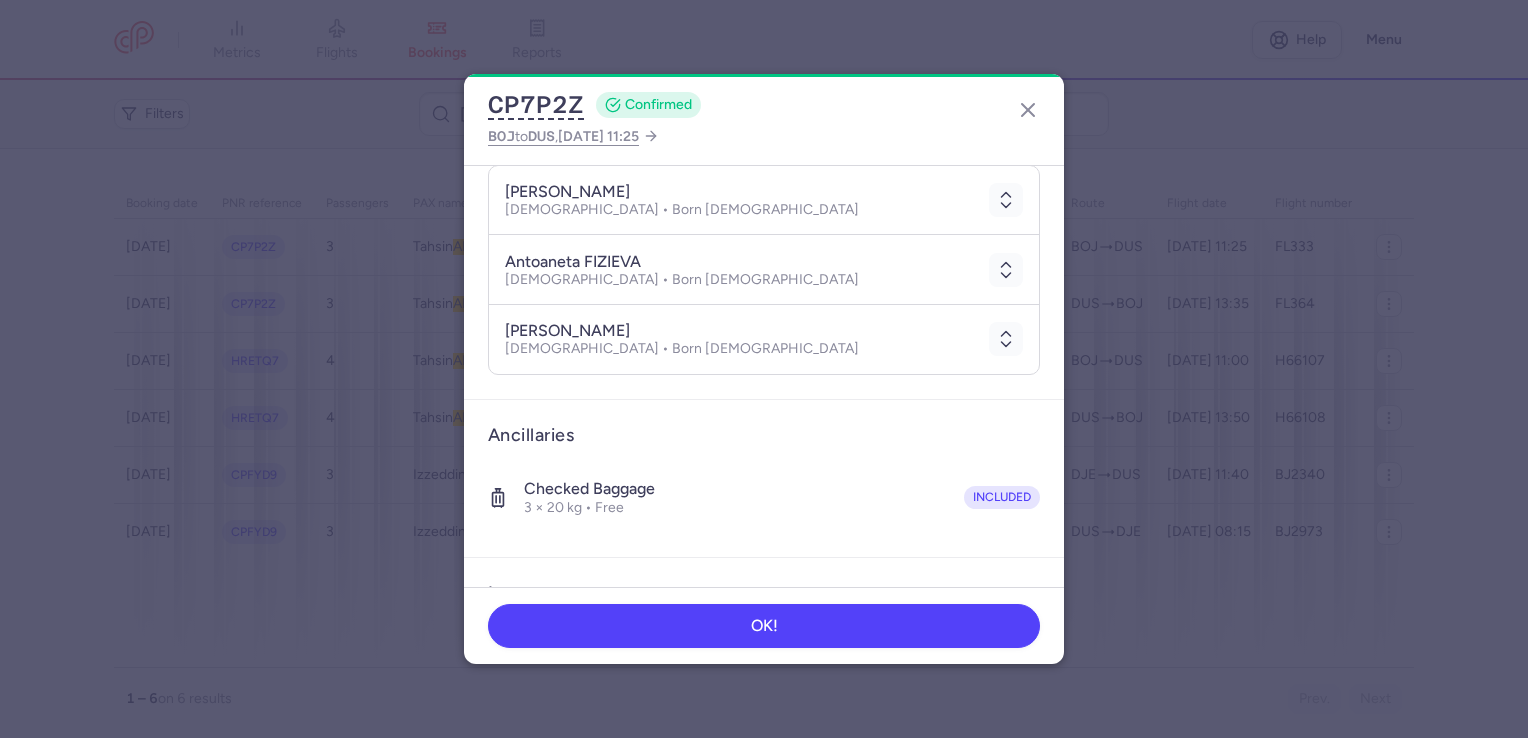 scroll, scrollTop: 456, scrollLeft: 0, axis: vertical 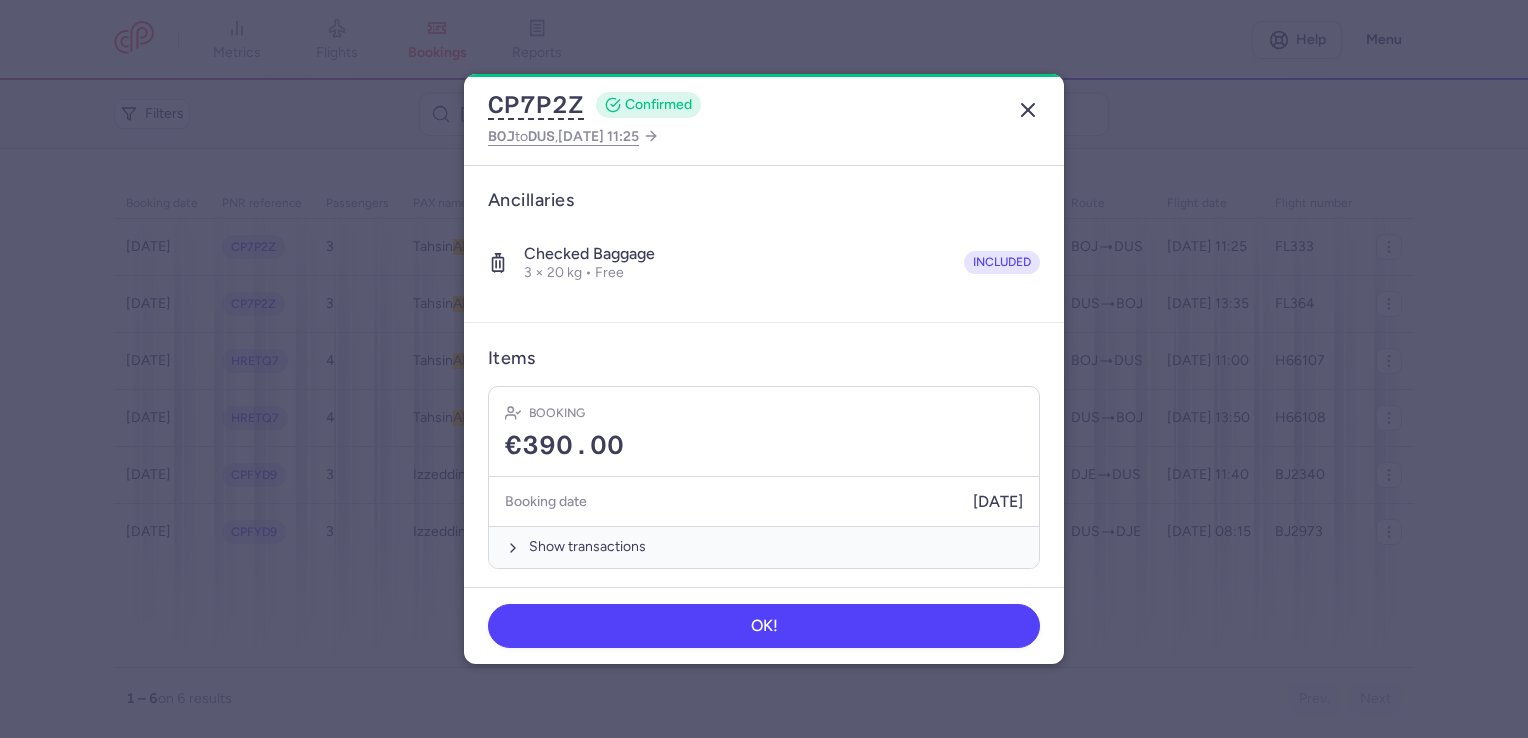 click 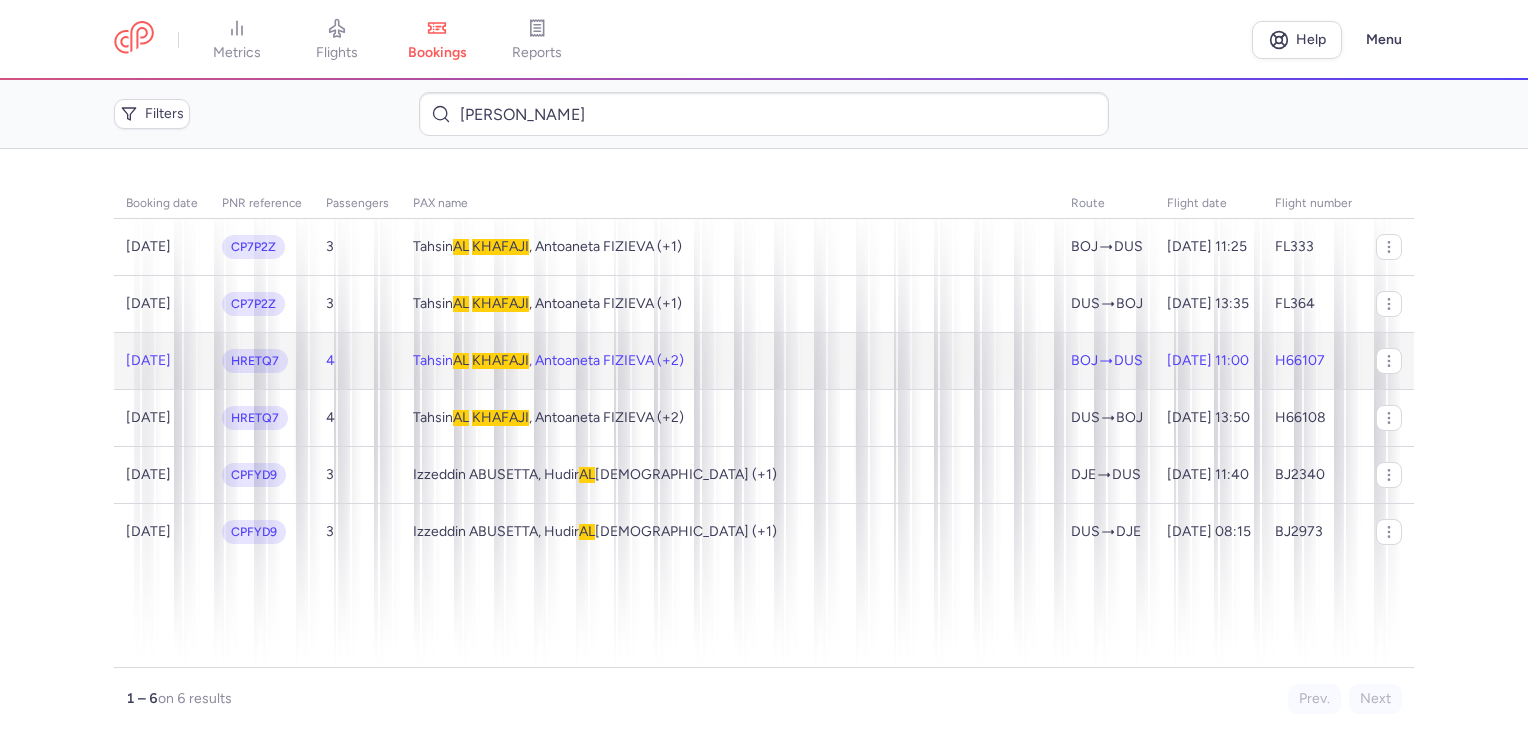 click on "[PERSON_NAME] , [PERSON_NAME] FIZIEVA (+2)" 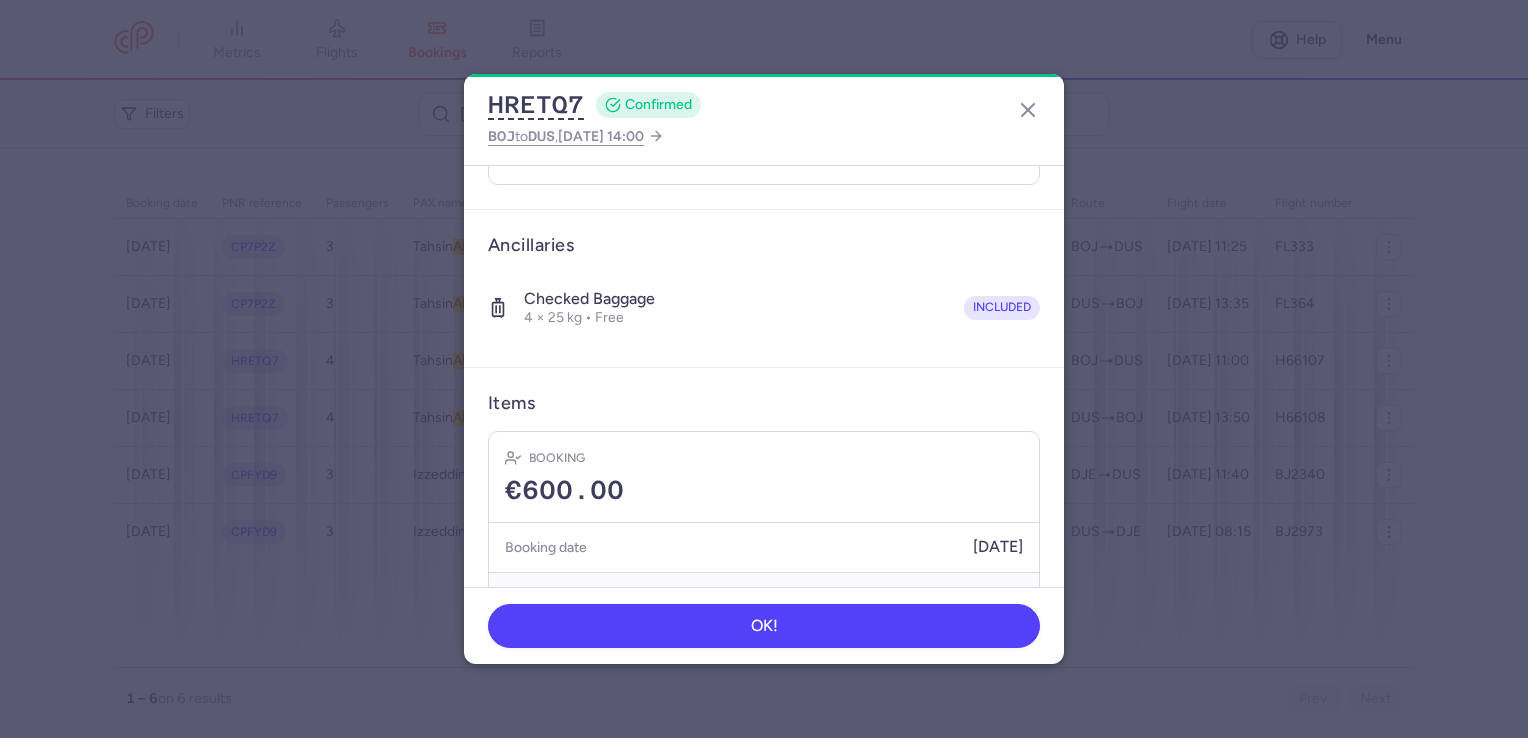 scroll, scrollTop: 500, scrollLeft: 0, axis: vertical 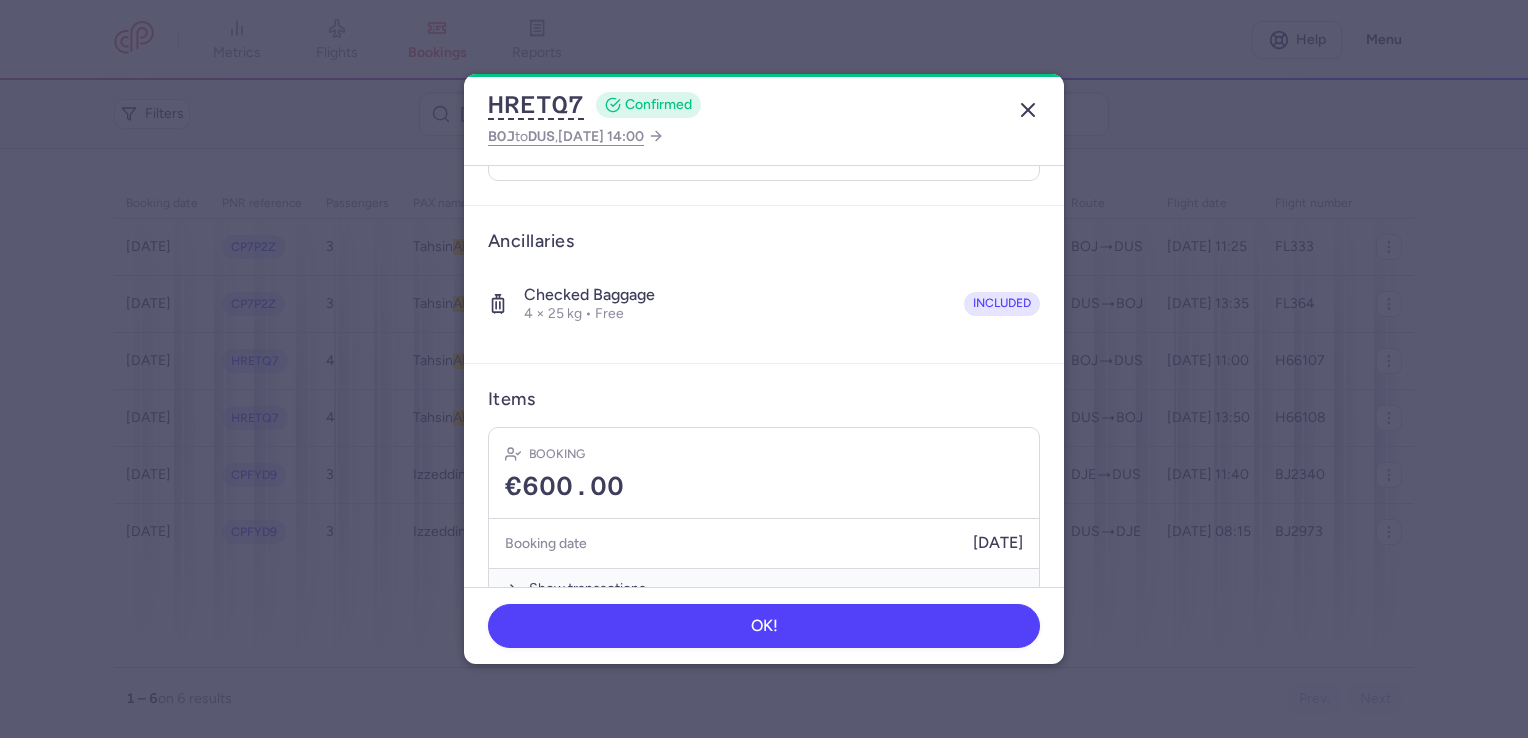 click 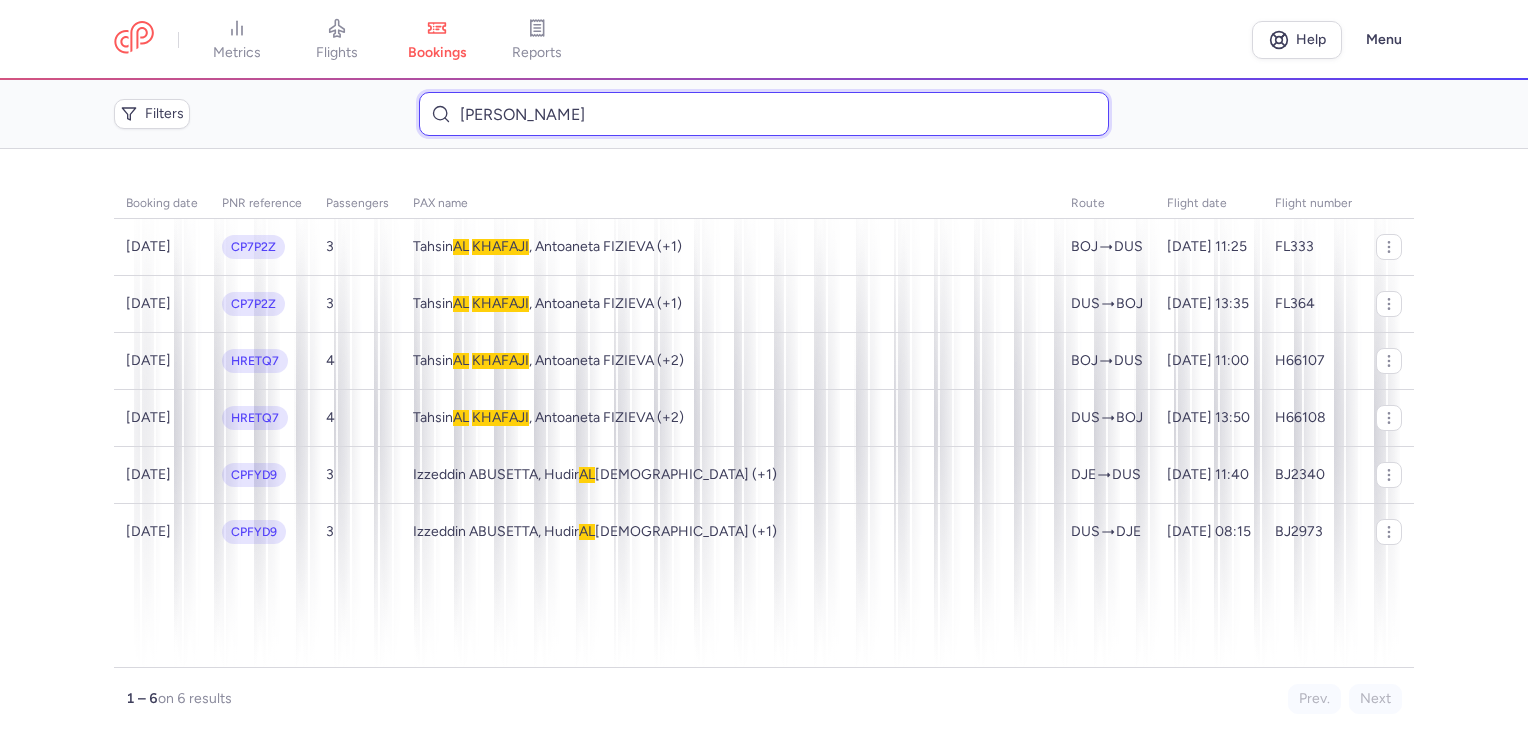 drag, startPoint x: 490, startPoint y: 109, endPoint x: 396, endPoint y: 109, distance: 94 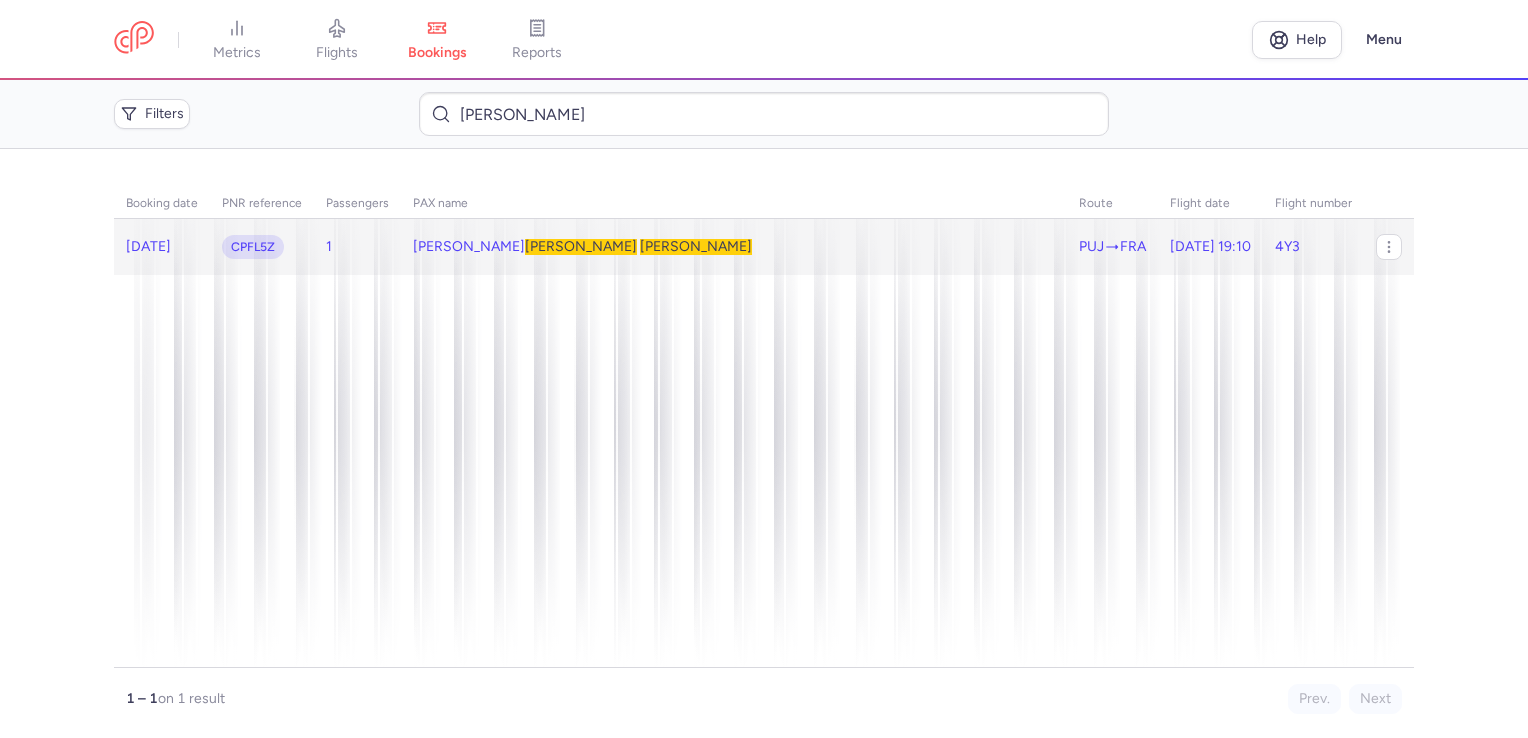 click on "[PERSON_NAME]  [PERSON_NAME]" 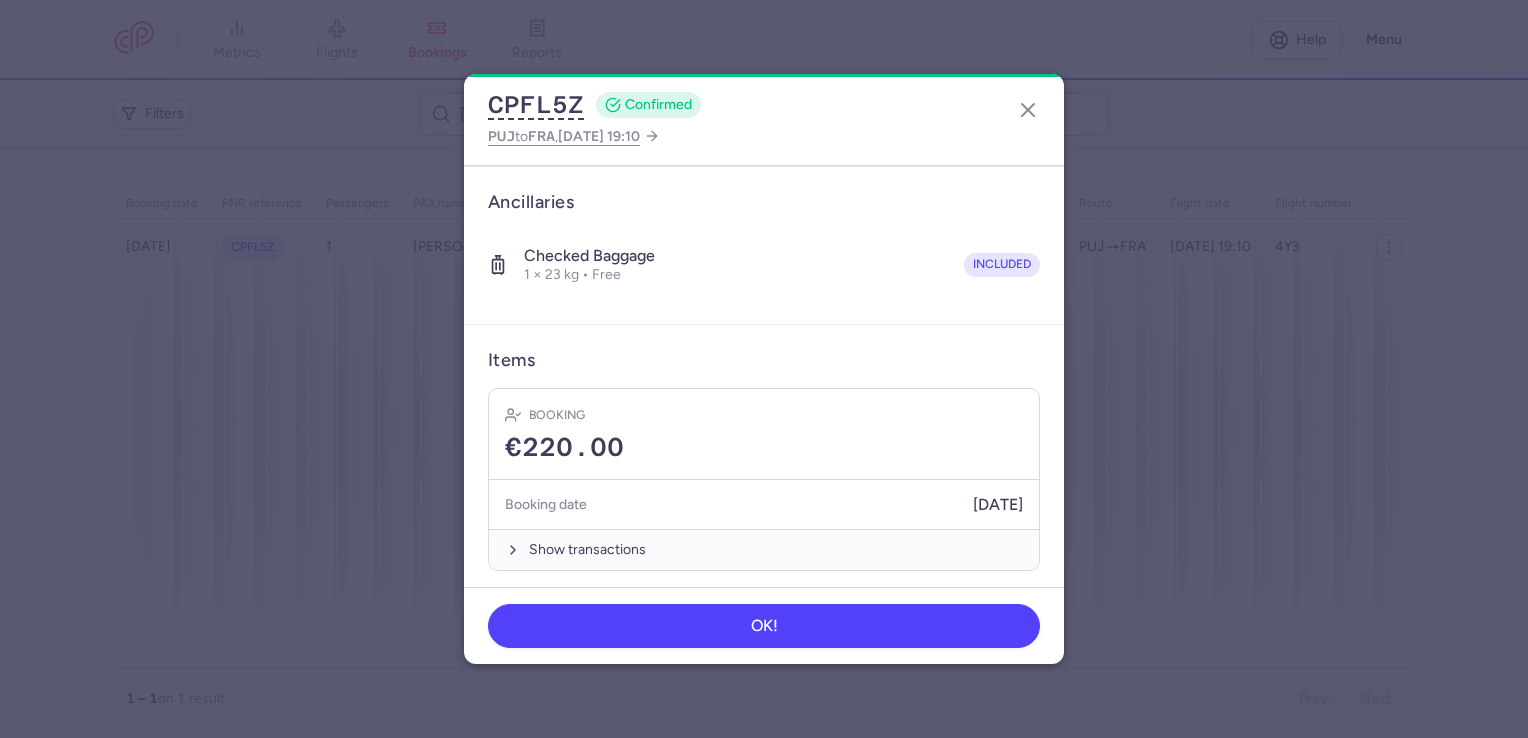 scroll, scrollTop: 318, scrollLeft: 0, axis: vertical 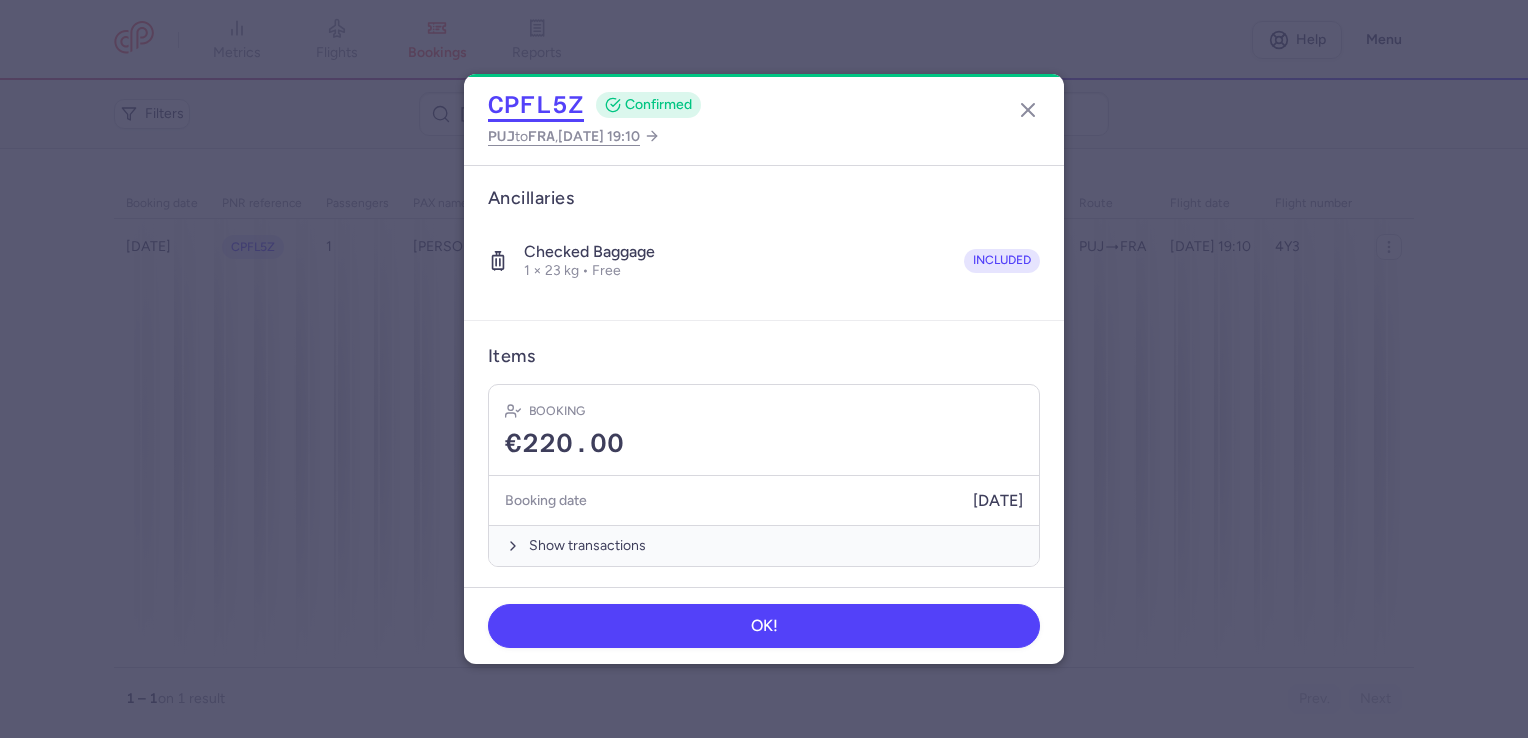 click on "CPFL5Z" 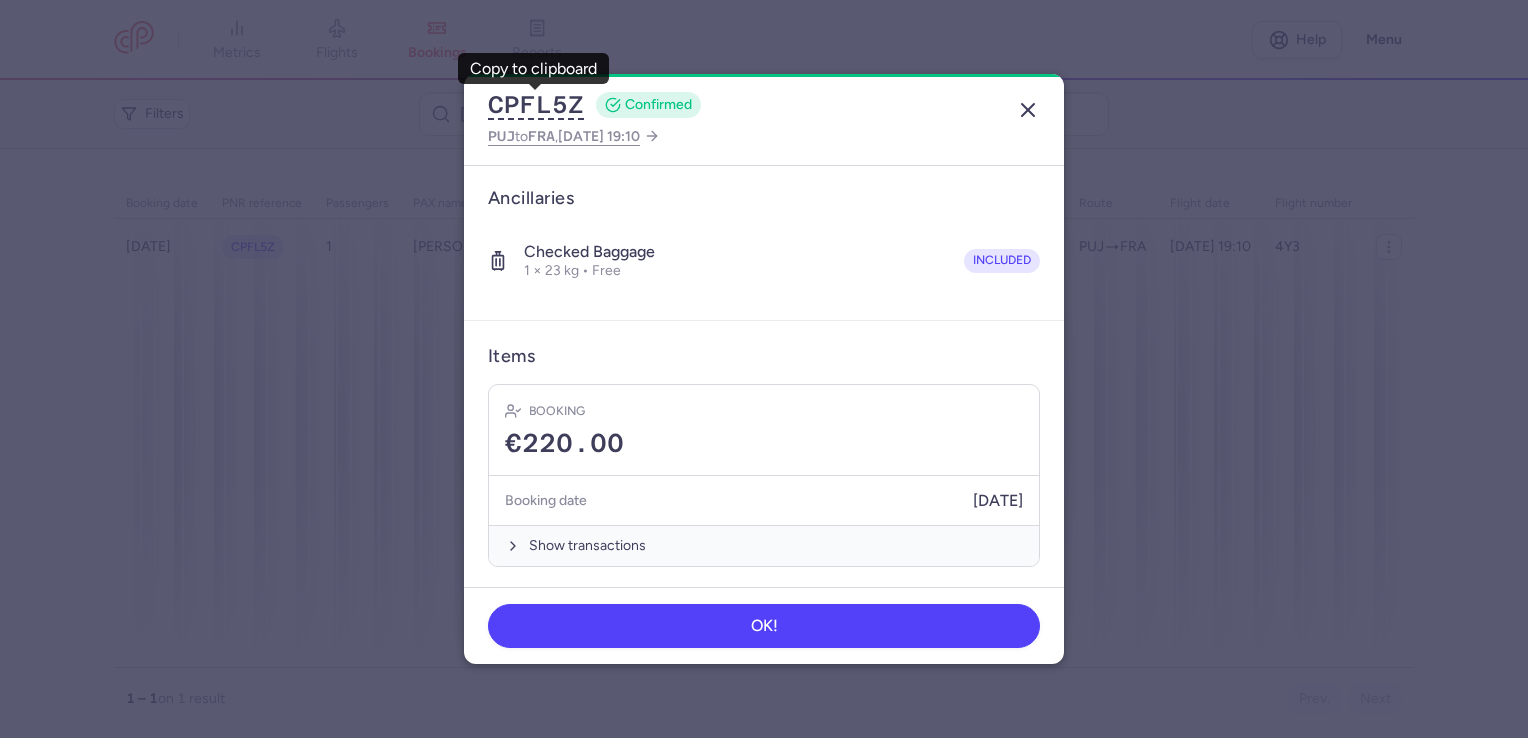 click 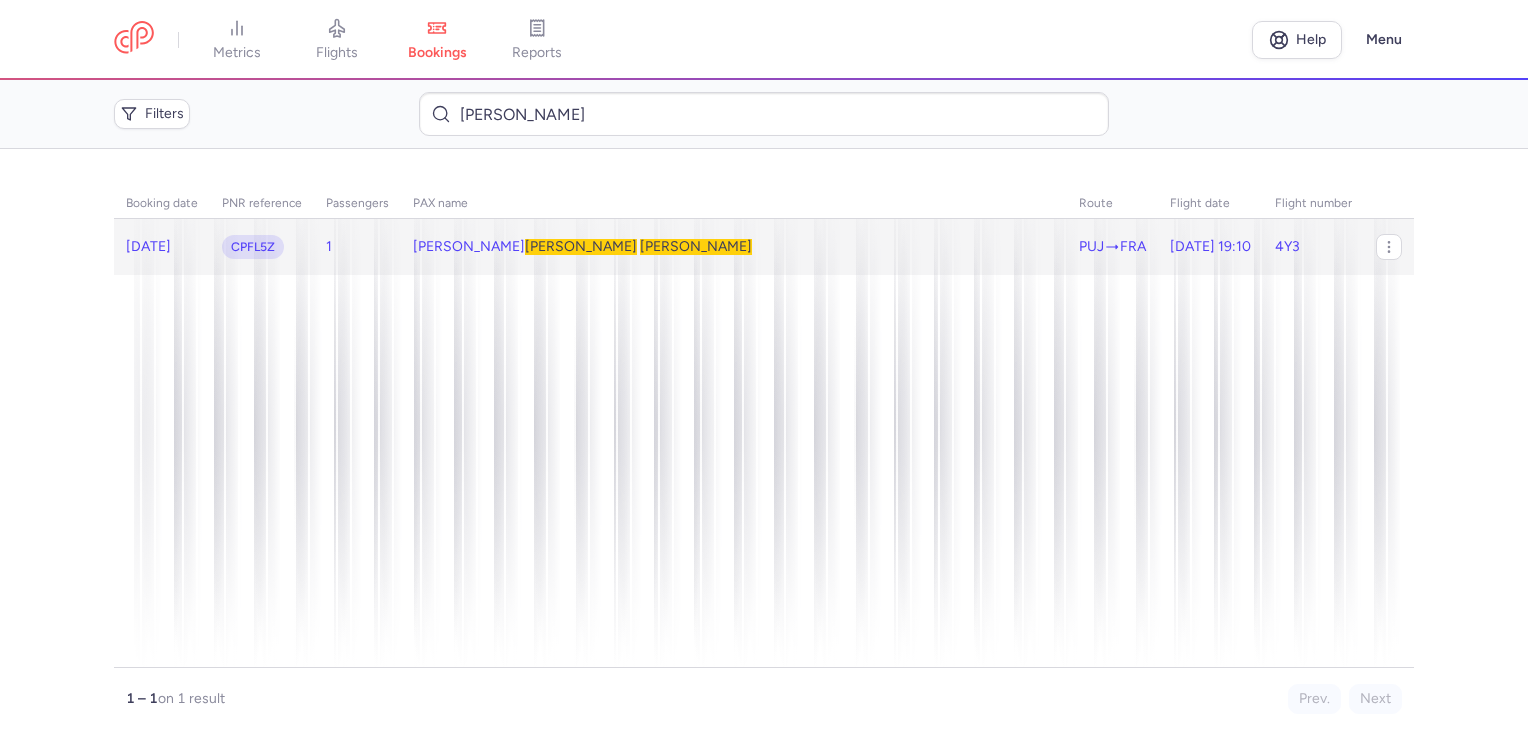 click on "[PERSON_NAME]  [PERSON_NAME]" 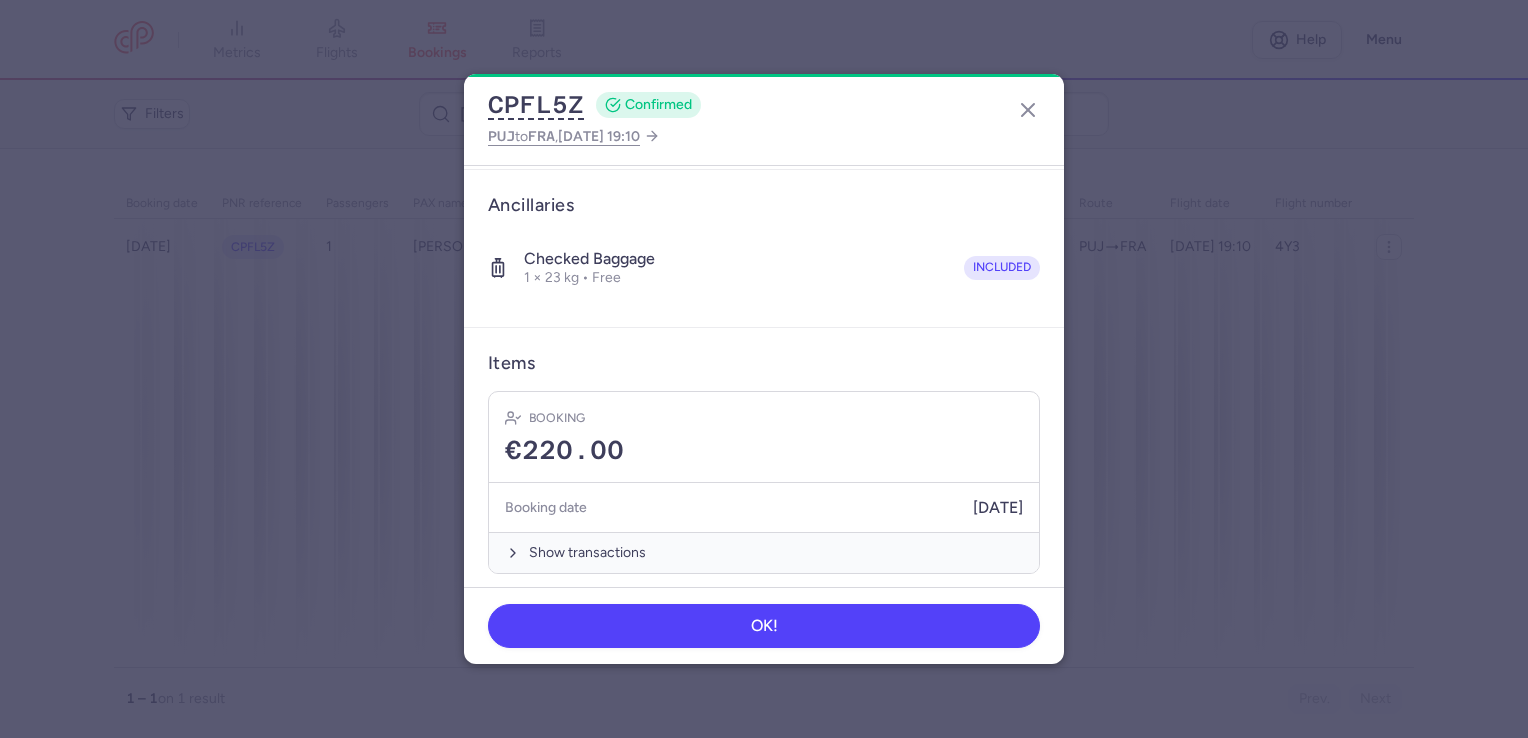 scroll, scrollTop: 318, scrollLeft: 0, axis: vertical 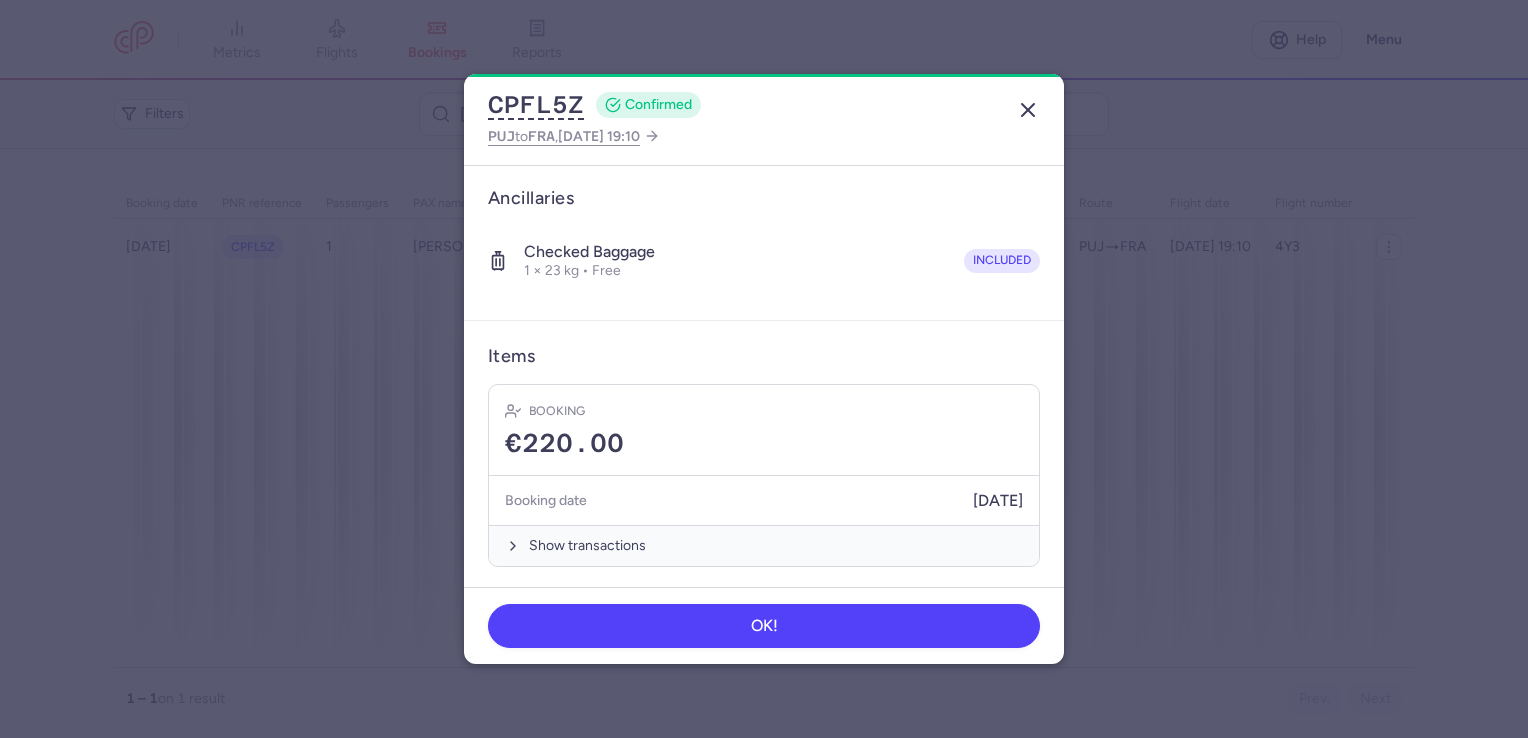 click 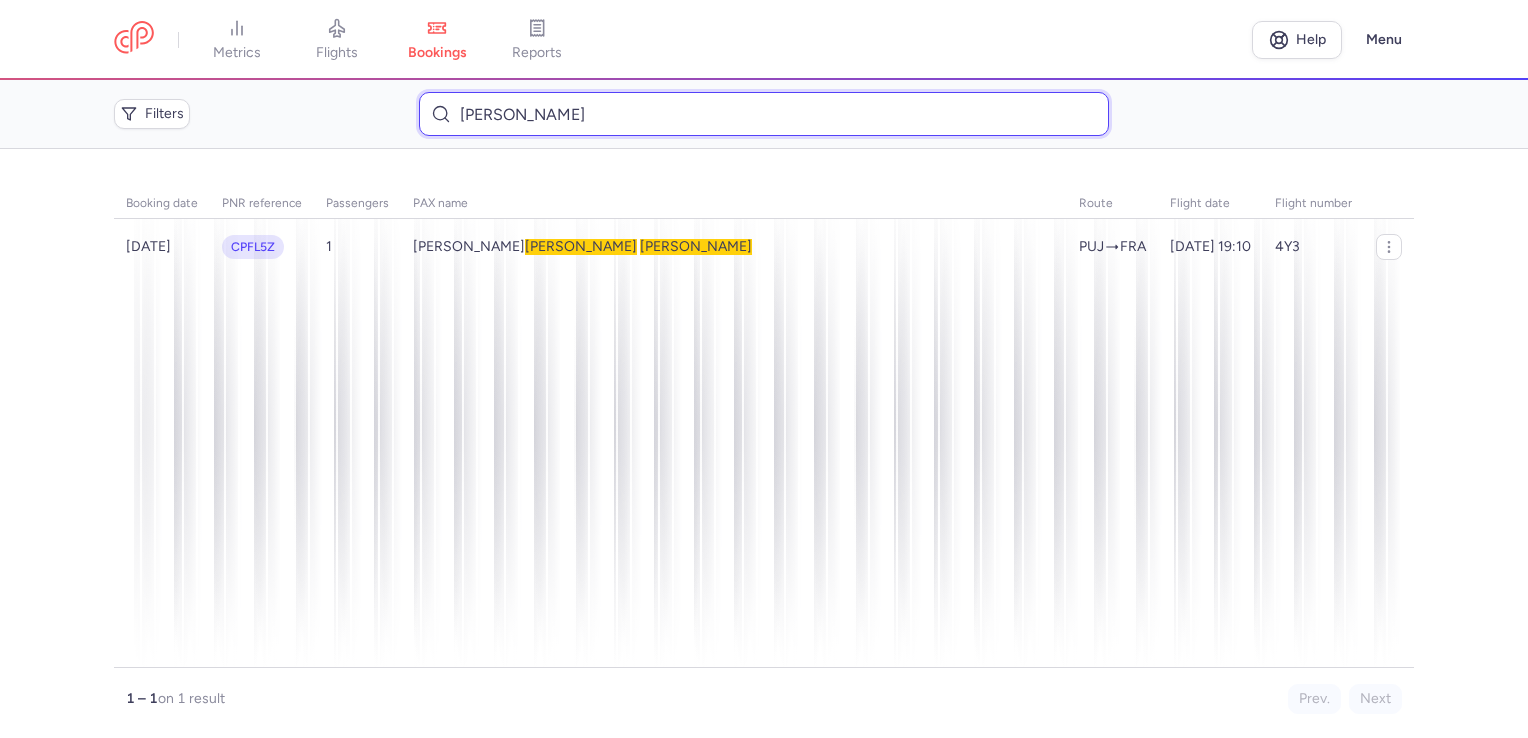 drag, startPoint x: 628, startPoint y: 106, endPoint x: 399, endPoint y: 101, distance: 229.05458 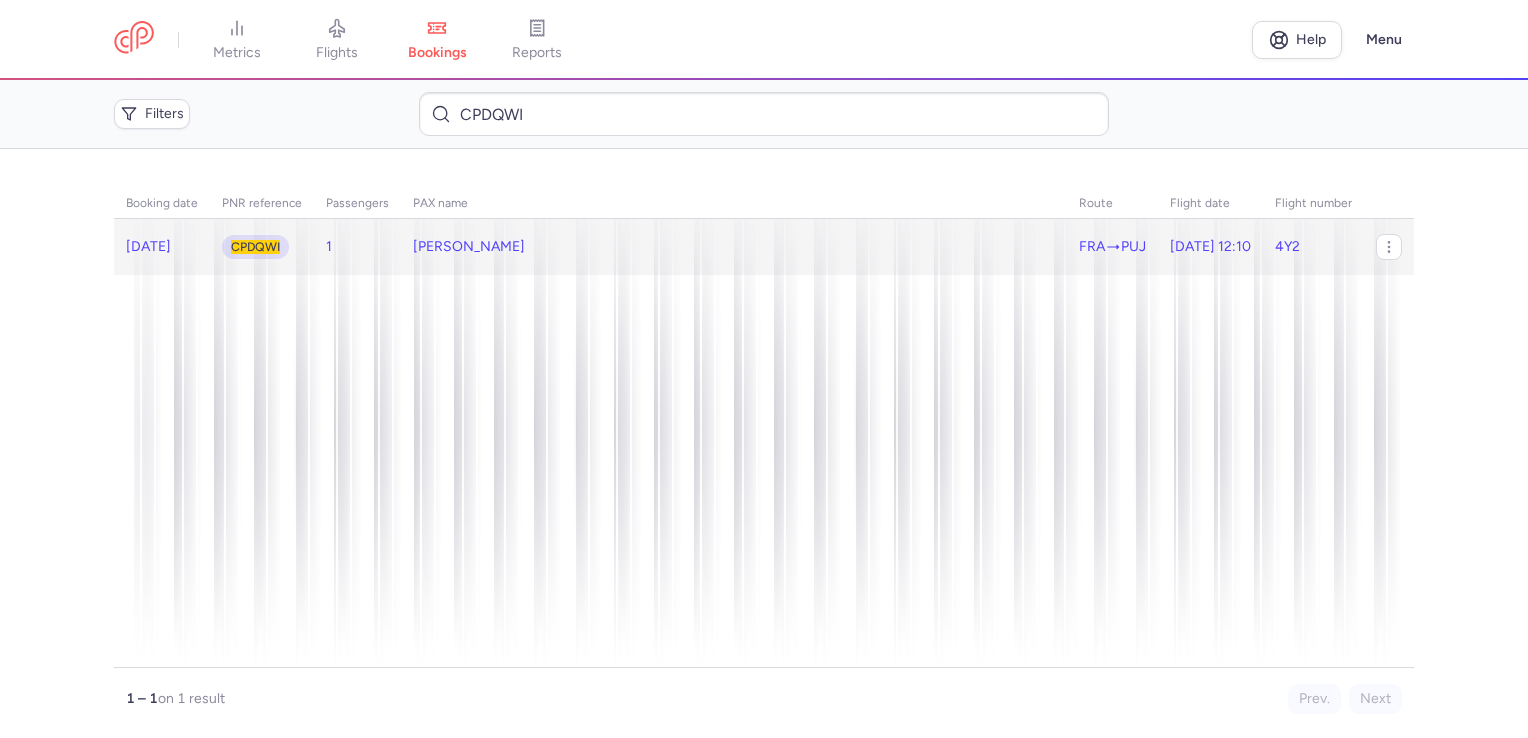 click on "[PERSON_NAME]" 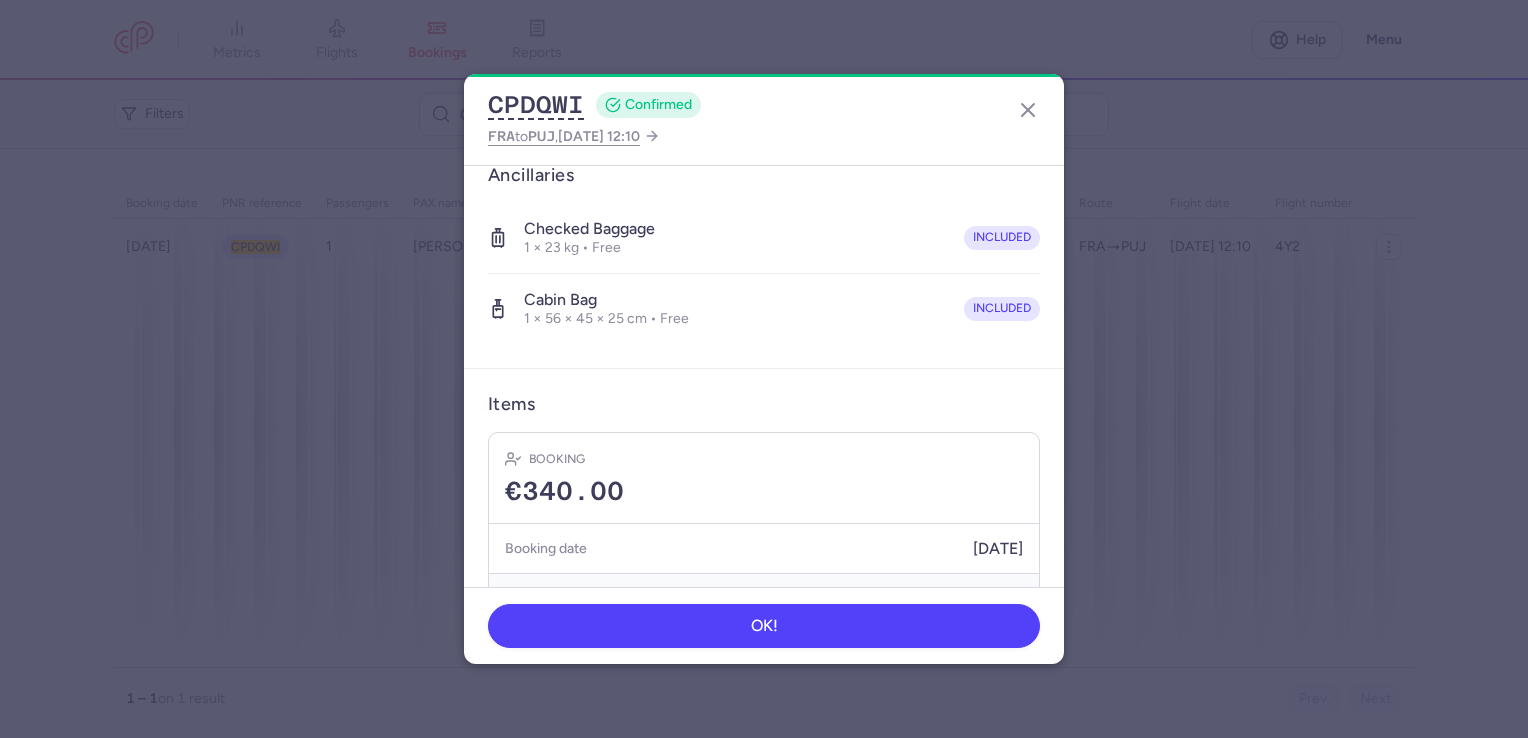 scroll, scrollTop: 388, scrollLeft: 0, axis: vertical 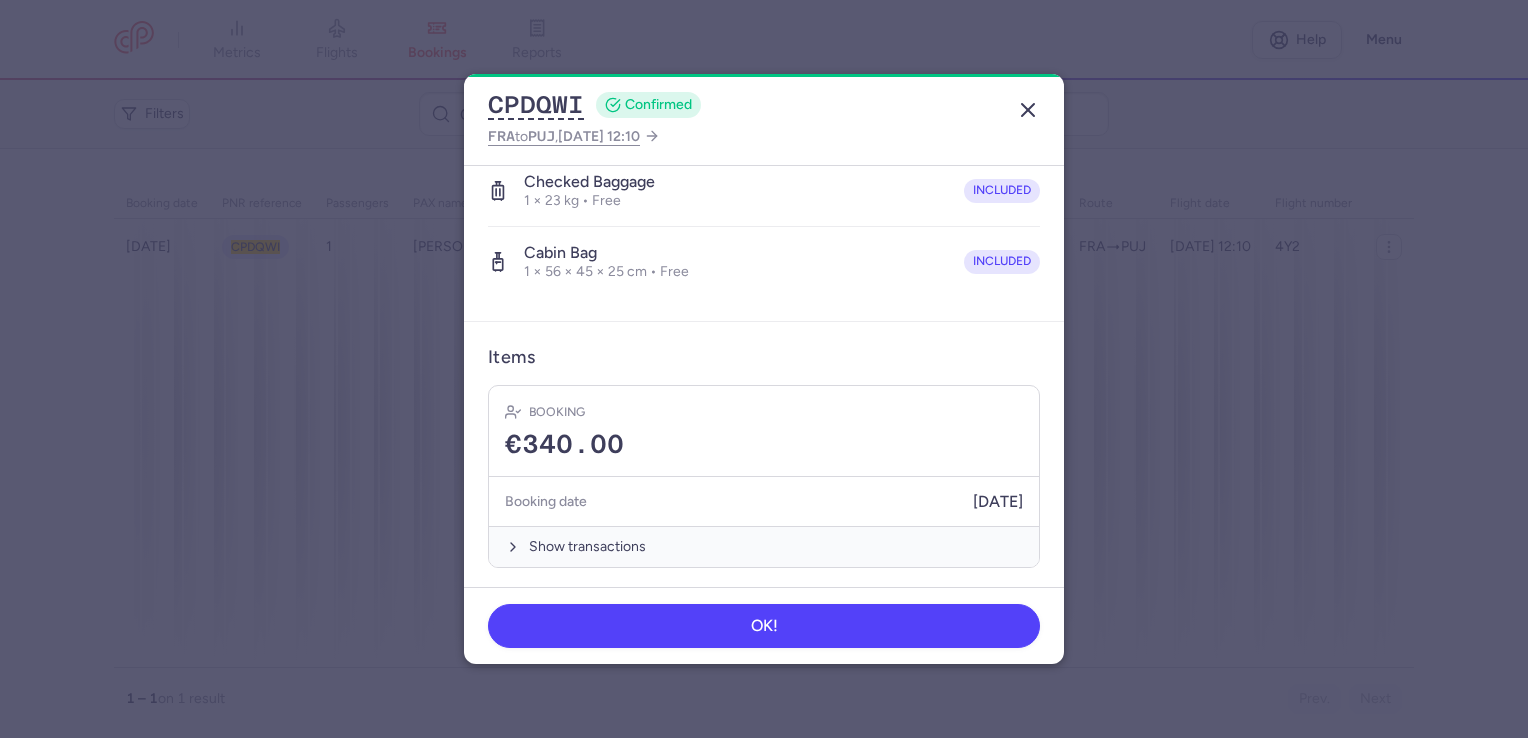 click 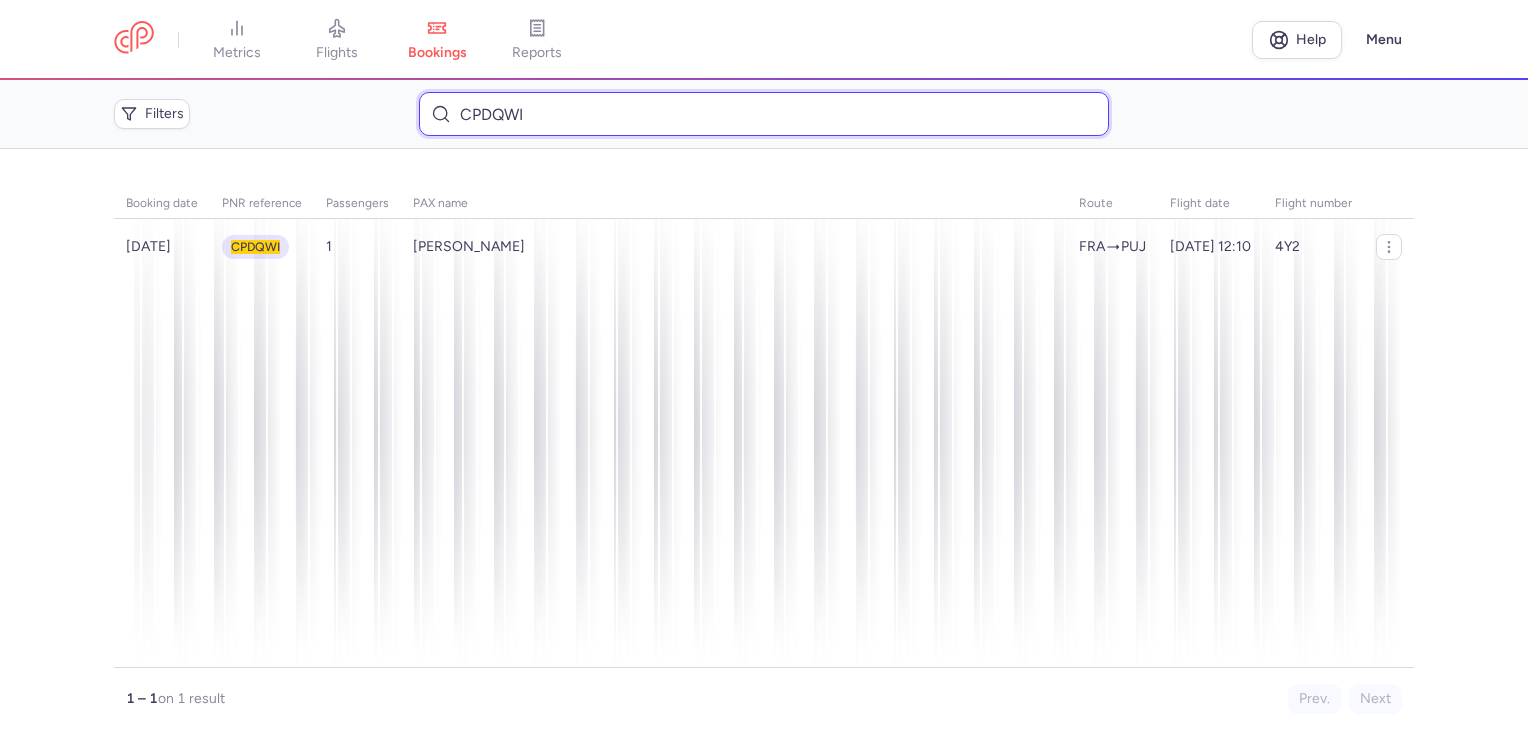drag, startPoint x: 545, startPoint y: 111, endPoint x: 387, endPoint y: 110, distance: 158.00316 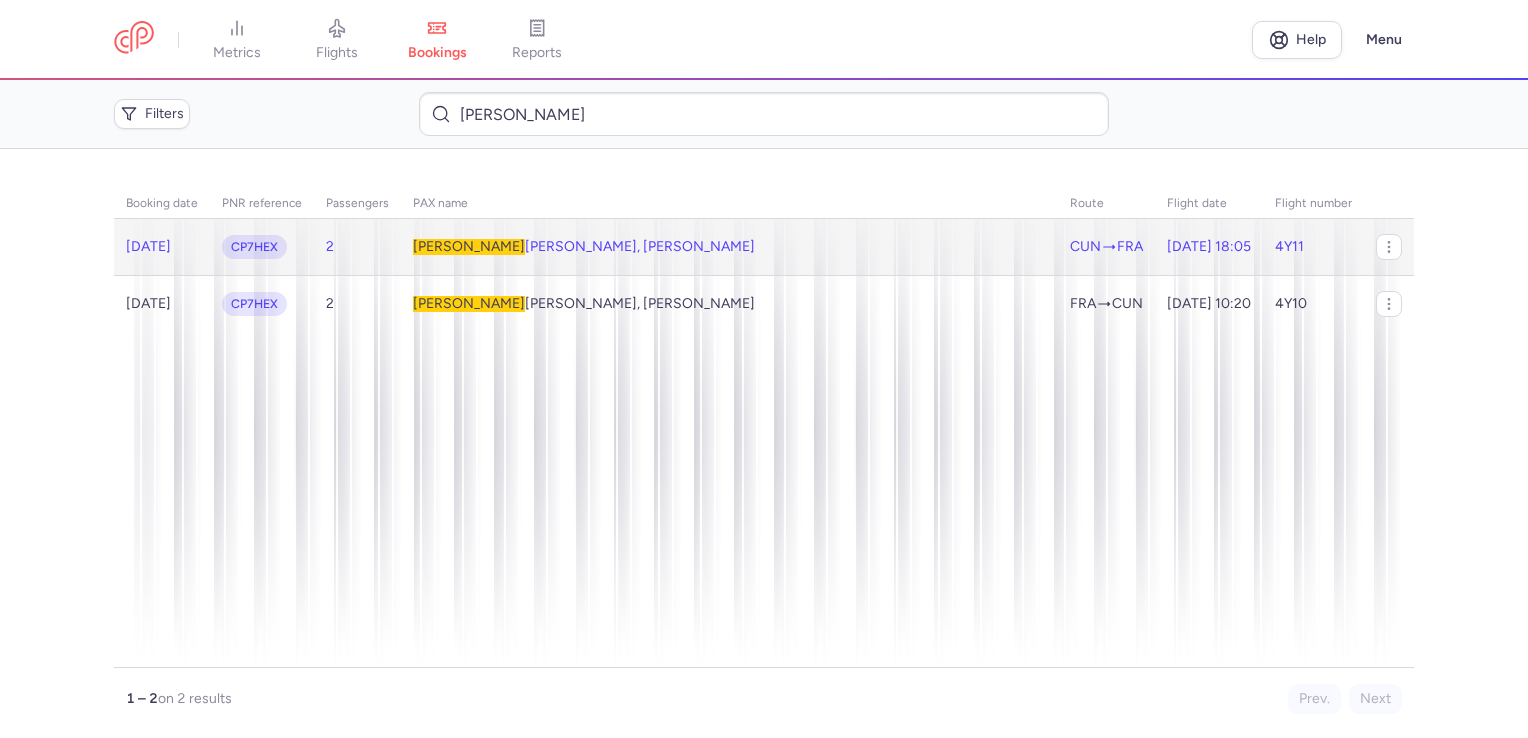 click on "CP7HEX" 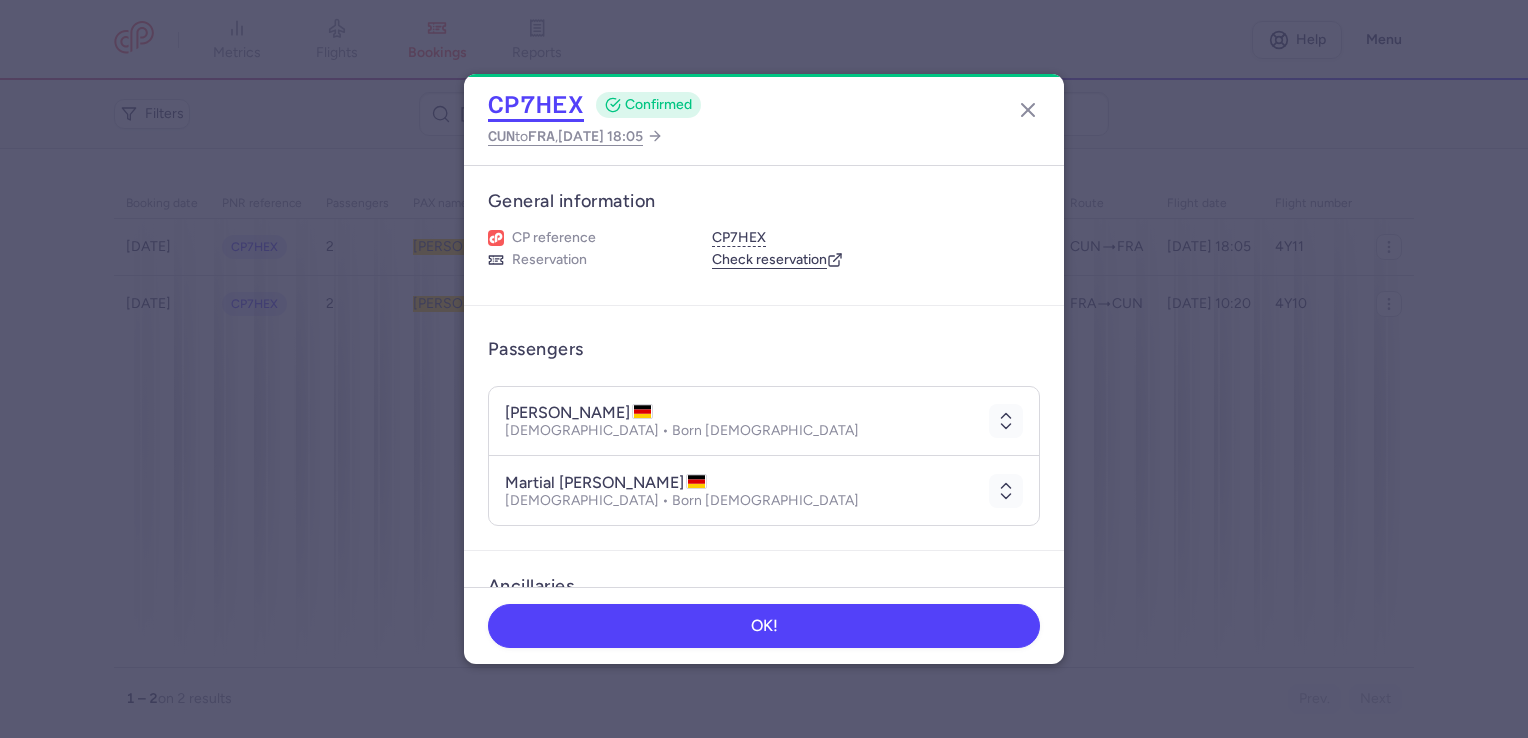 click on "CP7HEX" 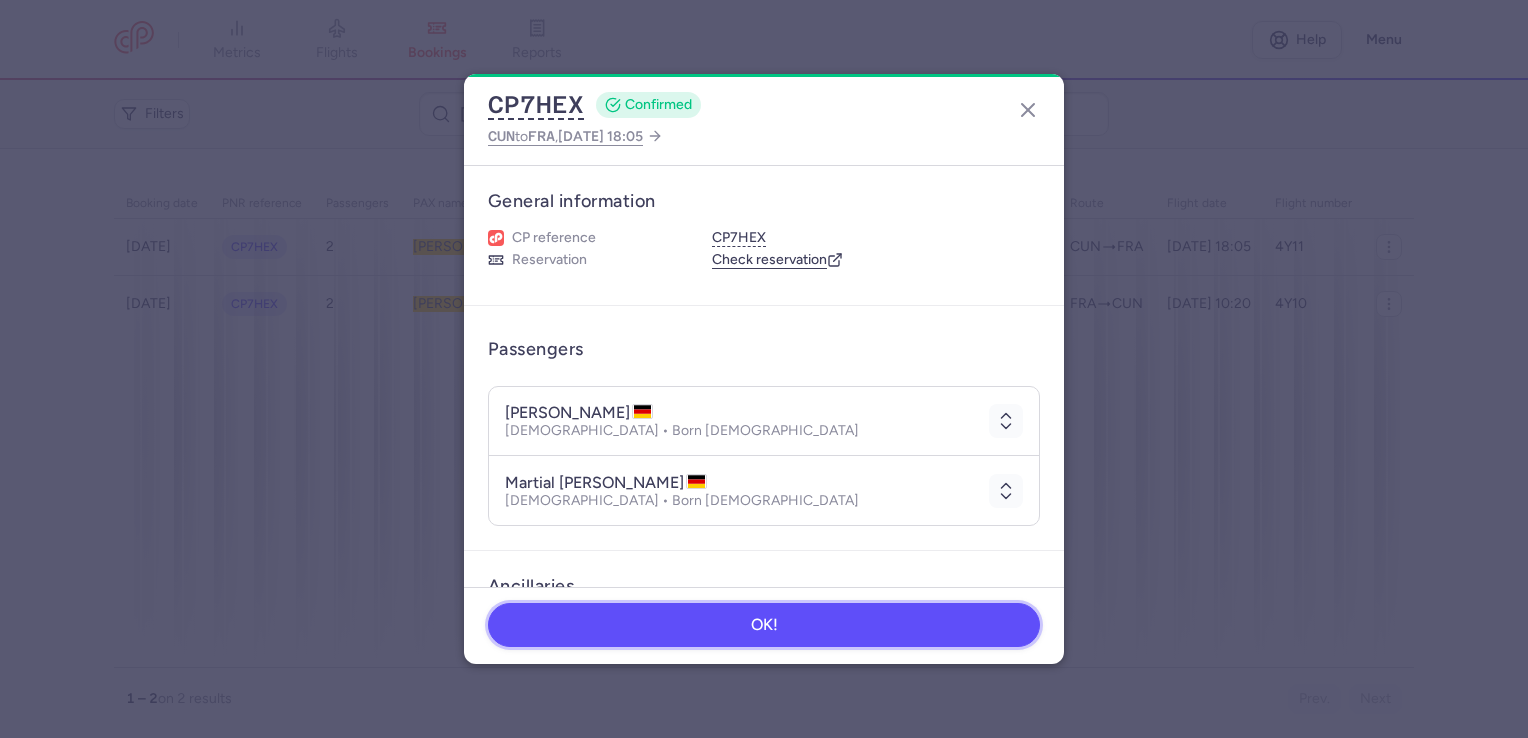 click on "OK!" at bounding box center (764, 625) 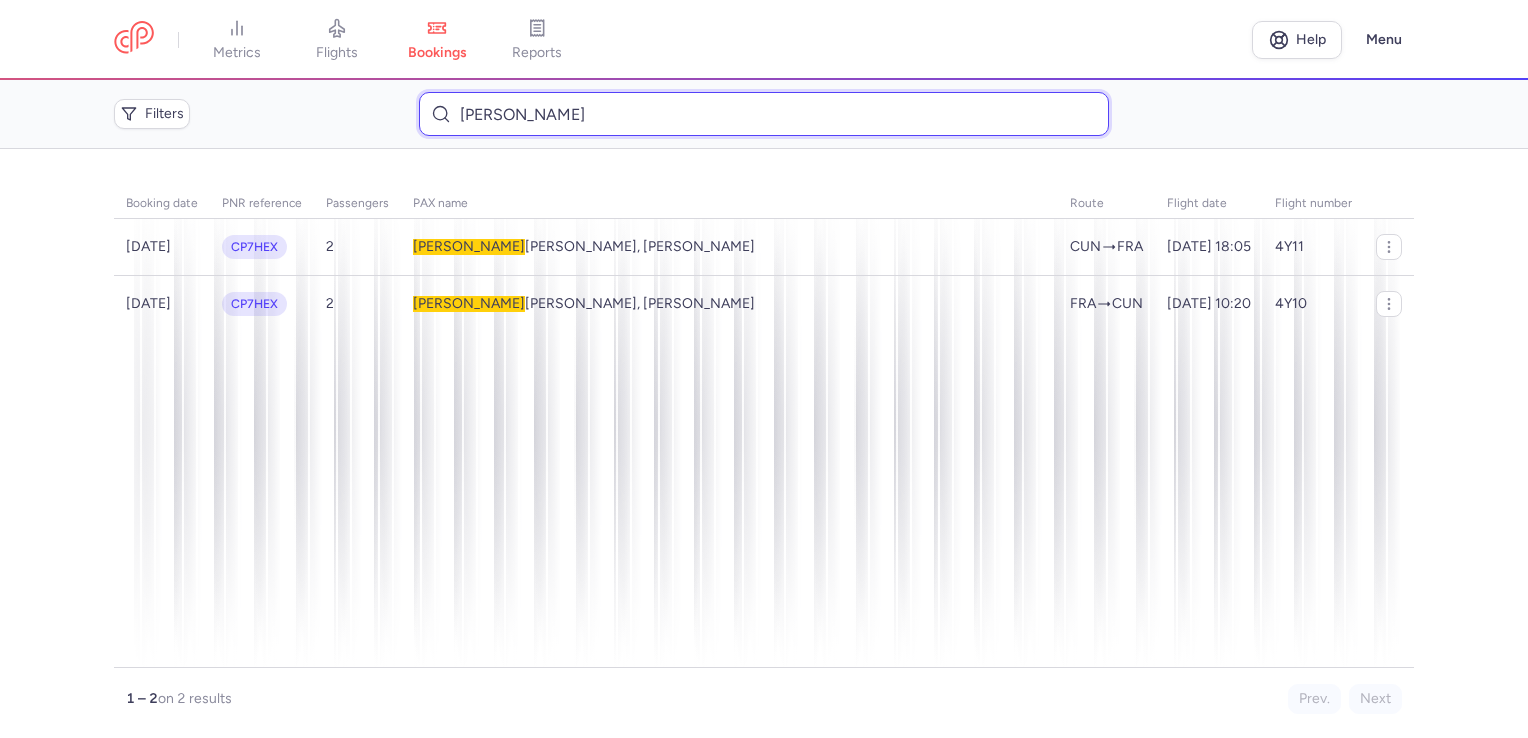drag, startPoint x: 528, startPoint y: 114, endPoint x: 439, endPoint y: 114, distance: 89 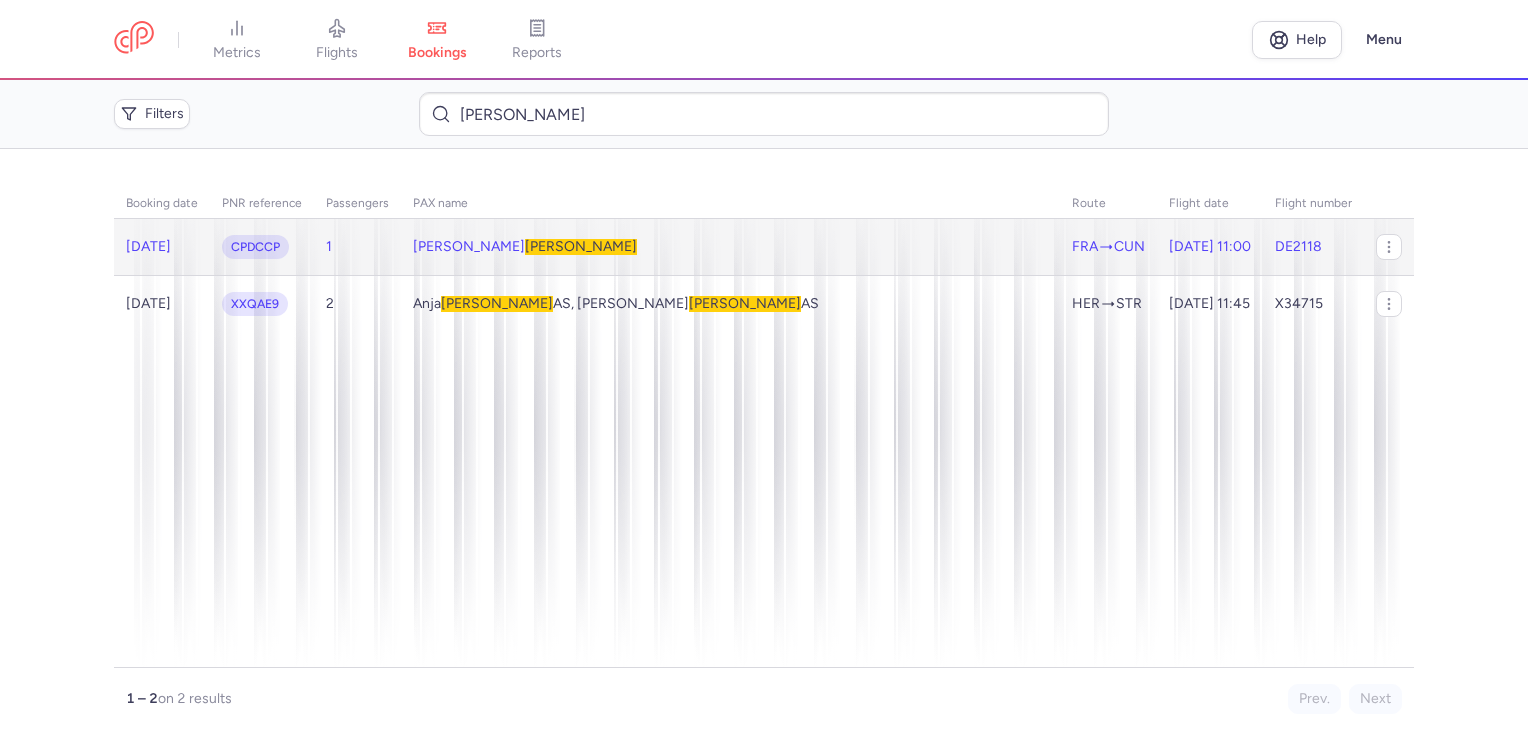 click on "[PERSON_NAME] [PERSON_NAME]" 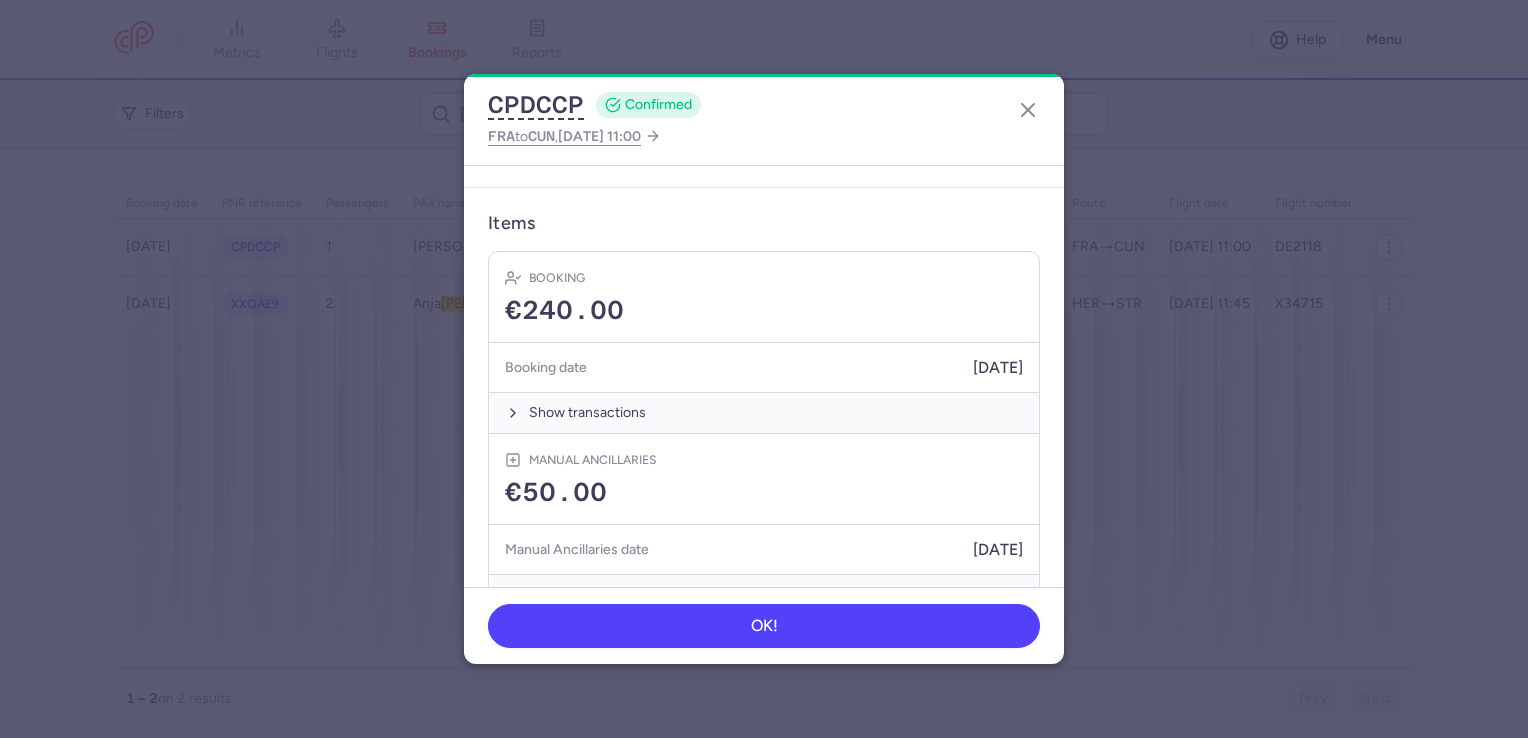scroll, scrollTop: 570, scrollLeft: 0, axis: vertical 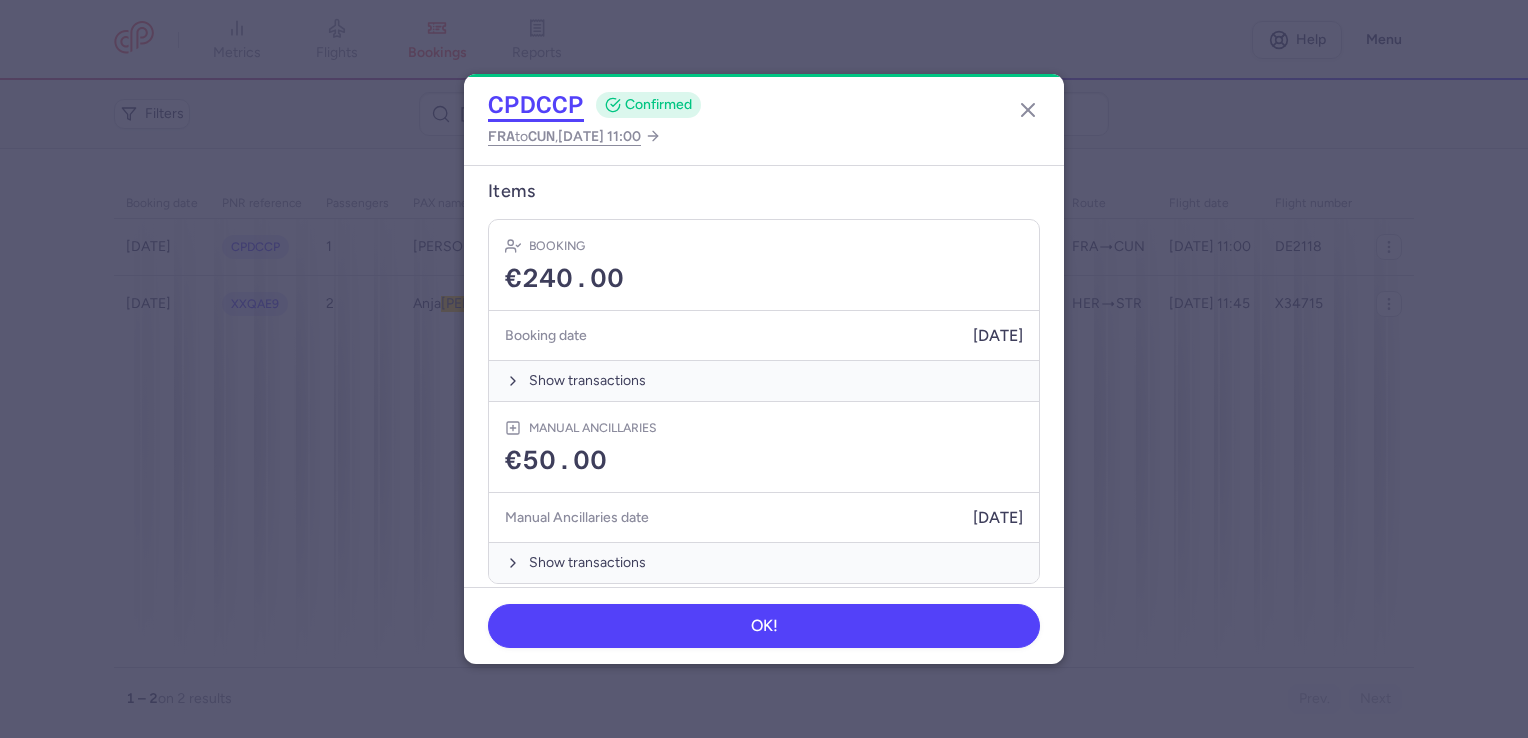 click on "CPDCCP" 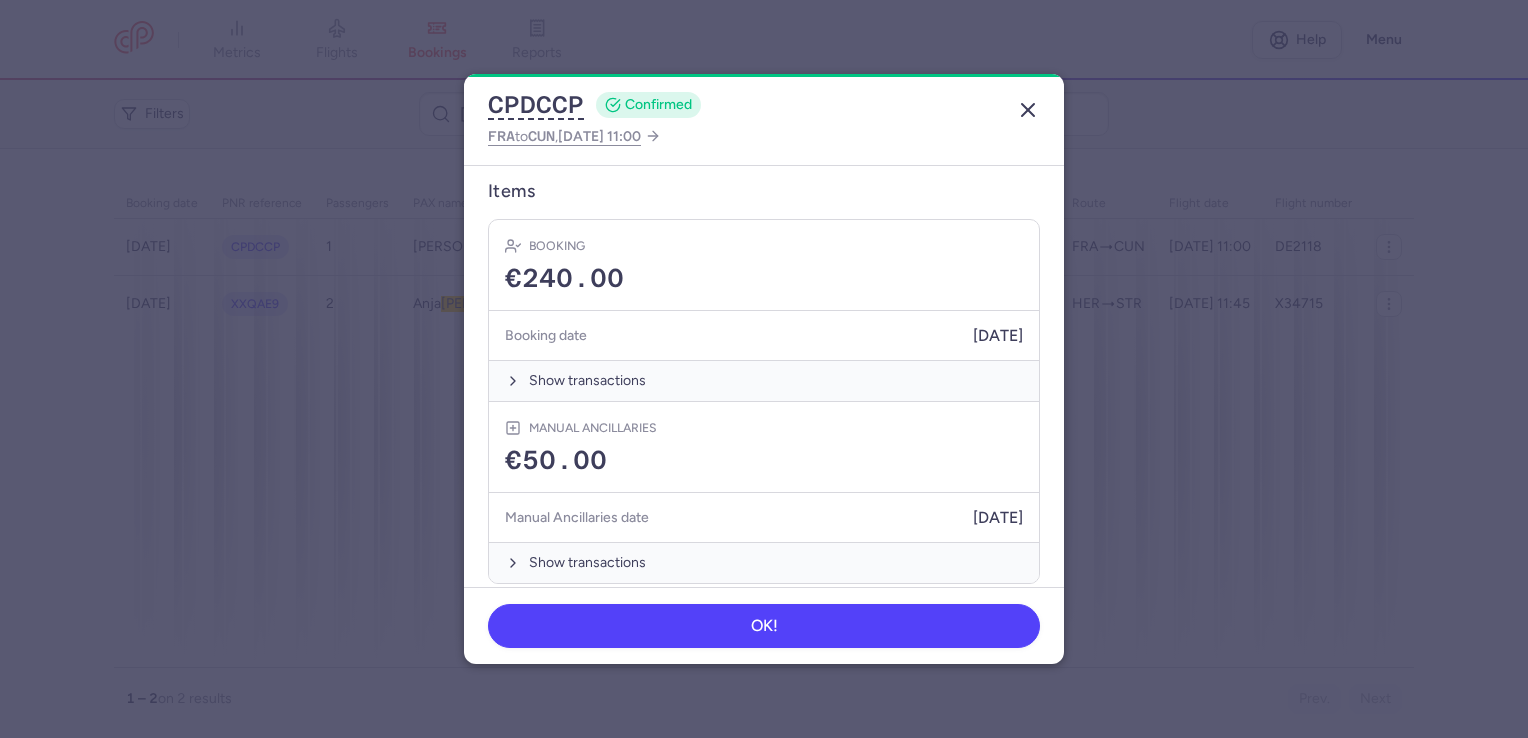 click 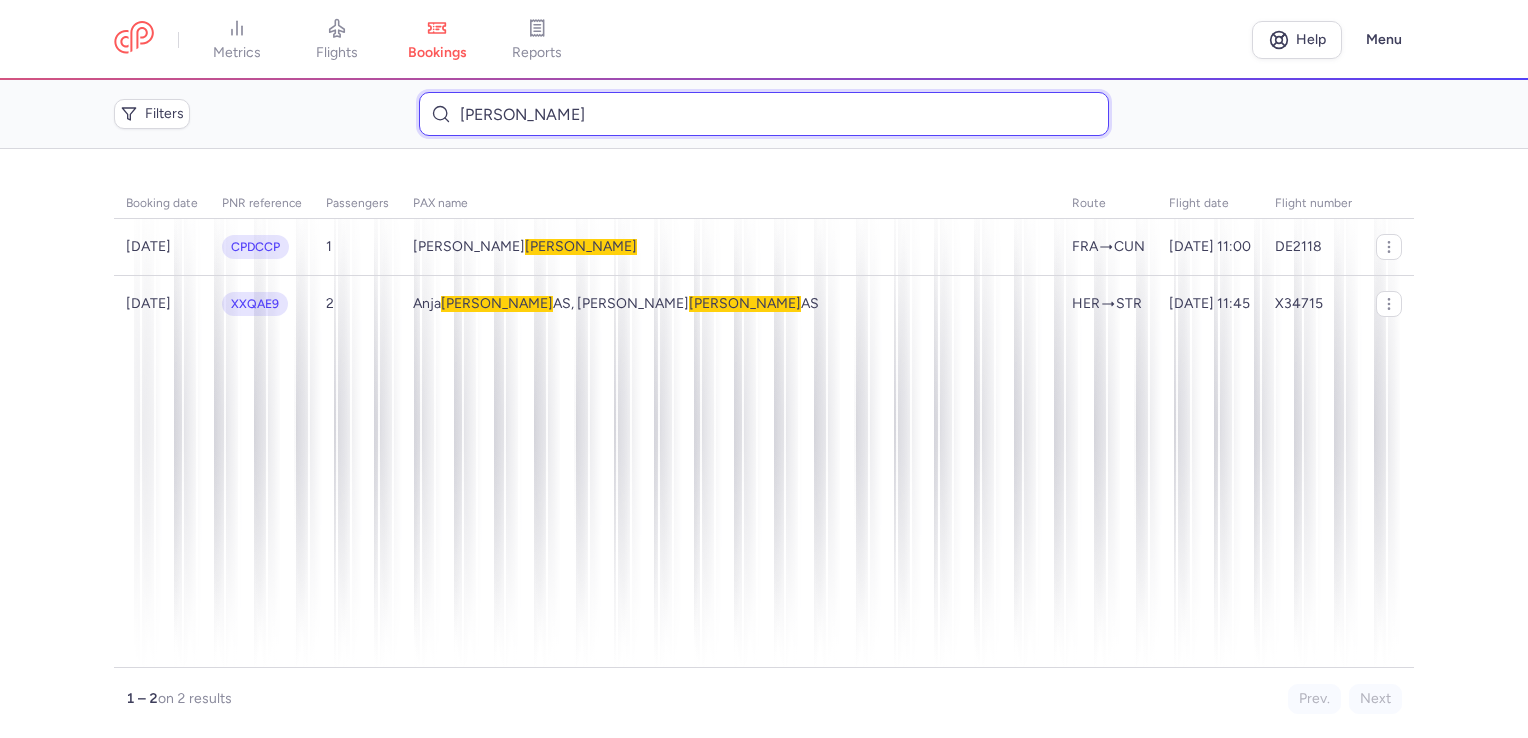 drag, startPoint x: 599, startPoint y: 115, endPoint x: 382, endPoint y: 115, distance: 217 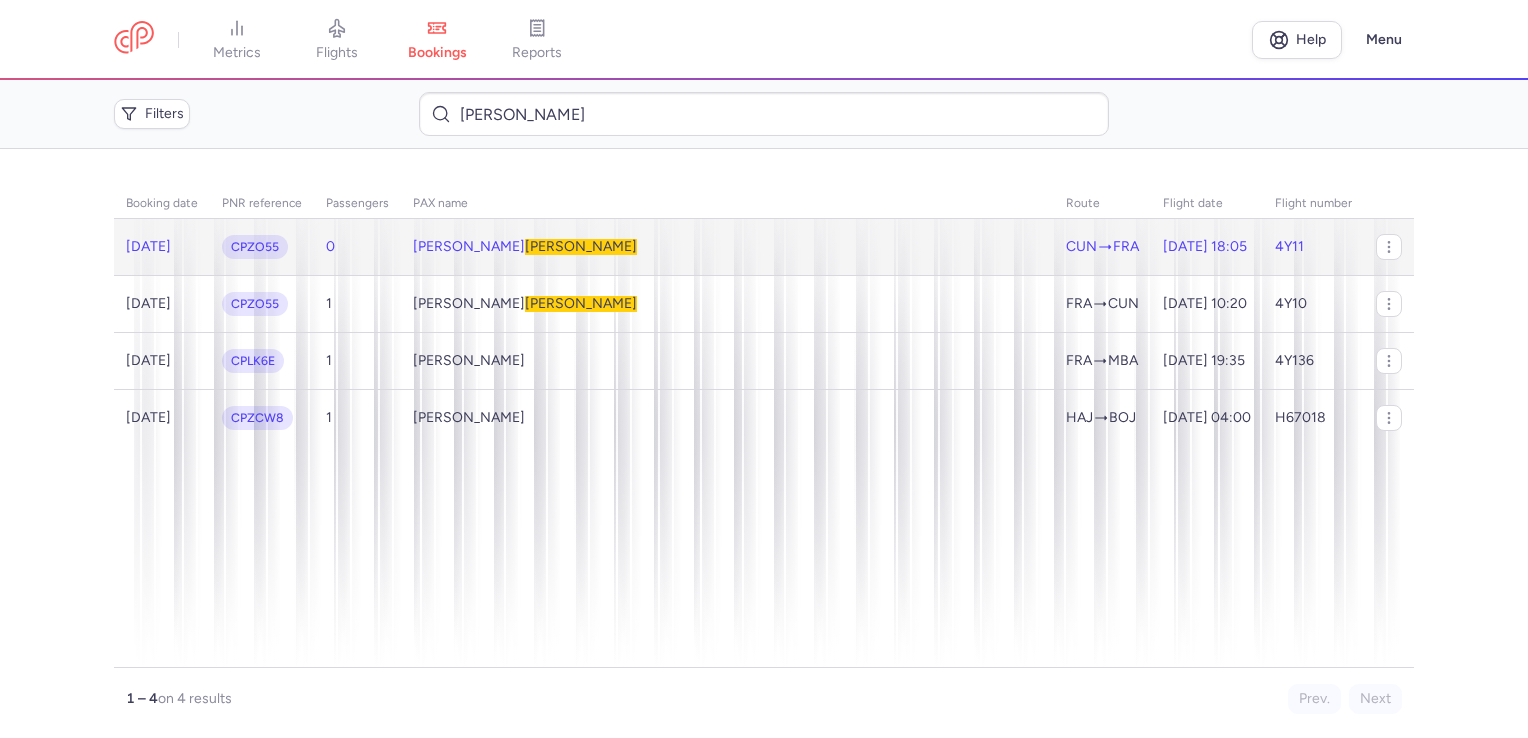 click on "[PERSON_NAME]" 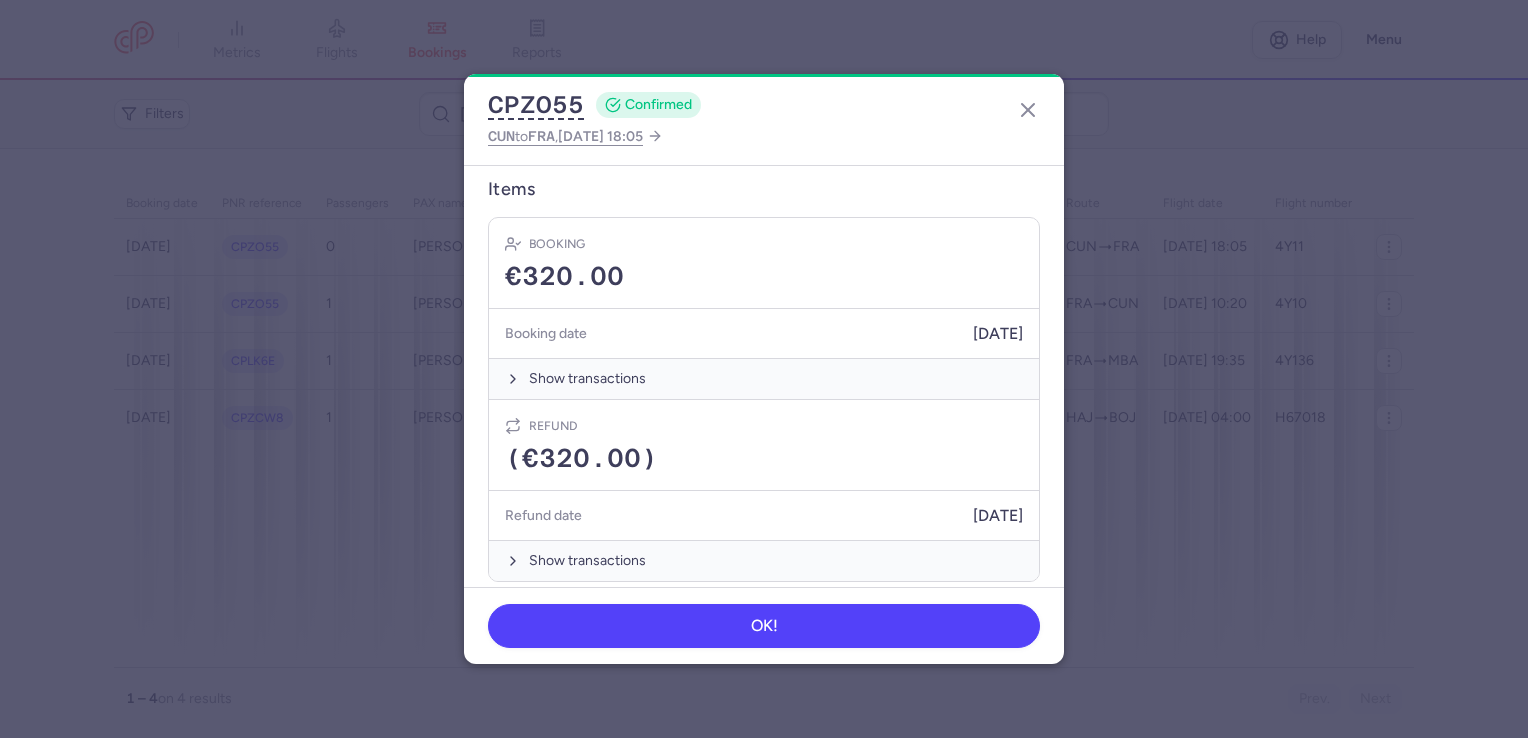scroll, scrollTop: 500, scrollLeft: 0, axis: vertical 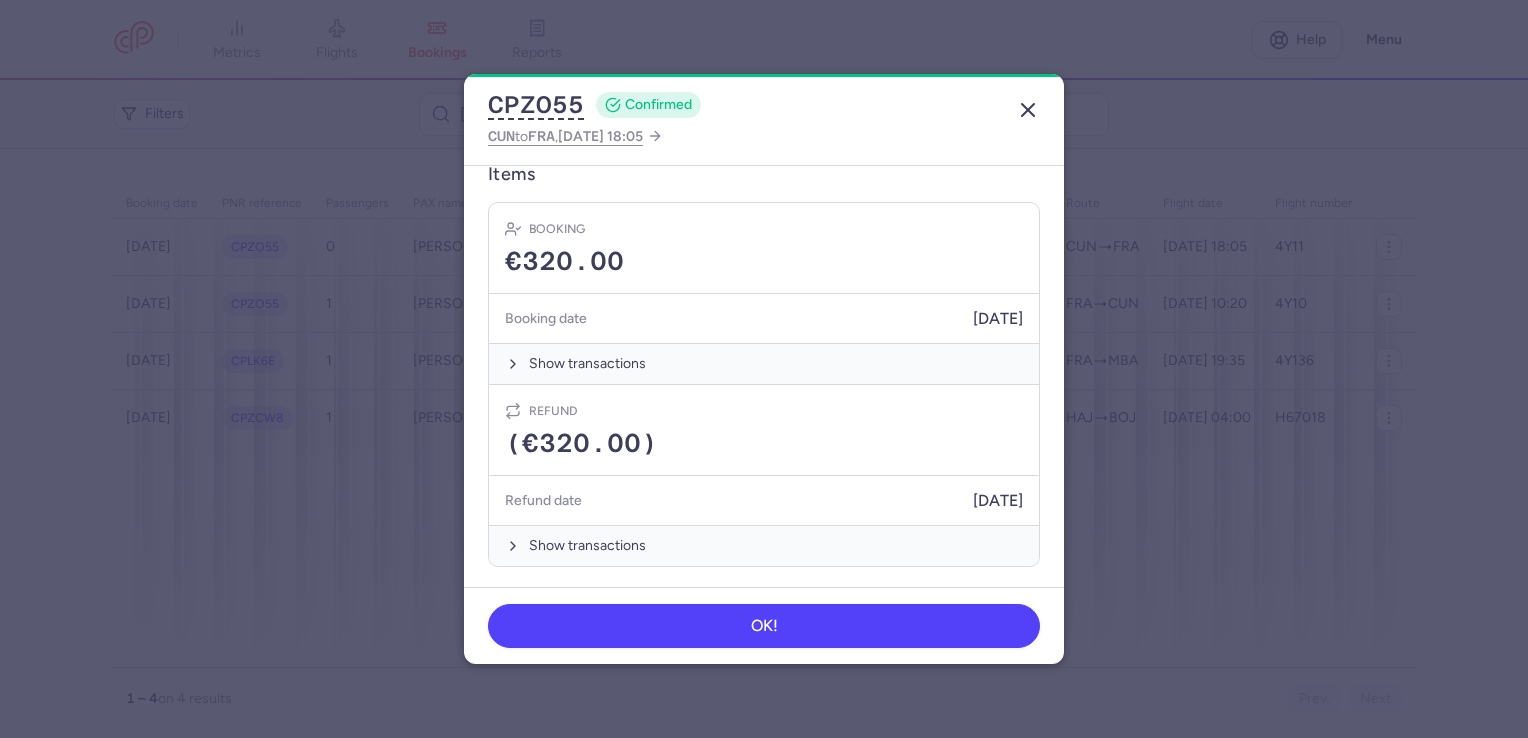 click 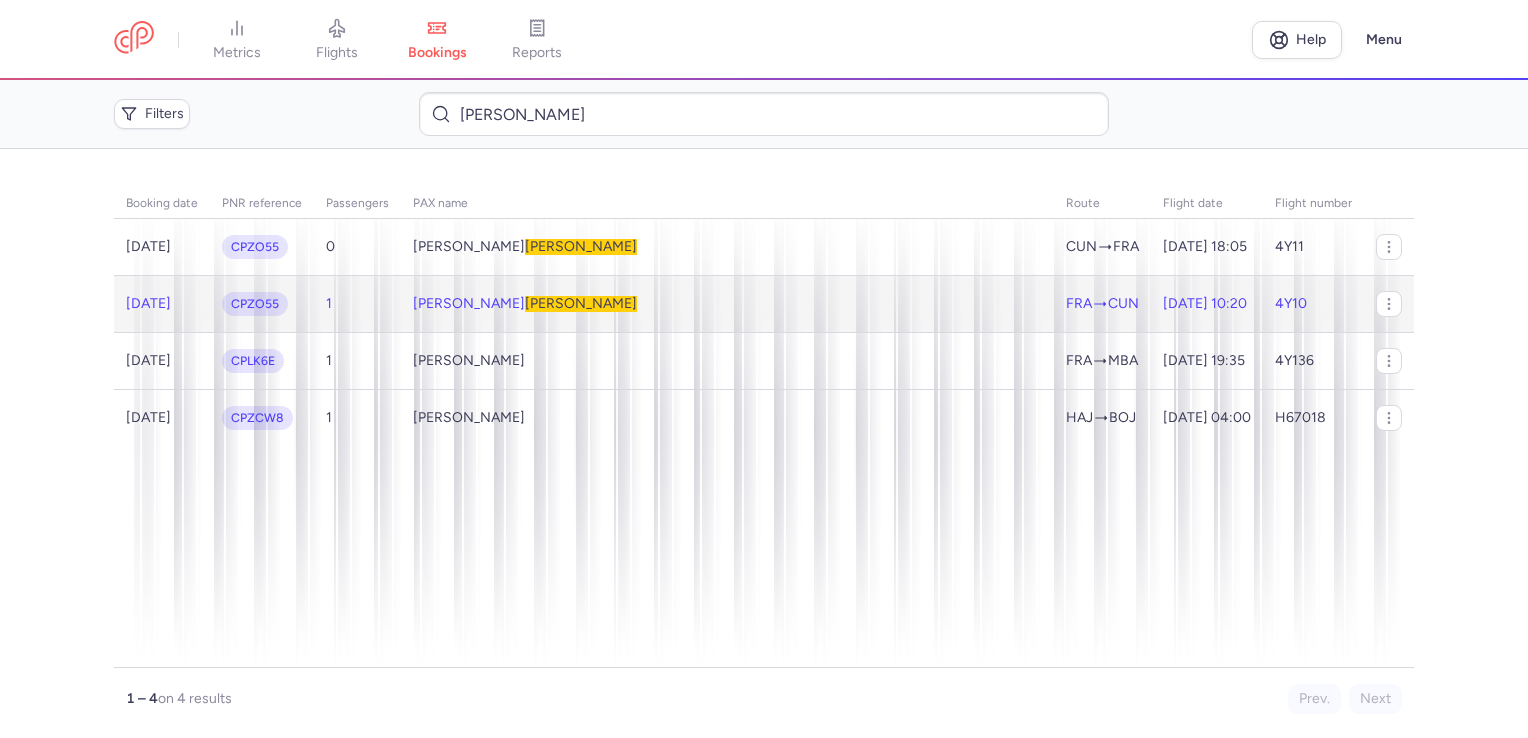 click on "[PERSON_NAME]" 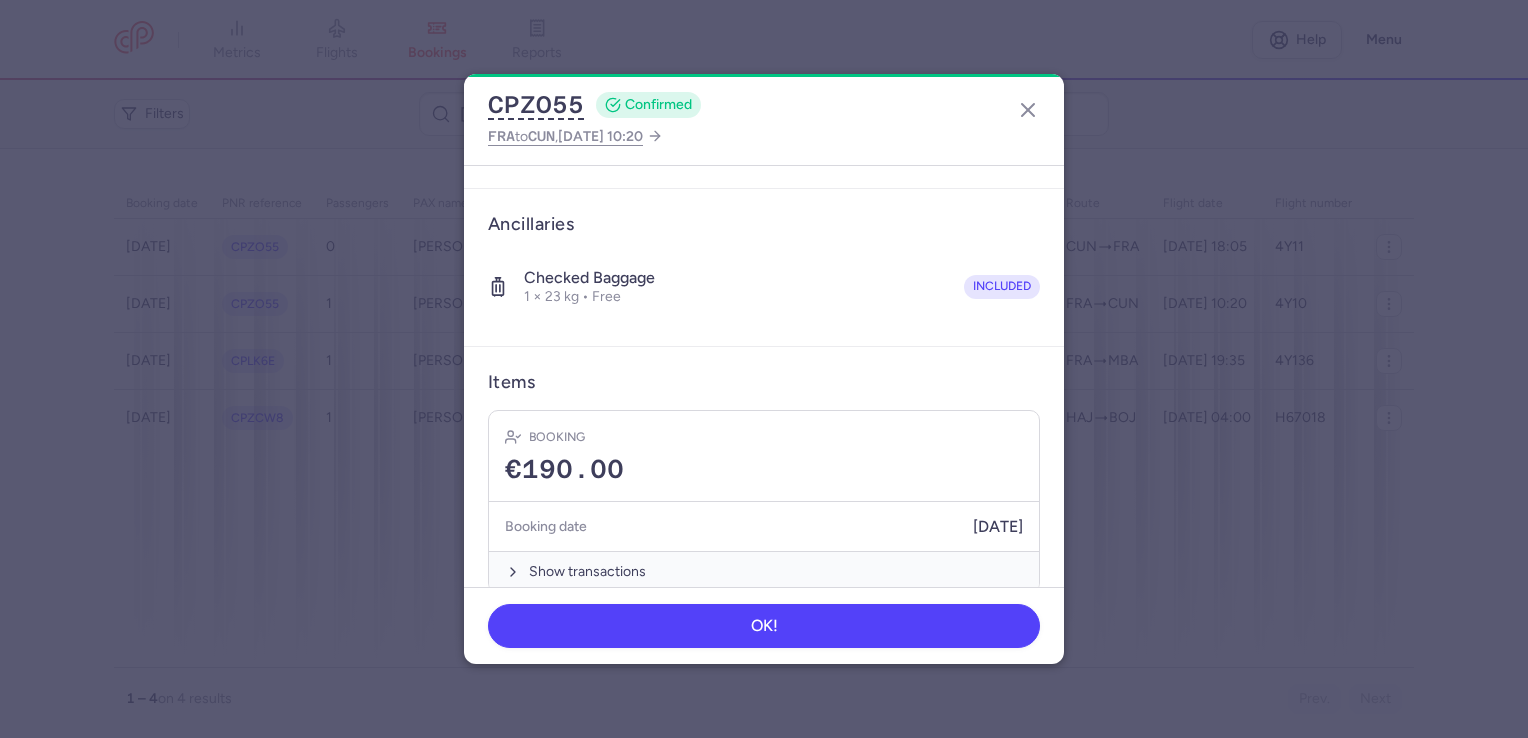 scroll, scrollTop: 318, scrollLeft: 0, axis: vertical 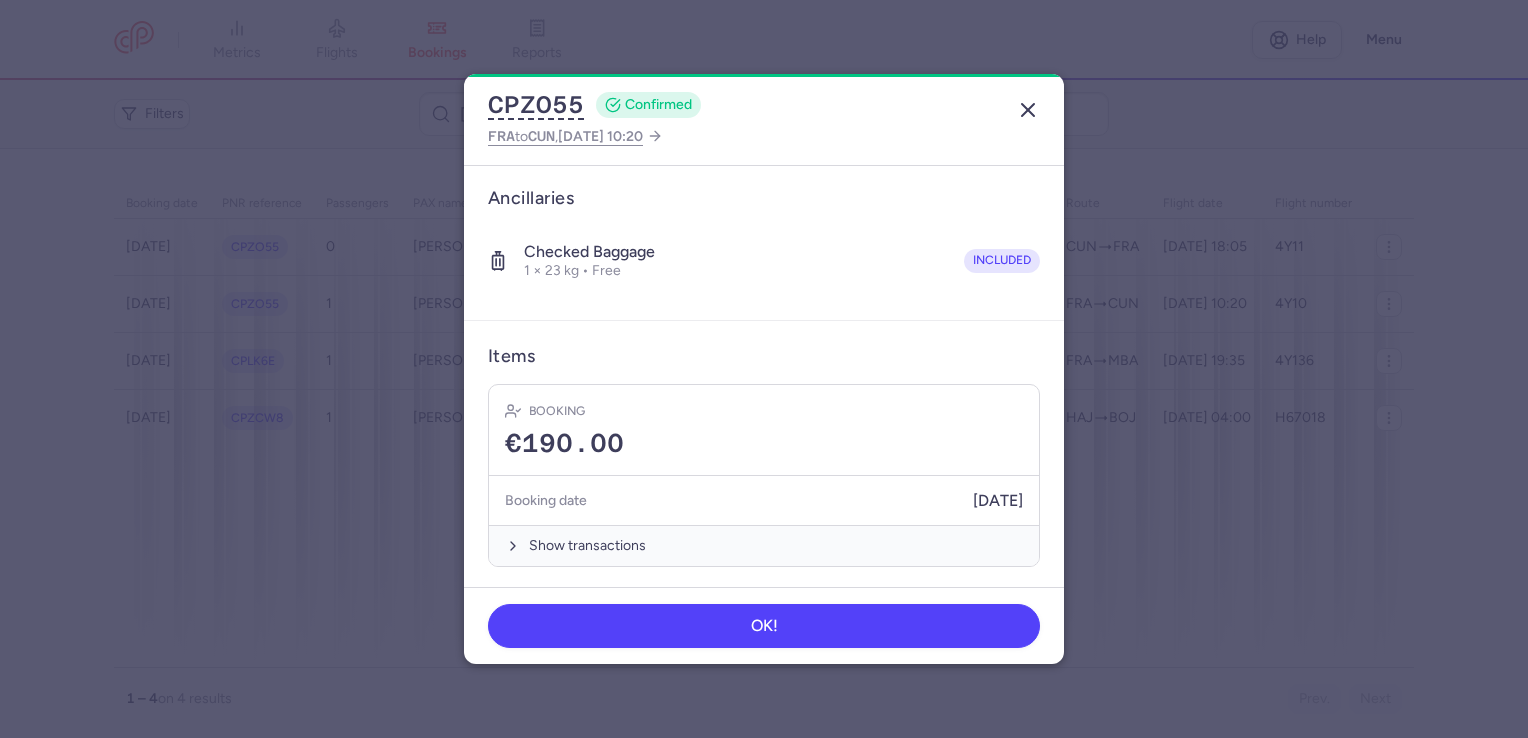 click 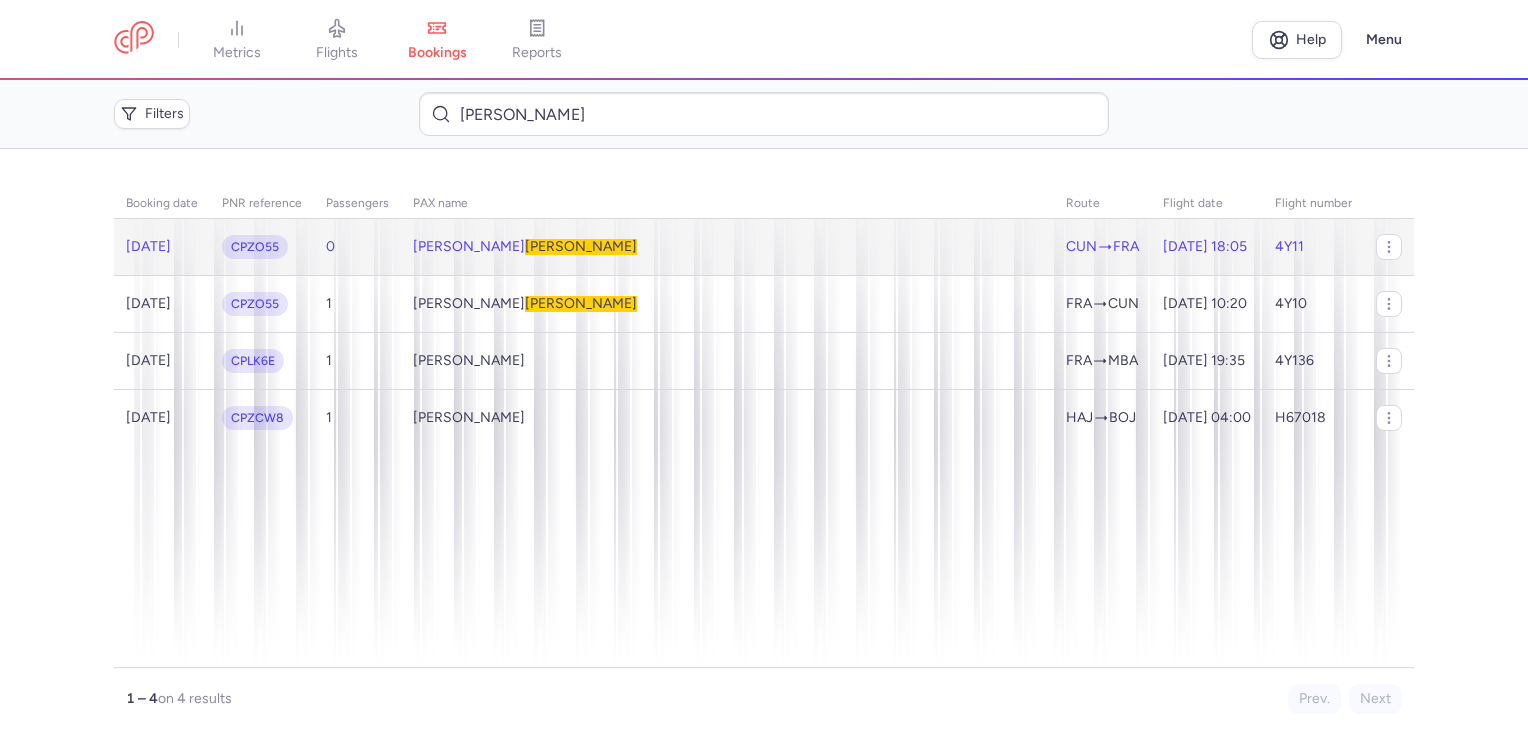click on "[PERSON_NAME]" 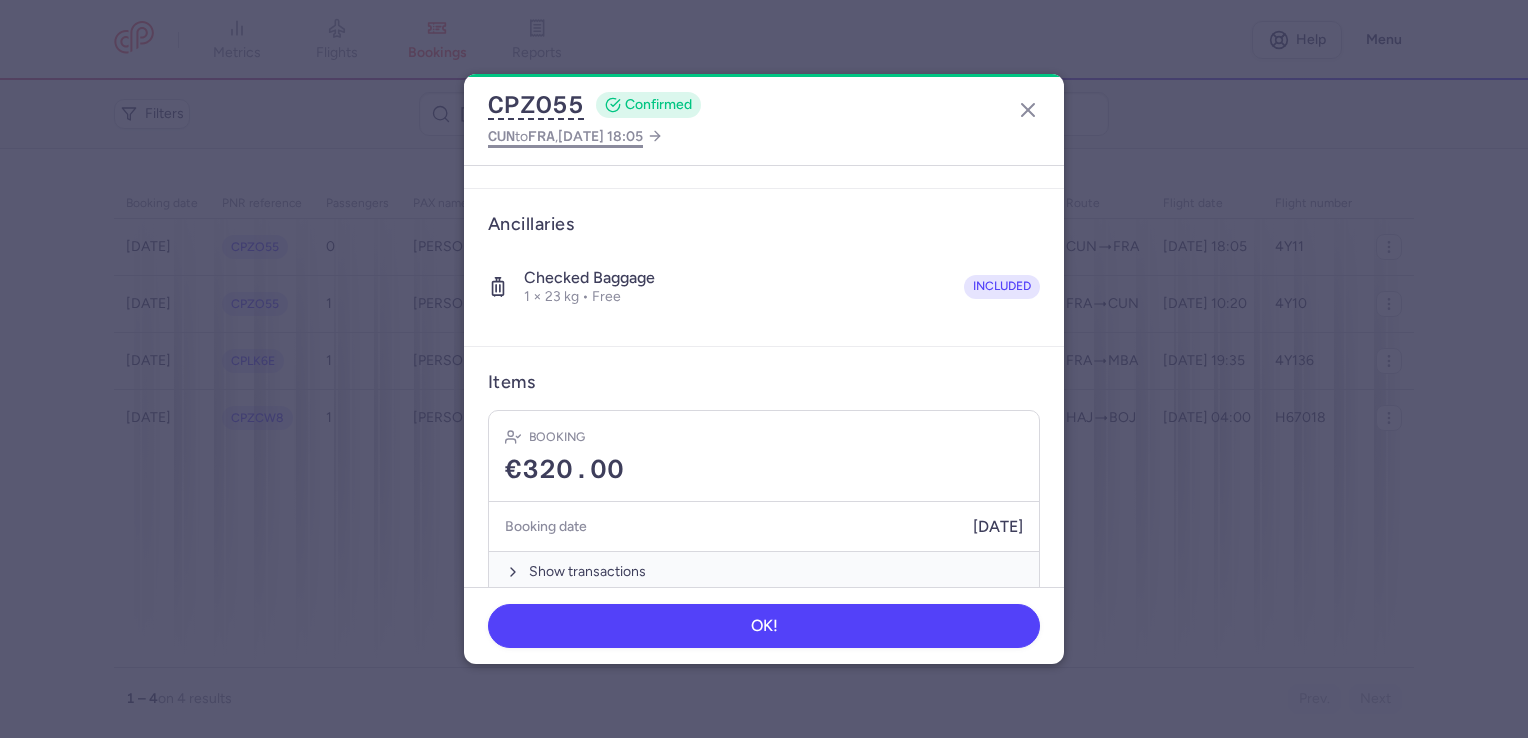 scroll, scrollTop: 245, scrollLeft: 0, axis: vertical 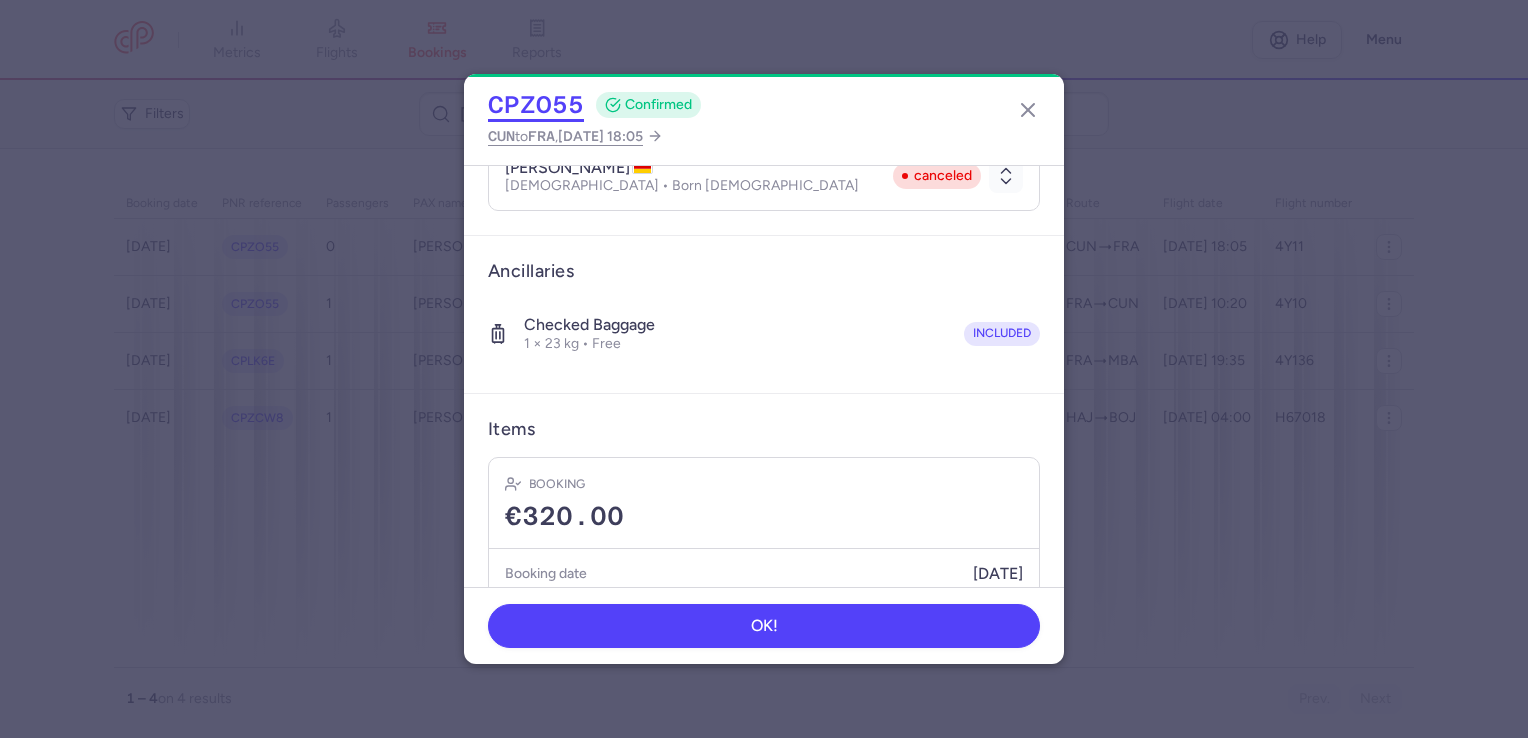 click on "CPZO55" 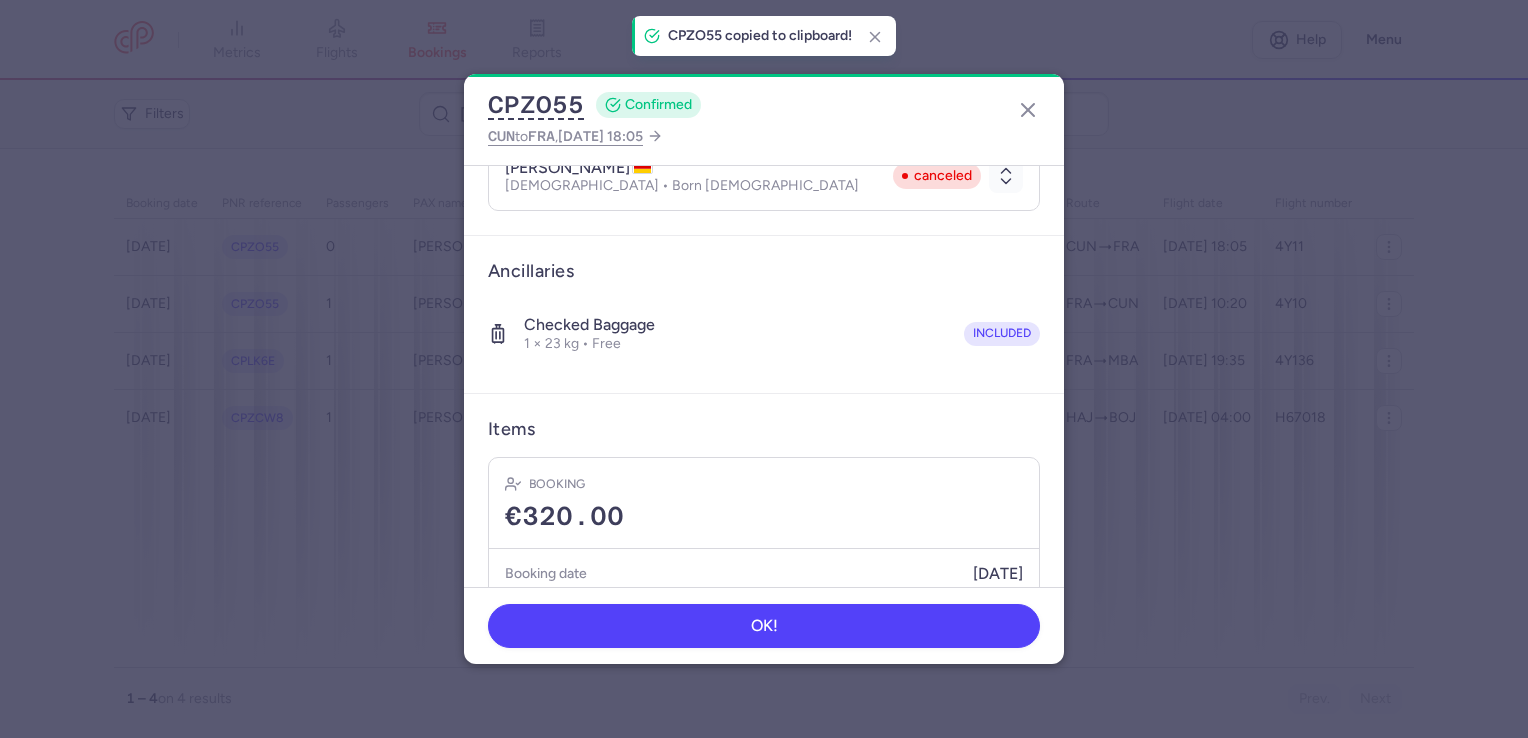 click on "CPZO55  CONFIRMED CUN  to  FRA ,  [DATE] 18:05 General information CP reference CPZO55 Reservation  Check reservation  Passengers [PERSON_NAME]  canceled [DEMOGRAPHIC_DATA] • Born [DEMOGRAPHIC_DATA] canceled Ancillaries Checked baggage 1 × 23 kg • Free included Items Booking €320.00 Booking date  [DATE]  Show transactions Refund (€320.00) Refund date  [DATE]  Show transactions Flight changes [DATE] Refused Schedule Change (booking) • Refundable • Seen on [DATE] OK!" at bounding box center (764, 369) 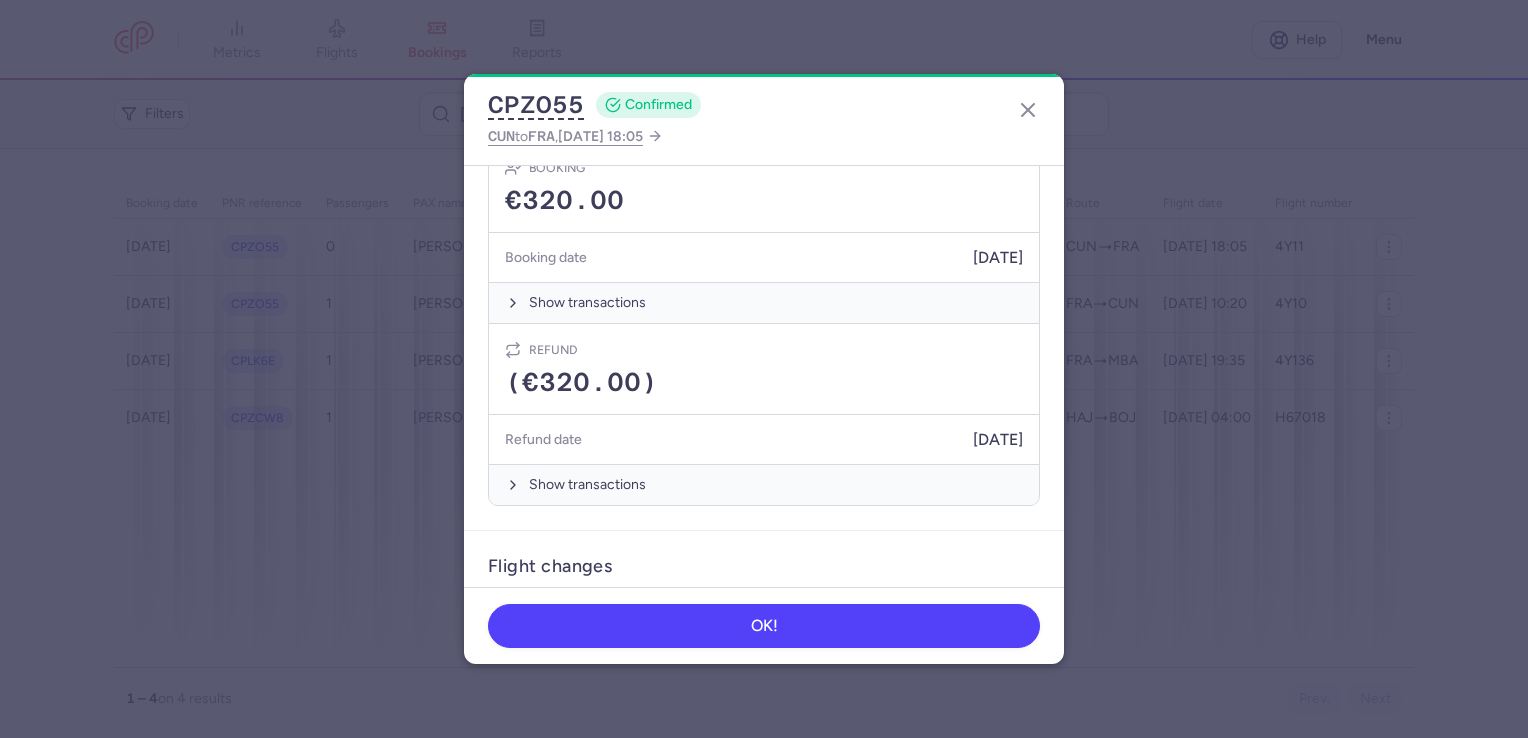scroll, scrollTop: 600, scrollLeft: 0, axis: vertical 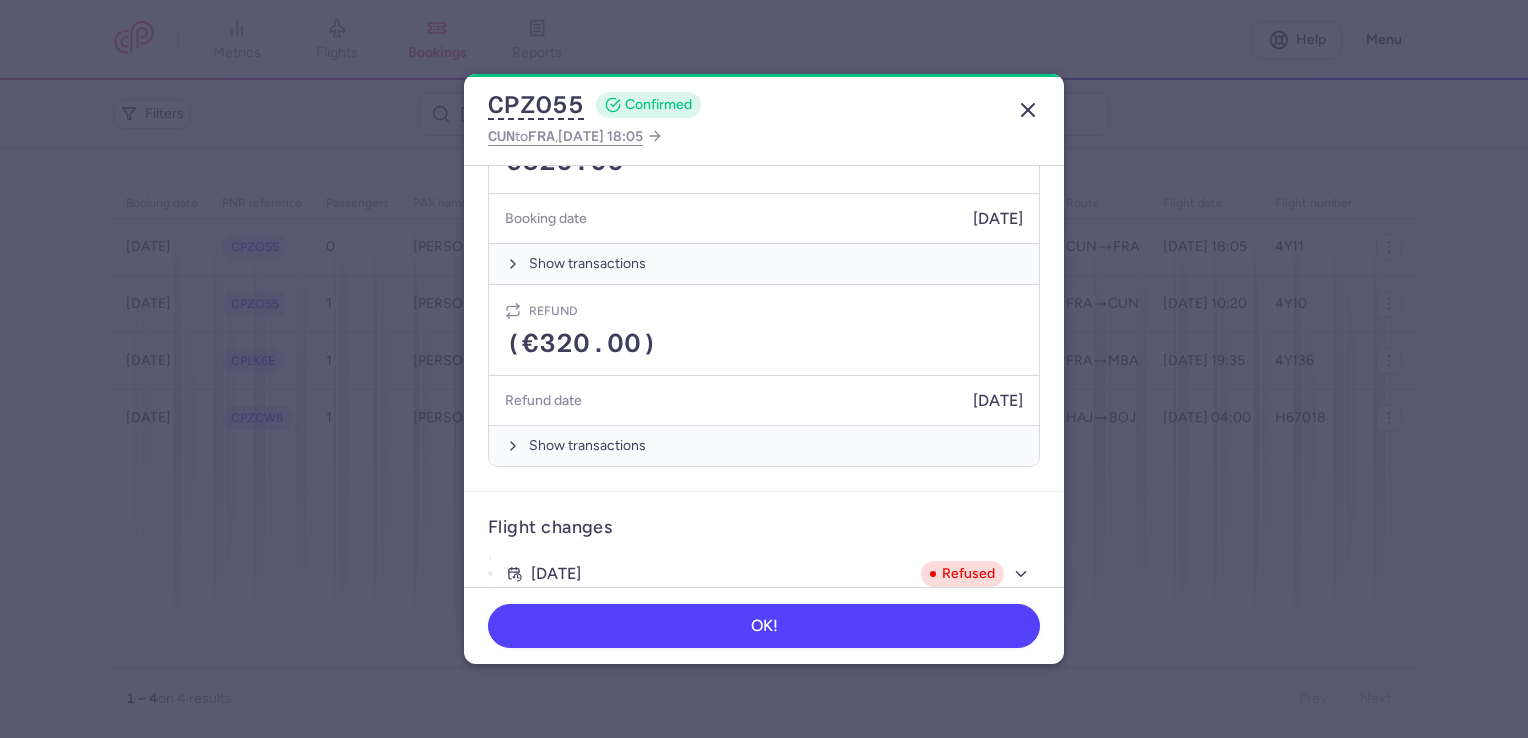 click 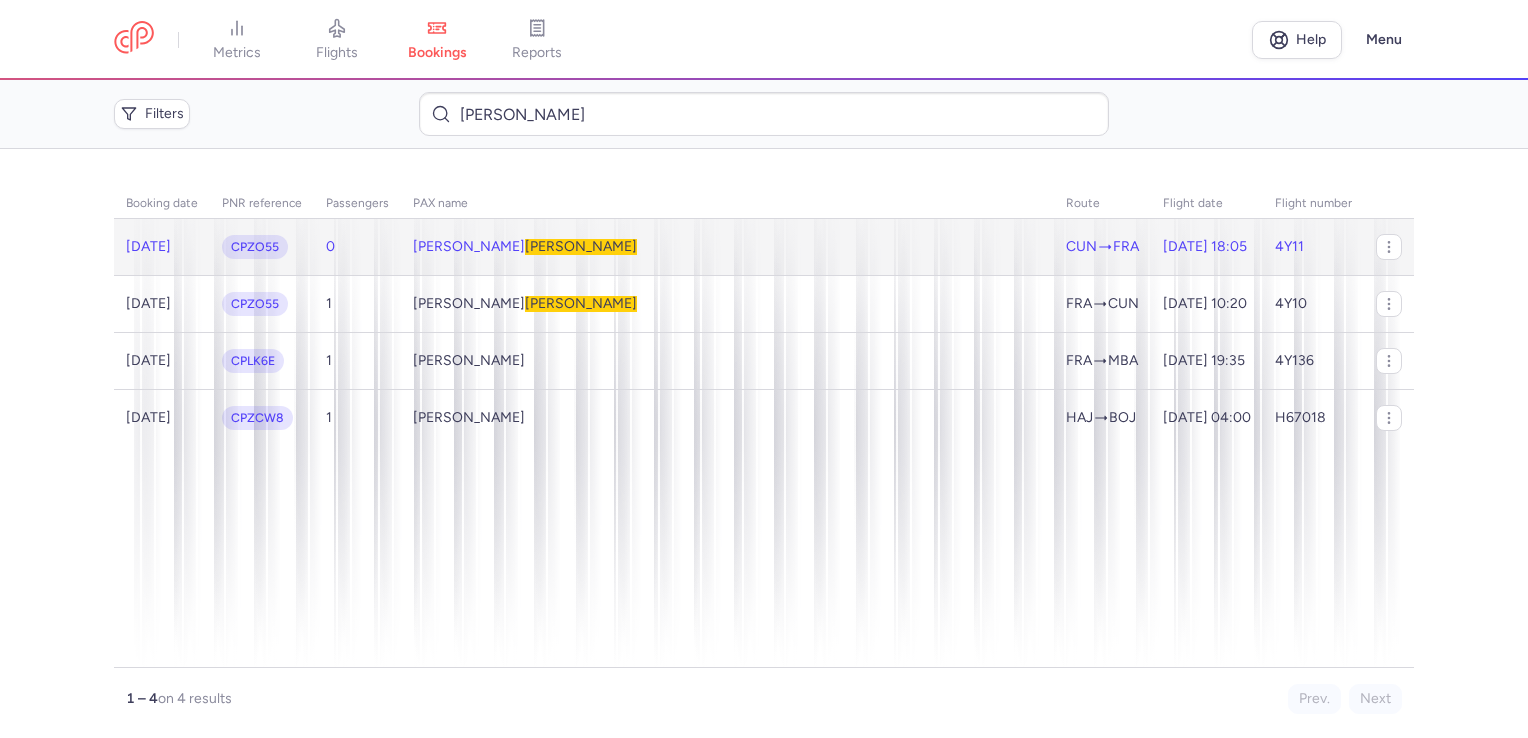 click on "[PERSON_NAME]" 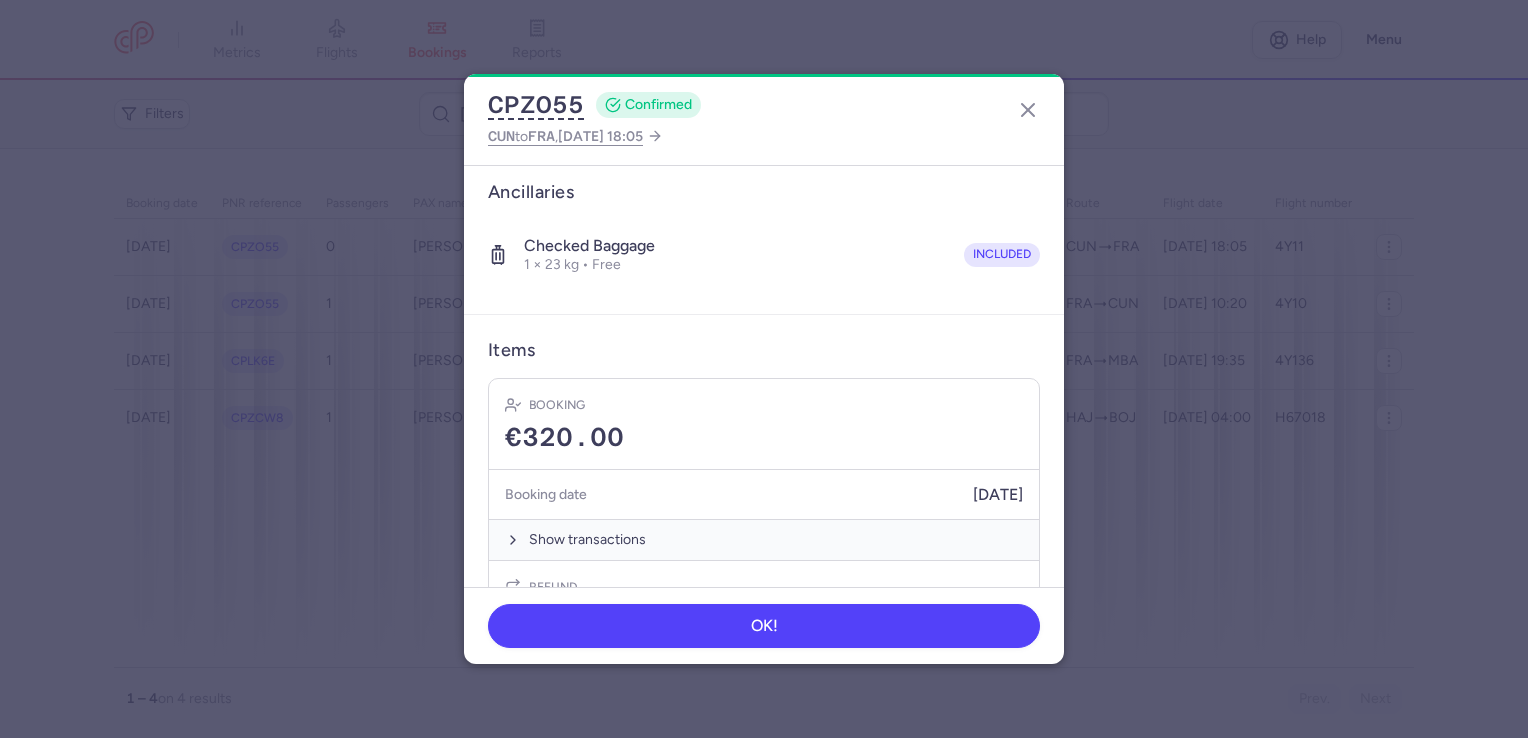 scroll, scrollTop: 500, scrollLeft: 0, axis: vertical 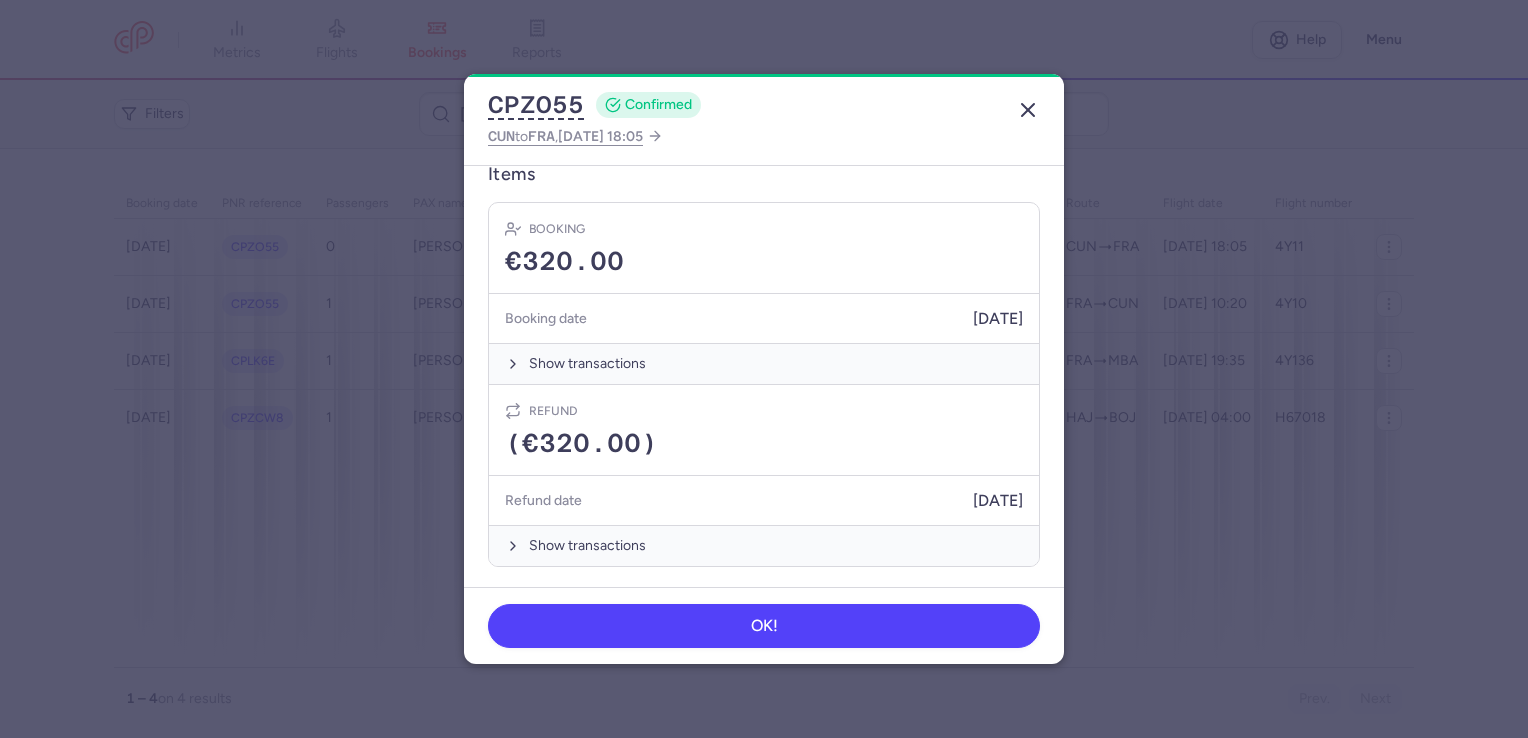 click 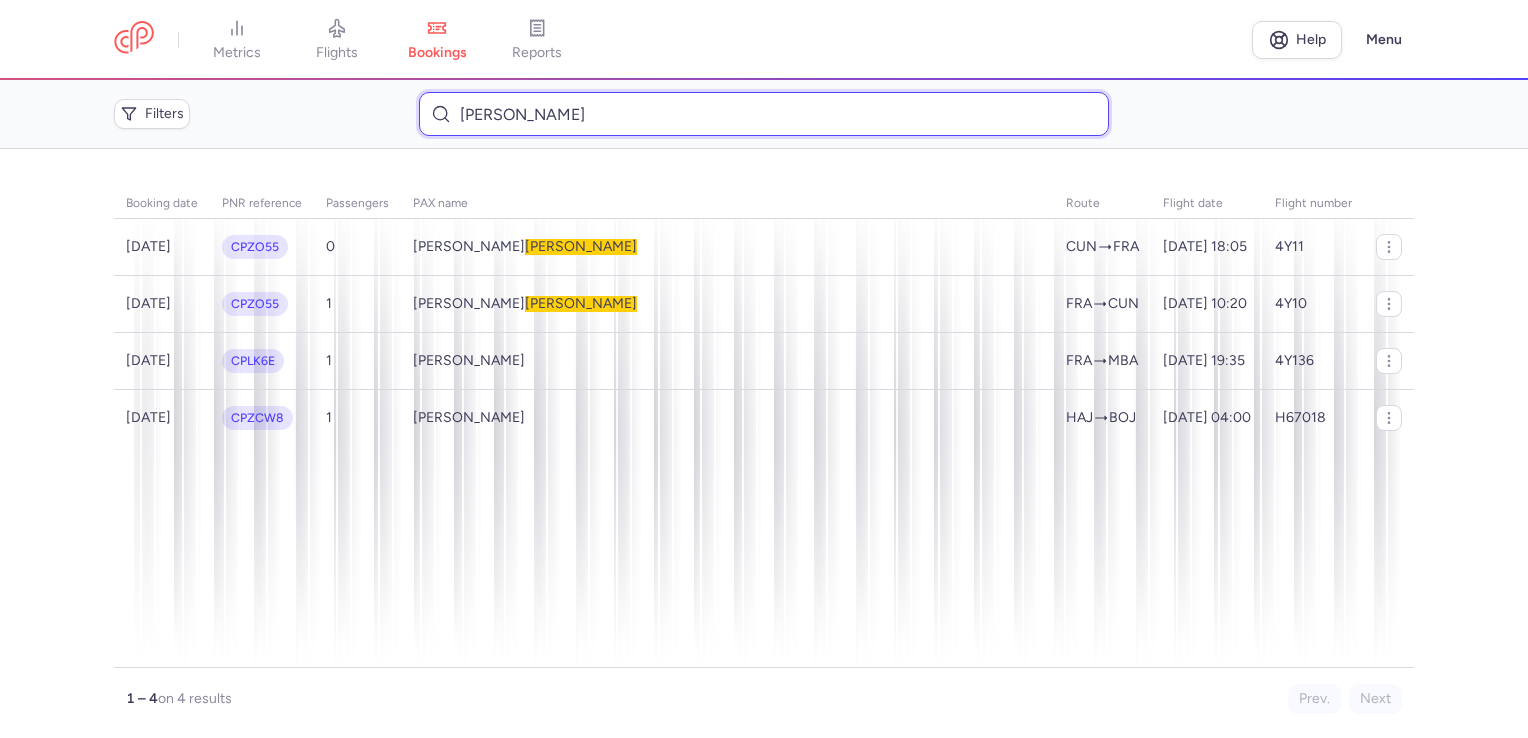 drag, startPoint x: 549, startPoint y: 123, endPoint x: 408, endPoint y: 112, distance: 141.42842 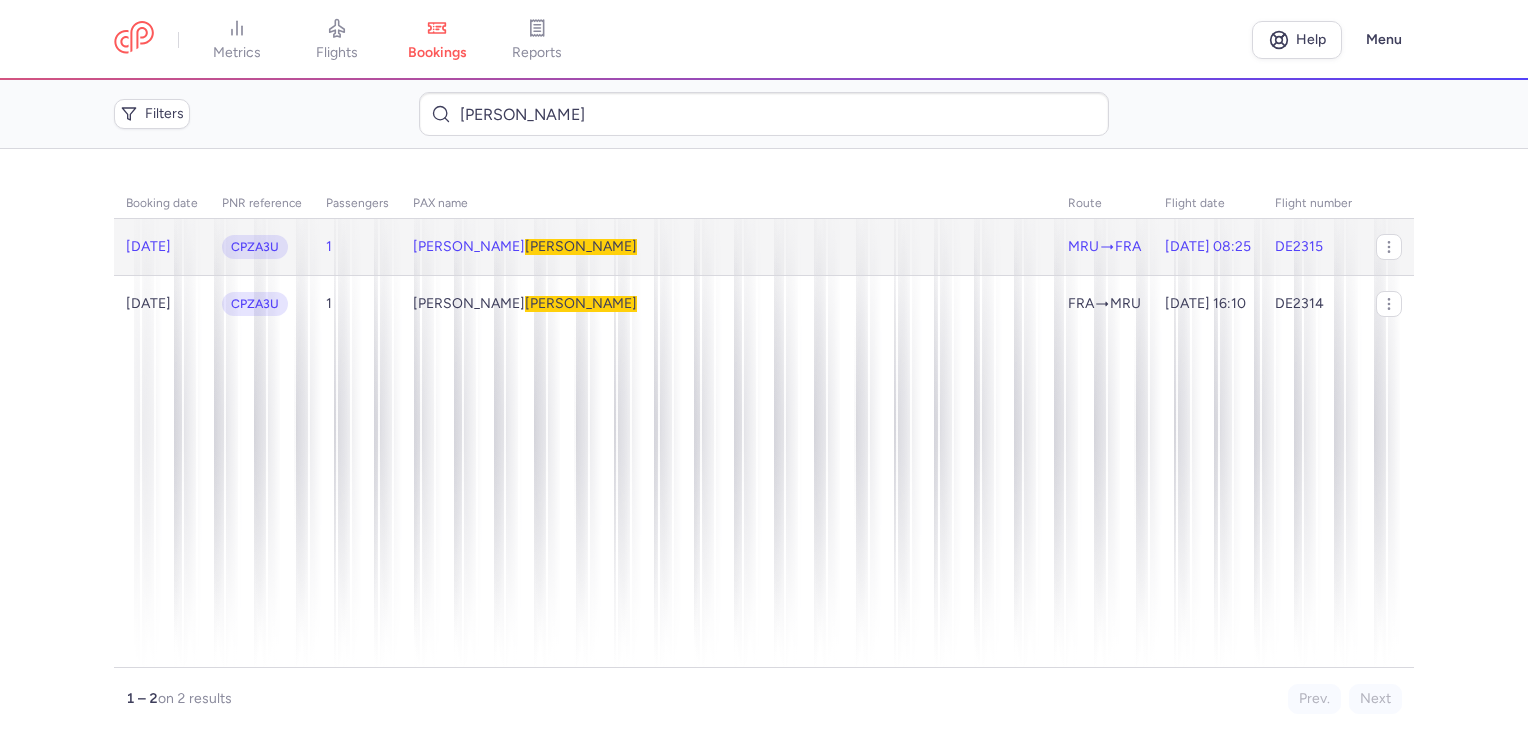 click on "[PERSON_NAME]" 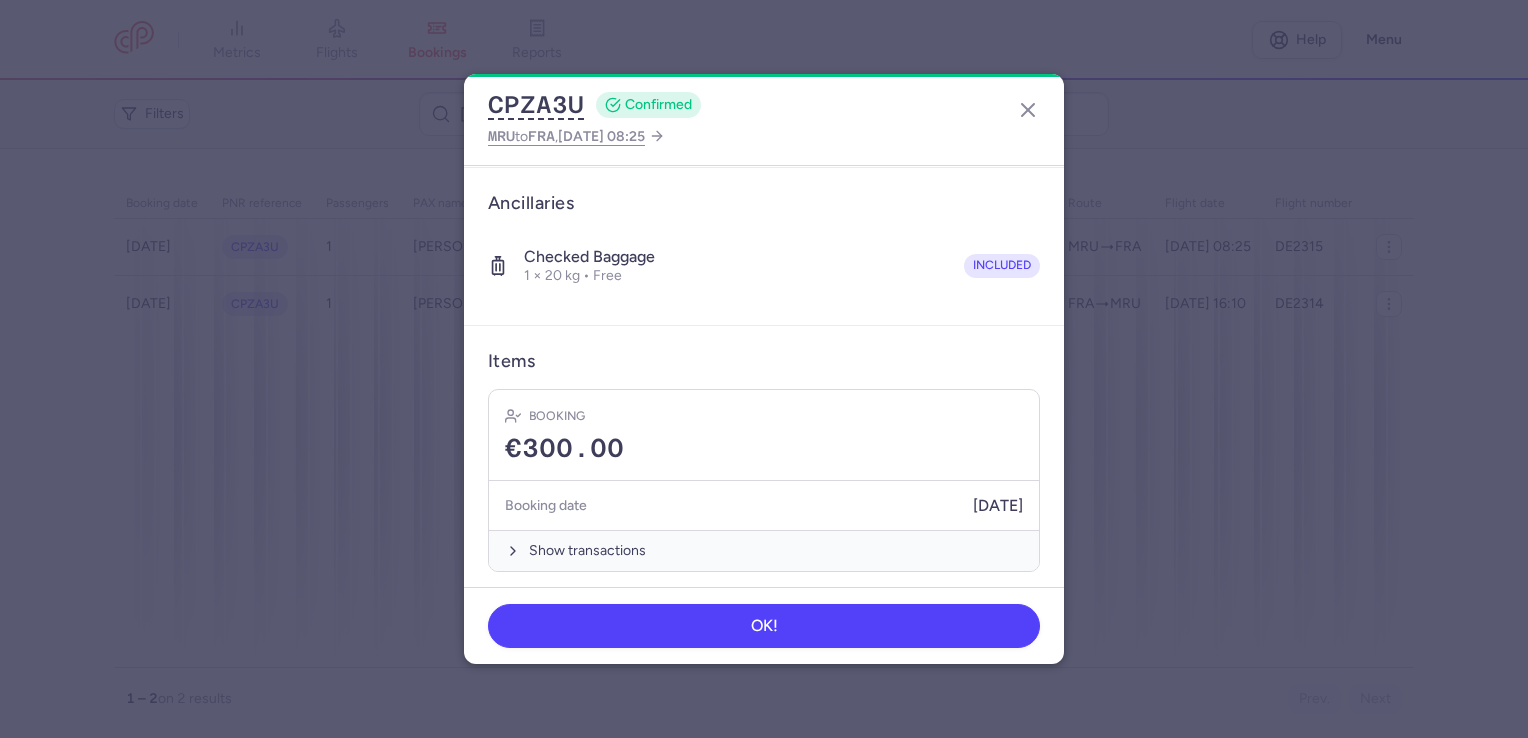 scroll, scrollTop: 318, scrollLeft: 0, axis: vertical 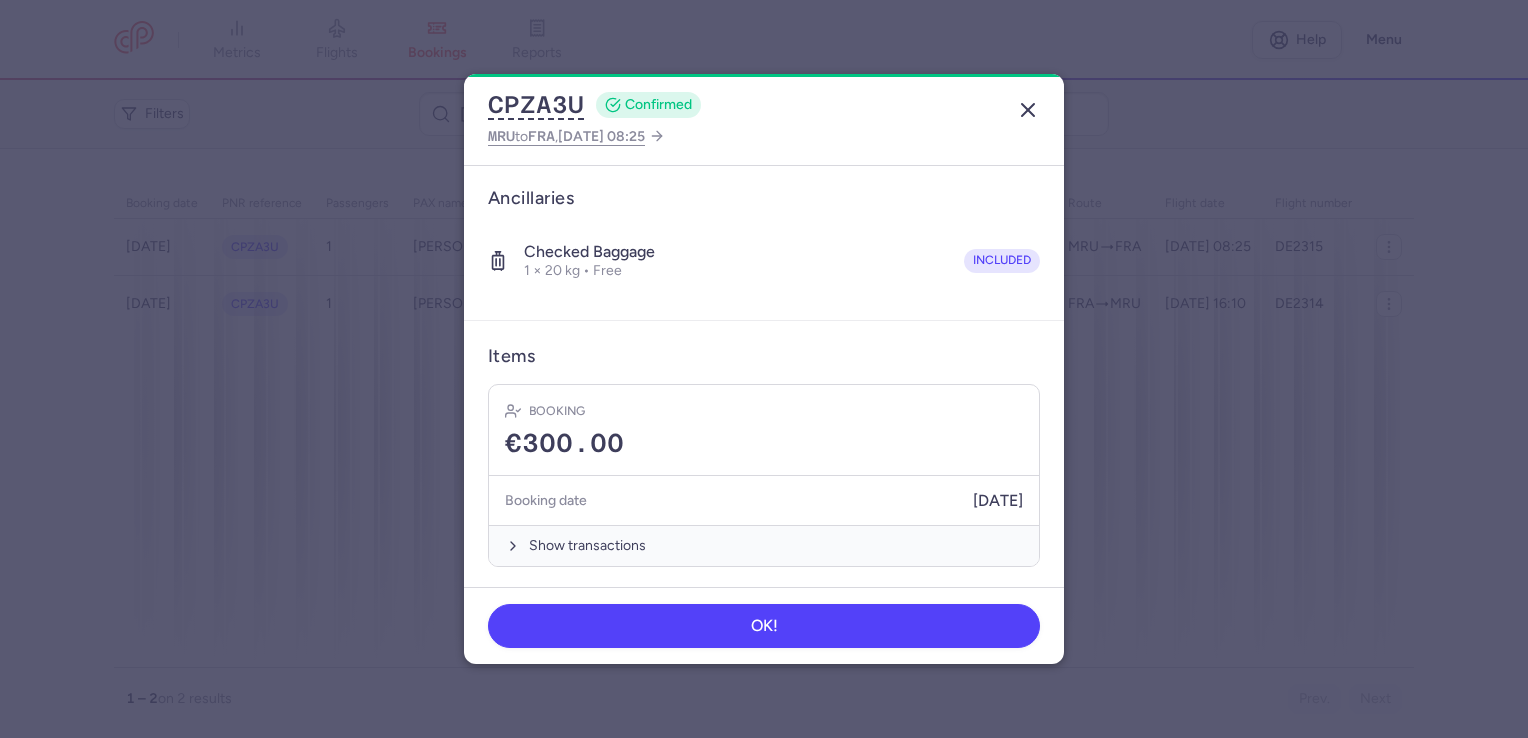 click 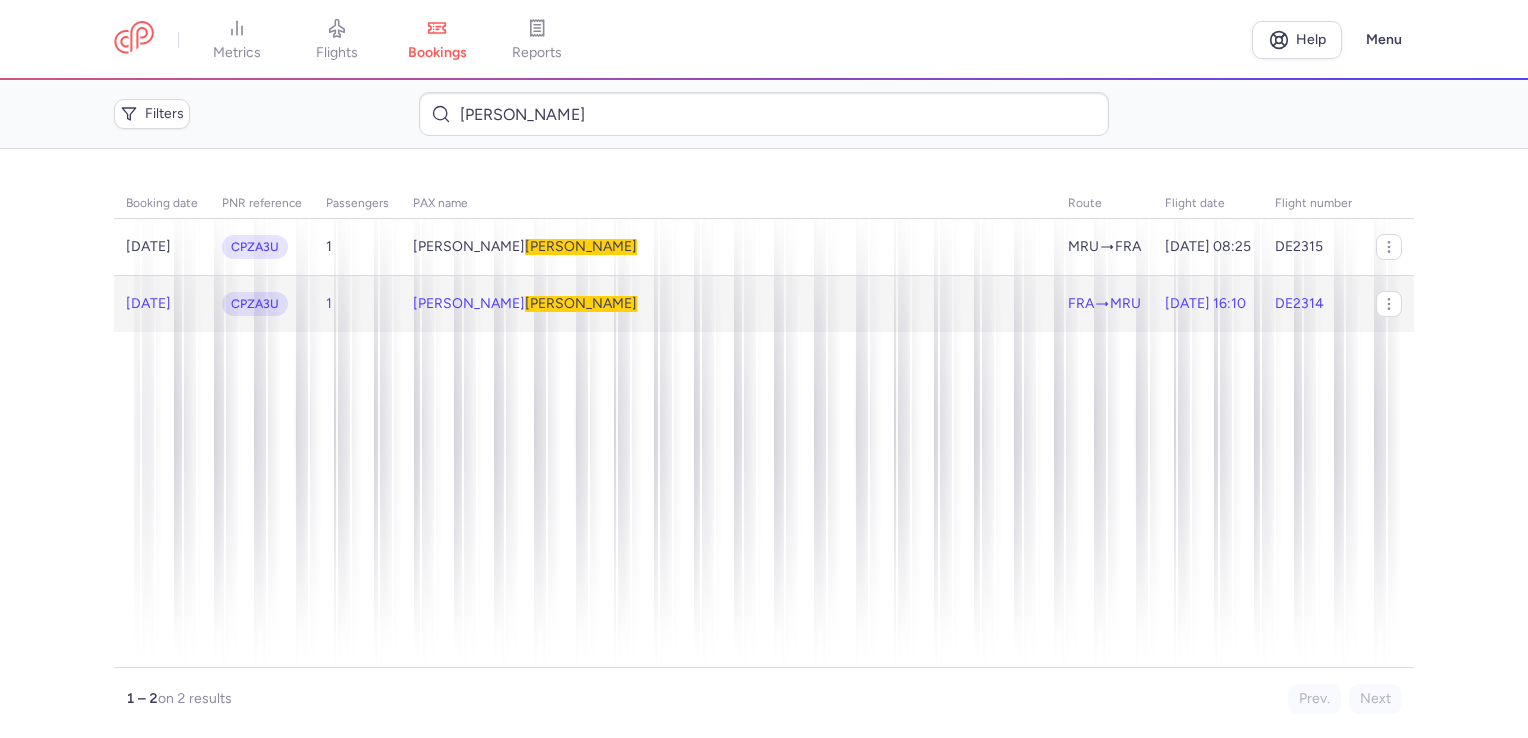 click on "[PERSON_NAME]" 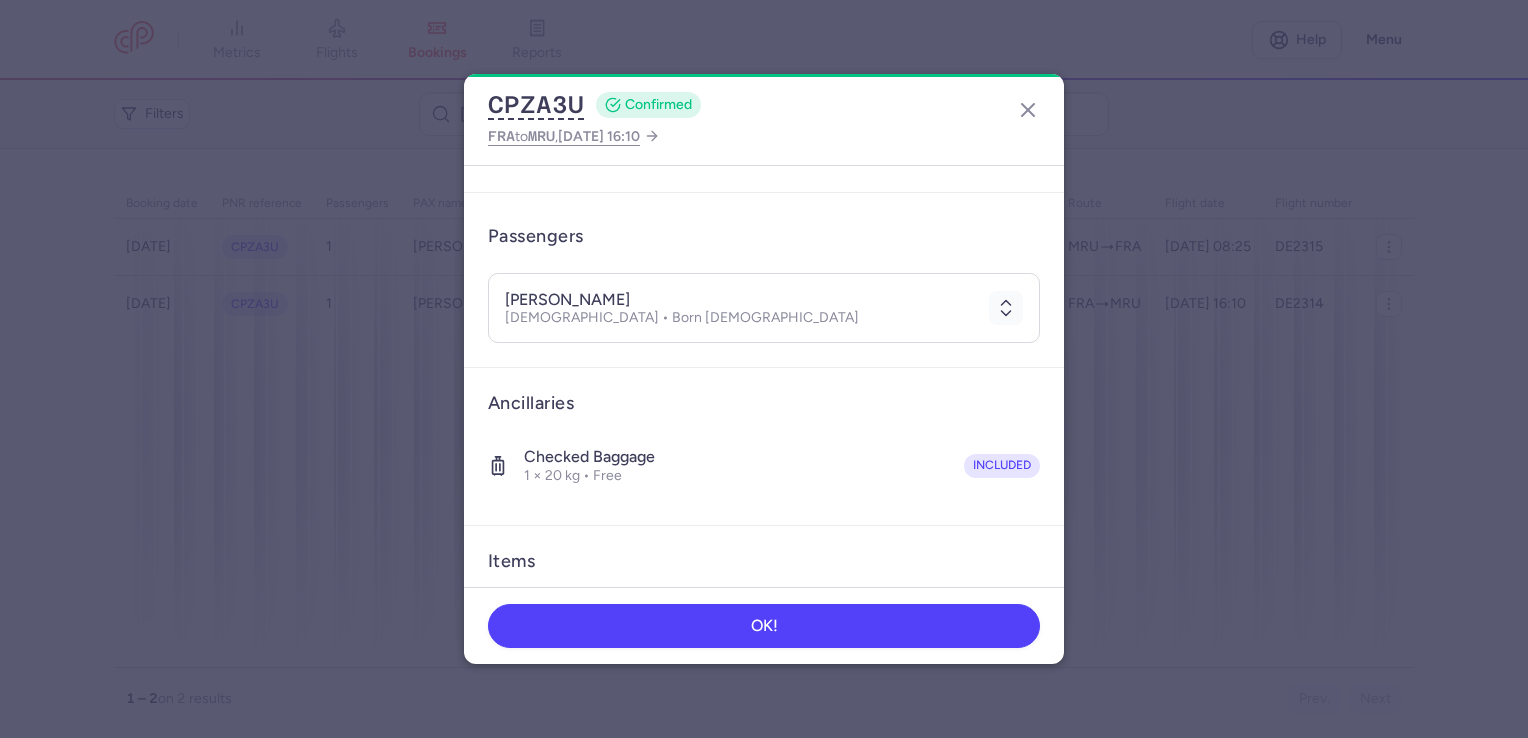 scroll, scrollTop: 318, scrollLeft: 0, axis: vertical 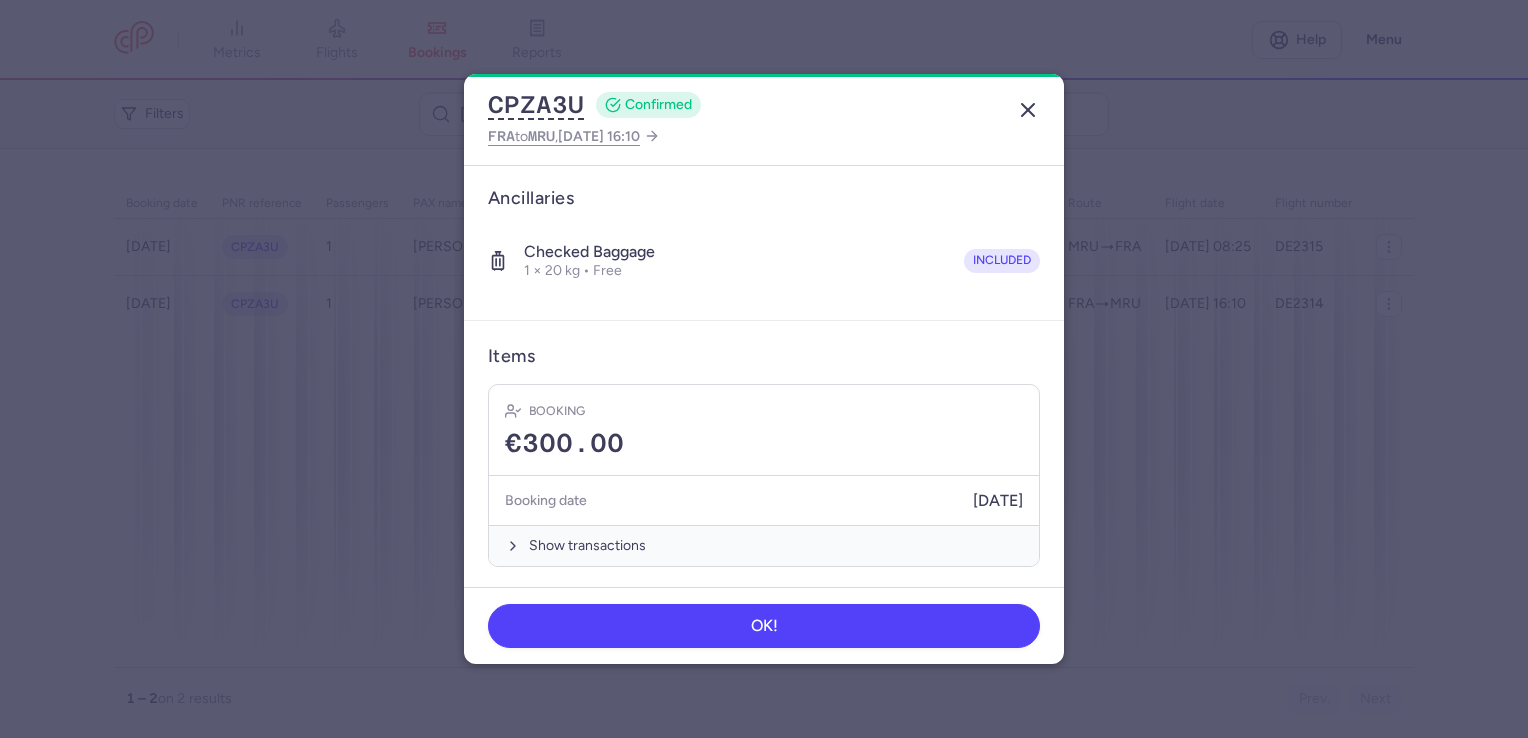 click 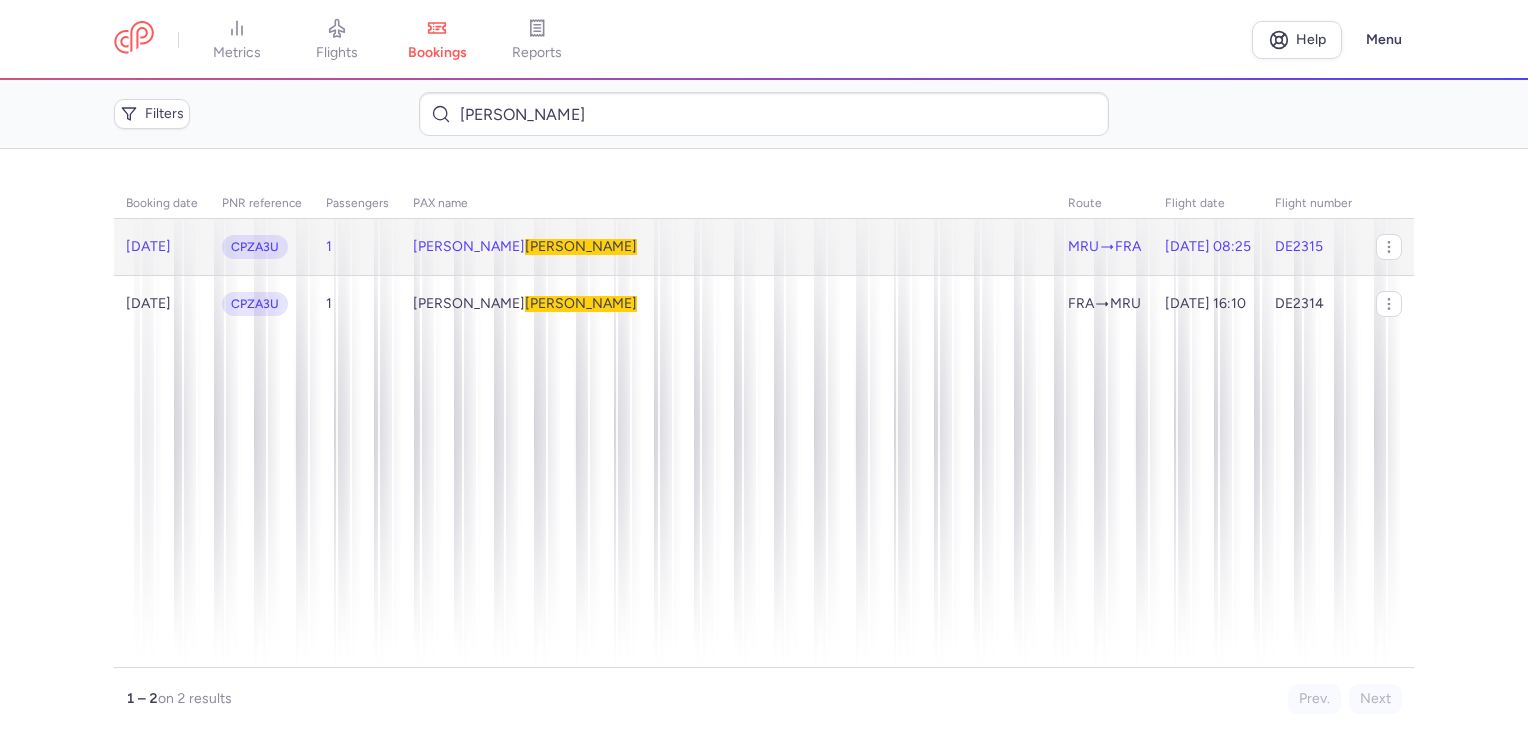 click on "CPZA3U" 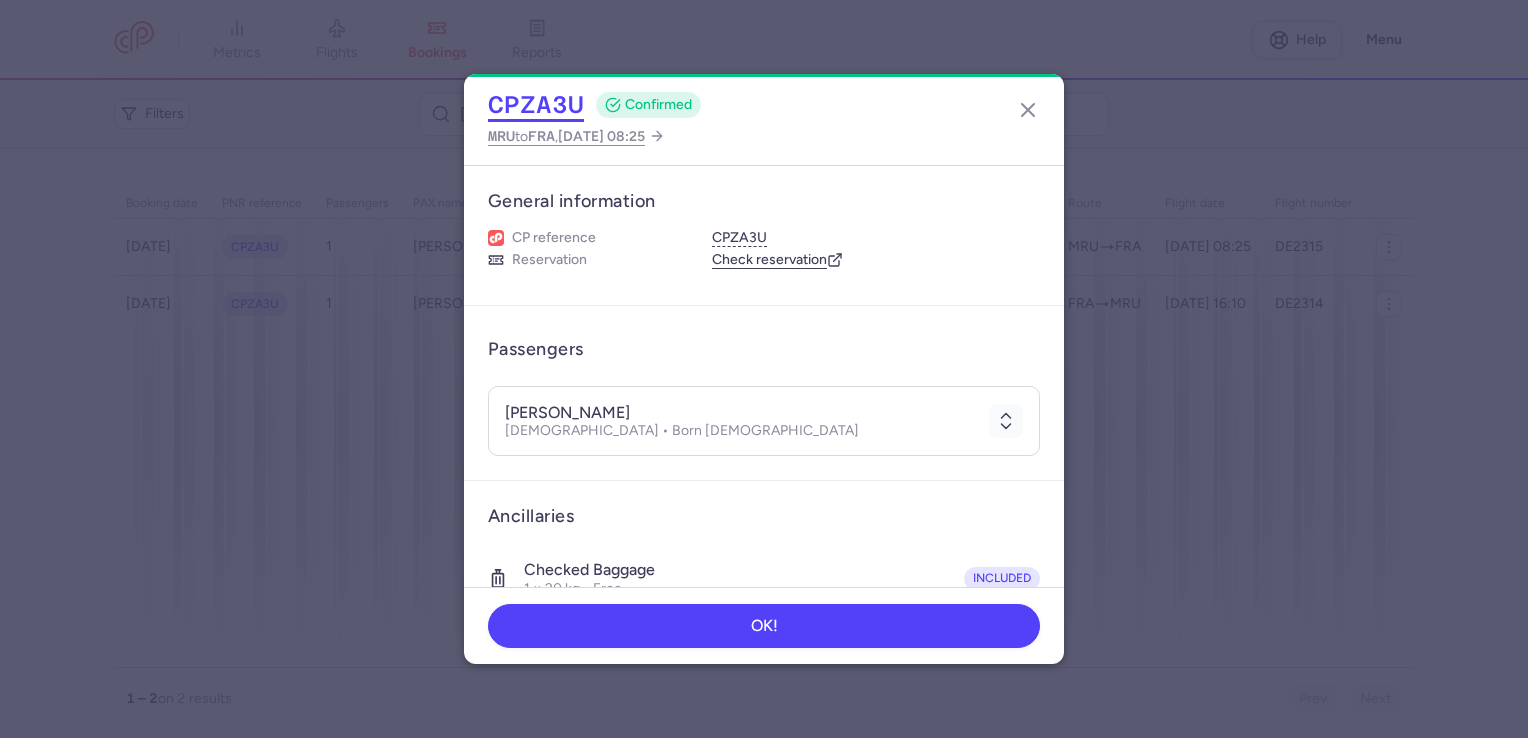 click on "CPZA3U" 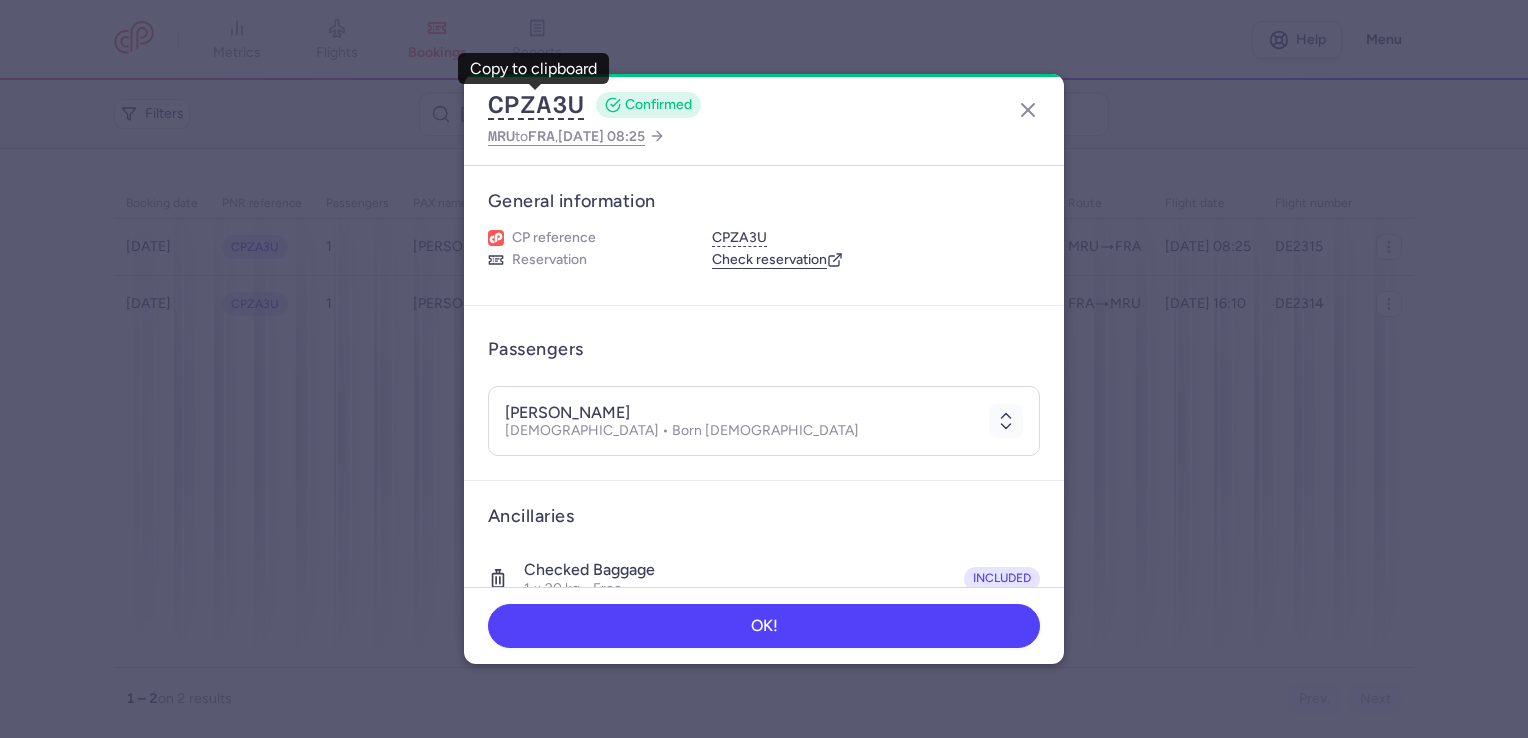 drag, startPoint x: 1221, startPoint y: 438, endPoint x: 1238, endPoint y: 523, distance: 86.683334 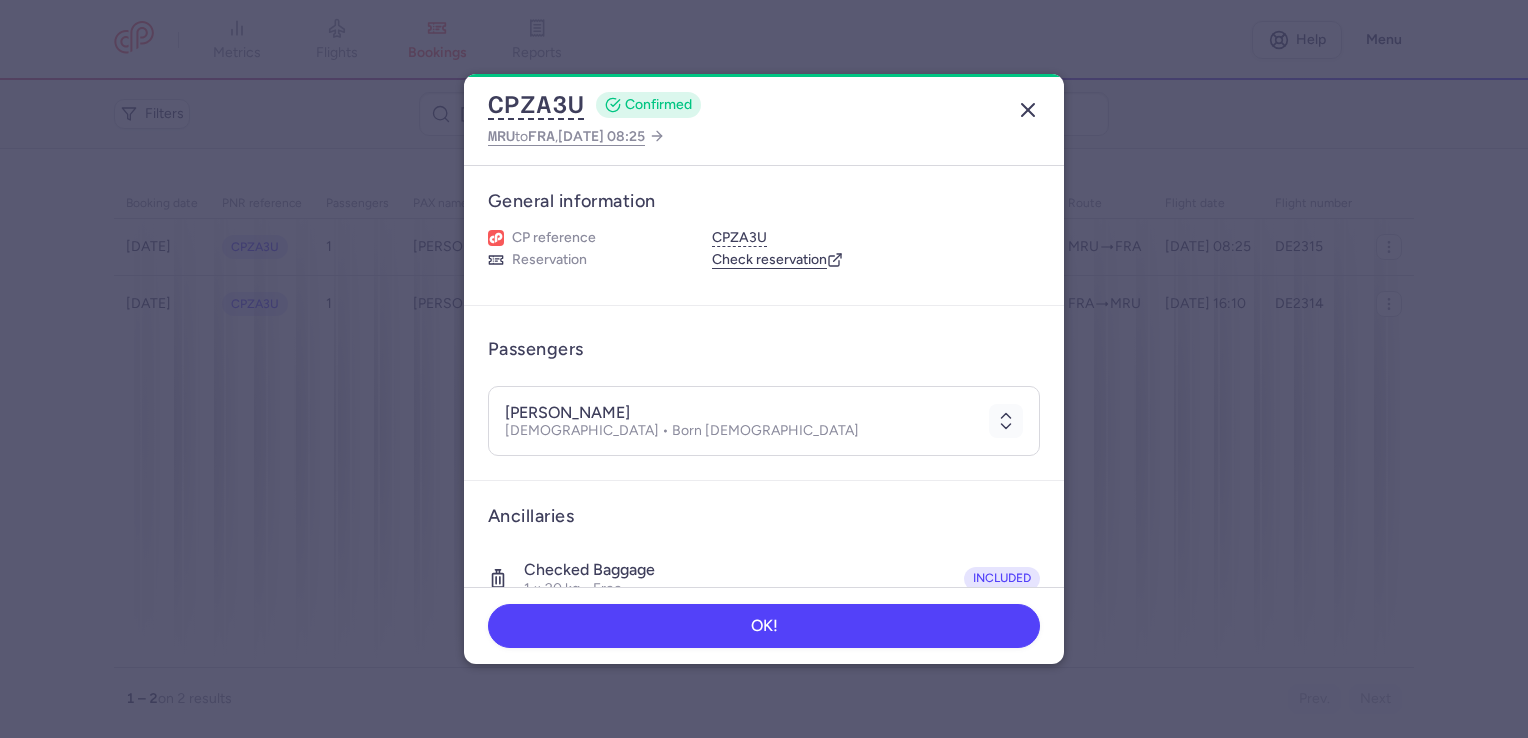 click 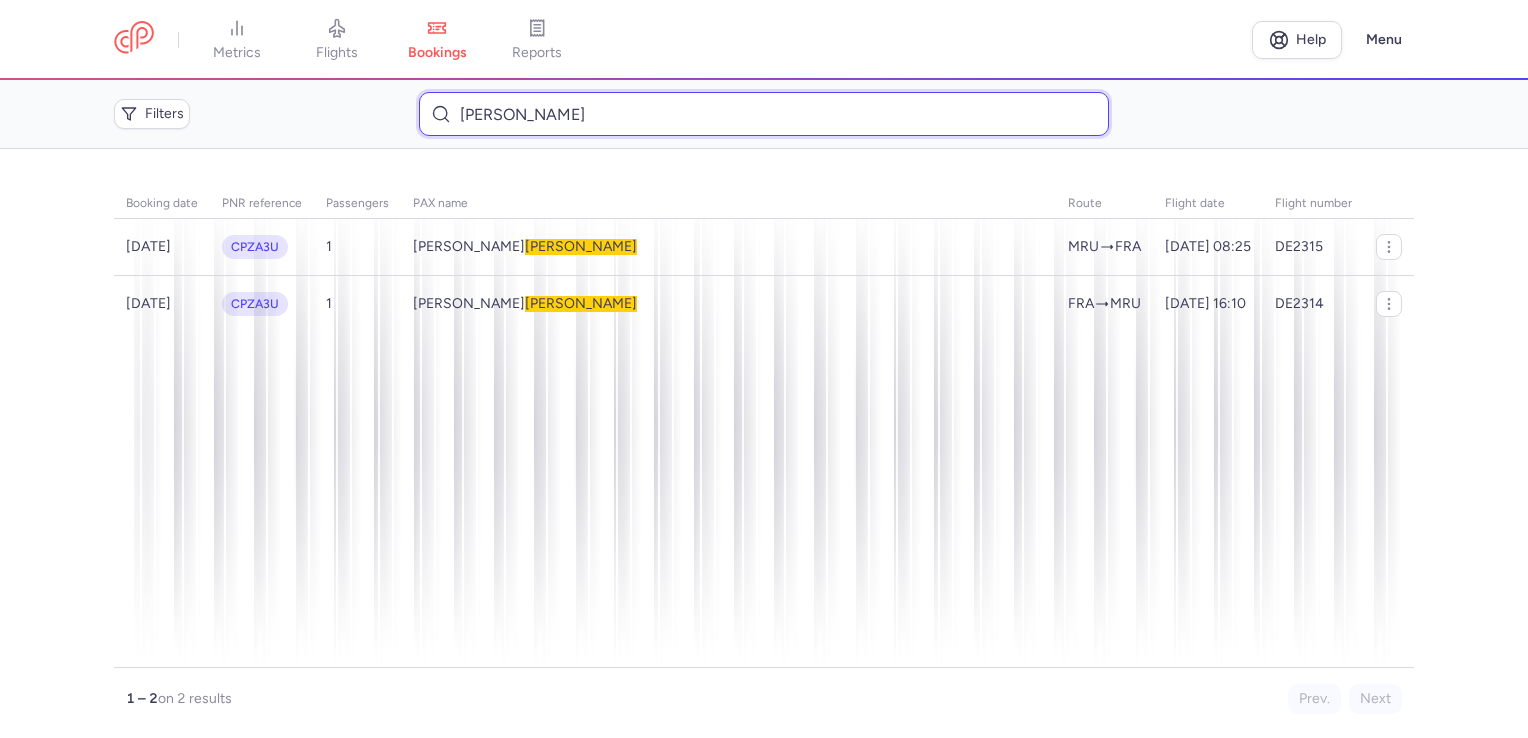 drag, startPoint x: 419, startPoint y: 115, endPoint x: 370, endPoint y: 115, distance: 49 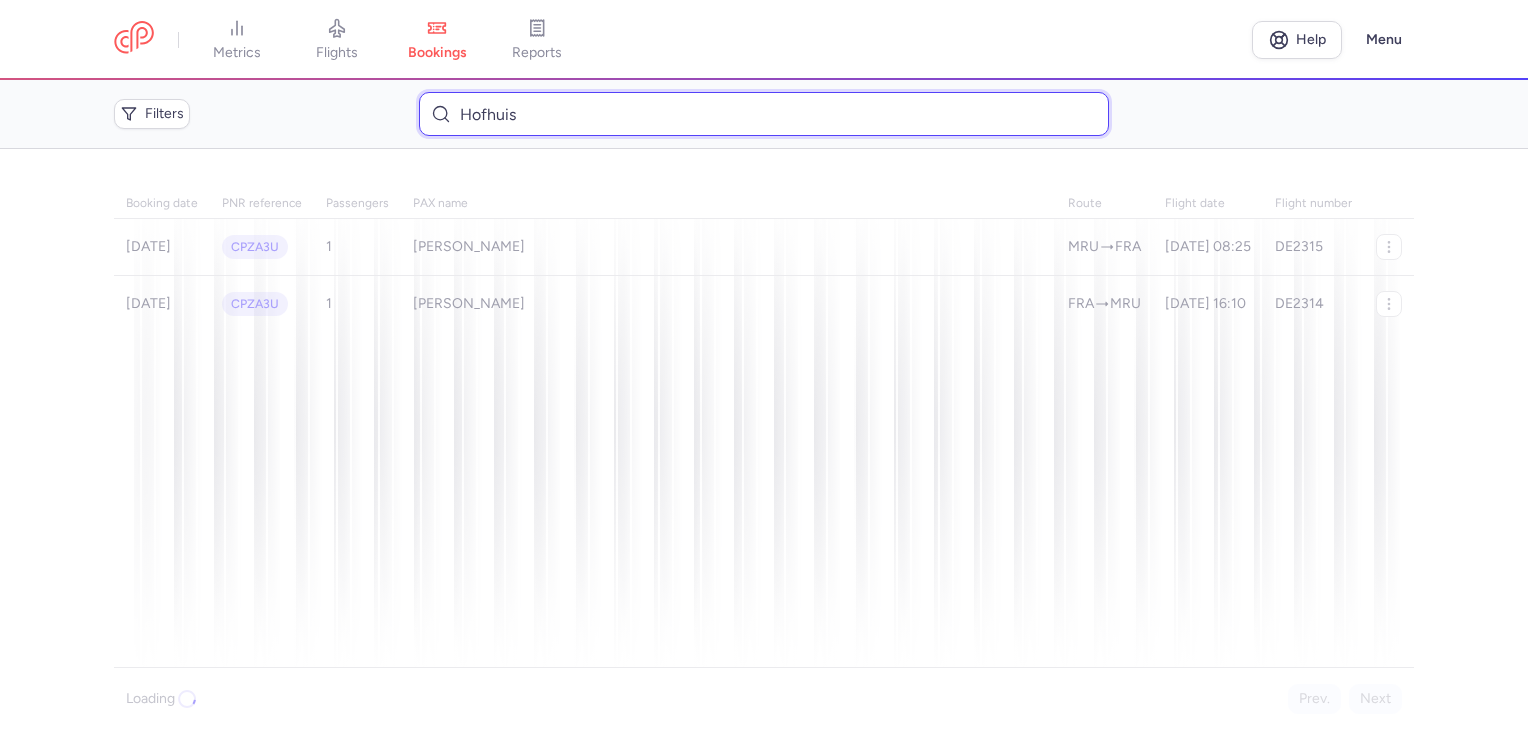 type on "Hofhuis" 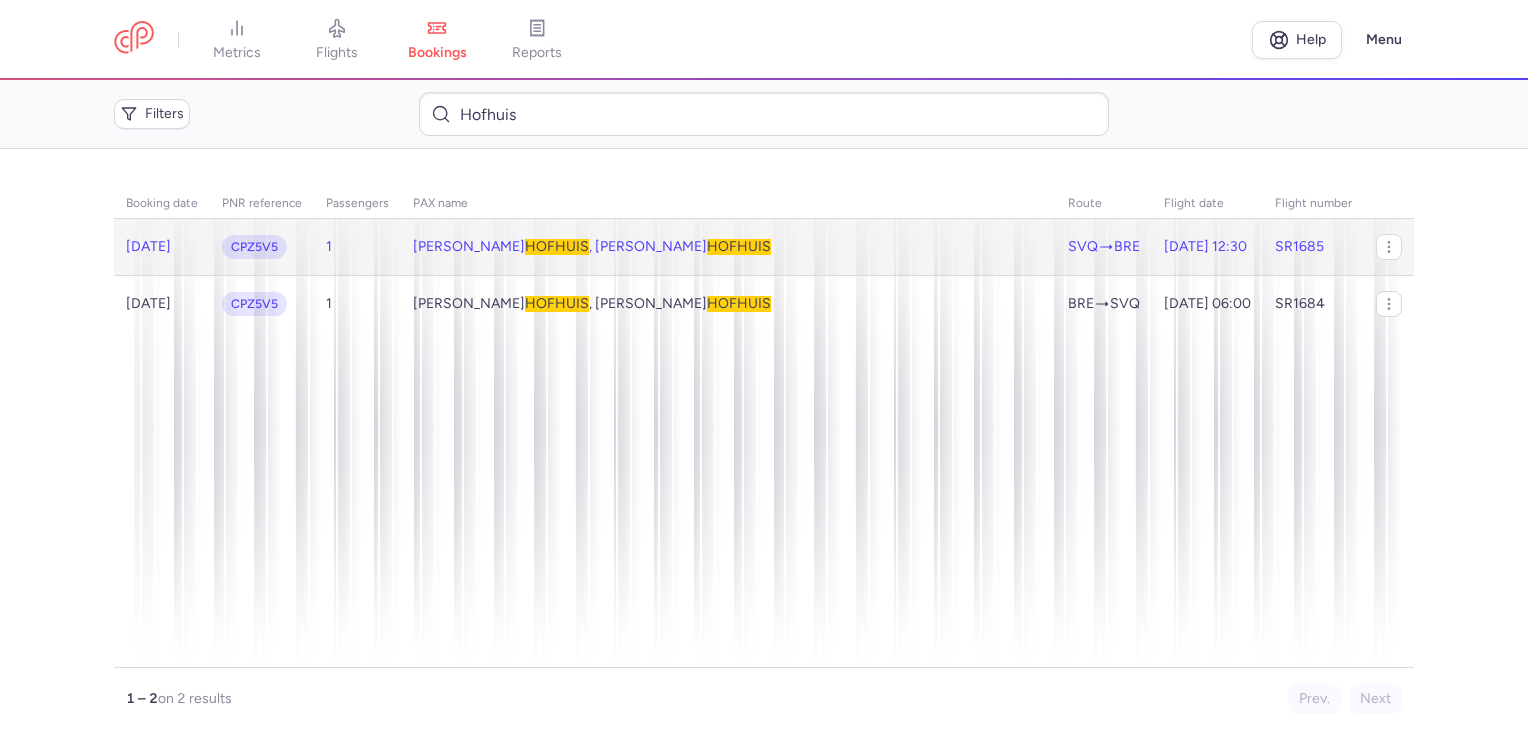 click on "CPZ5V5" 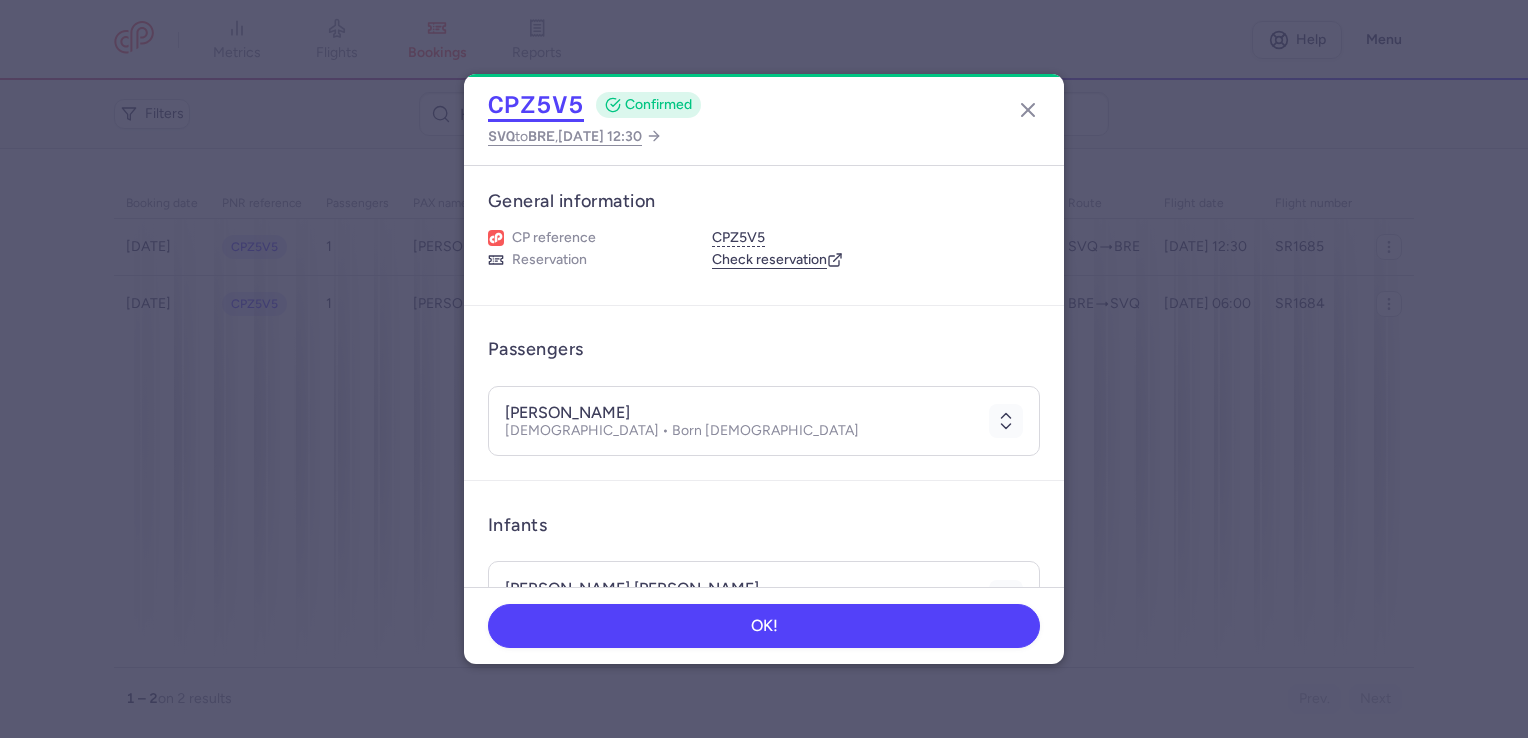 click on "CPZ5V5" 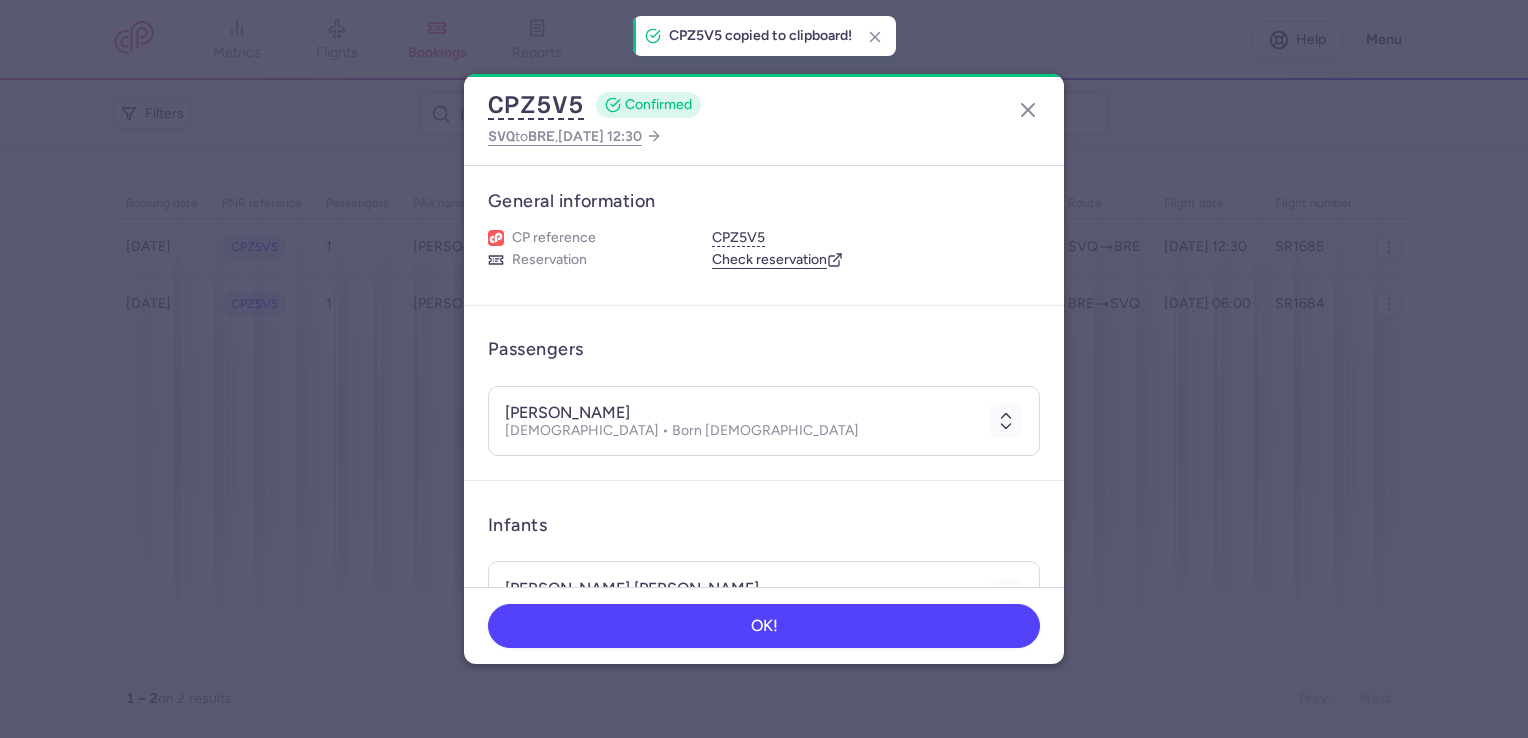 click on "CPZ5V5  CONFIRMED SVQ  to  BRE ,  [DATE] 12:30 General information CP reference CPZ5V5 Reservation  Check reservation  [GEOGRAPHIC_DATA][PERSON_NAME]  [DEMOGRAPHIC_DATA] • Born [DEMOGRAPHIC_DATA] Infants [PERSON_NAME] [PERSON_NAME]  [DEMOGRAPHIC_DATA] • Born [DEMOGRAPHIC_DATA] Ancillaries Checked baggage 1 × 20 kg • Free included Items Booking €260.00 Booking date  [DATE]  Show transactions OK!" at bounding box center [764, 369] 